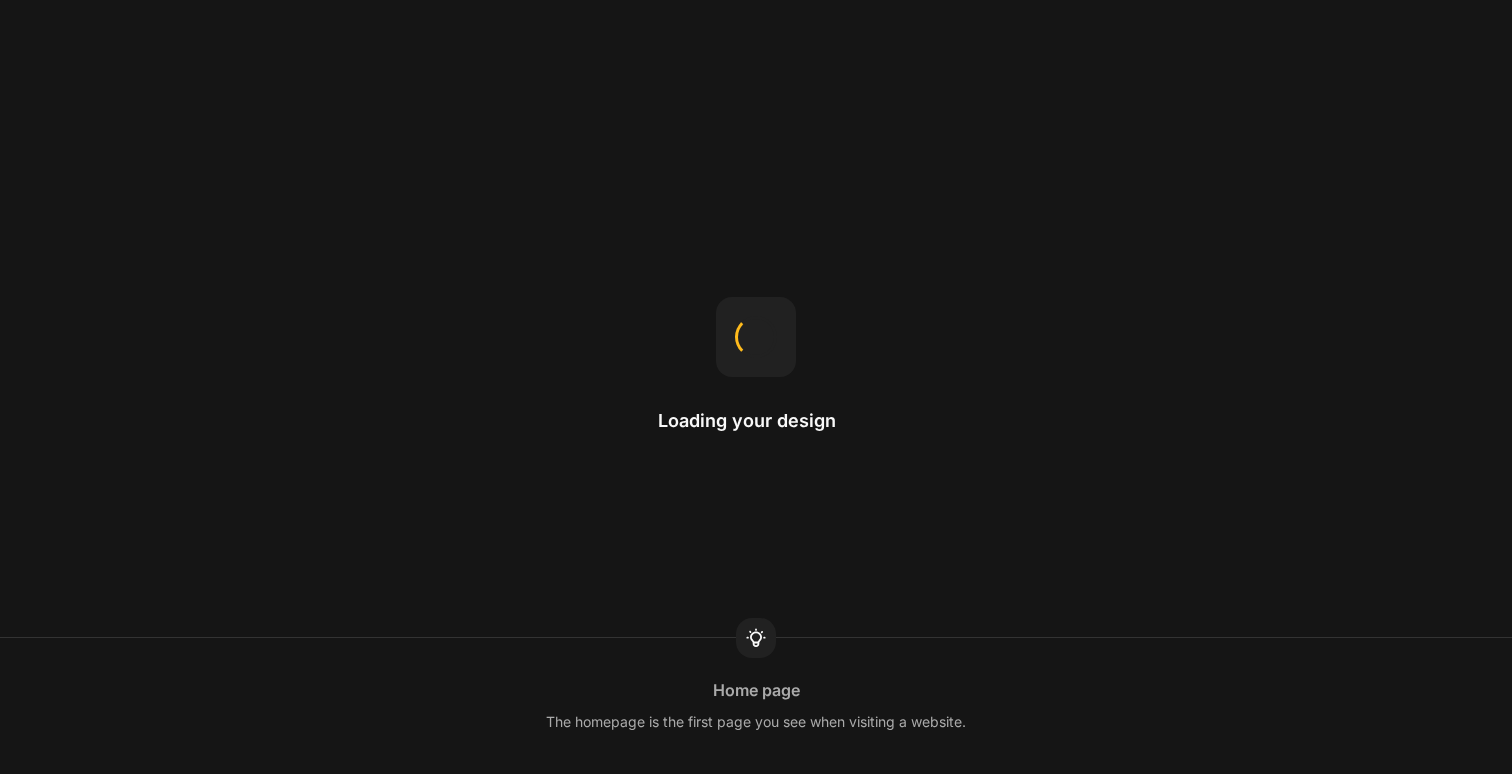 scroll, scrollTop: 0, scrollLeft: 0, axis: both 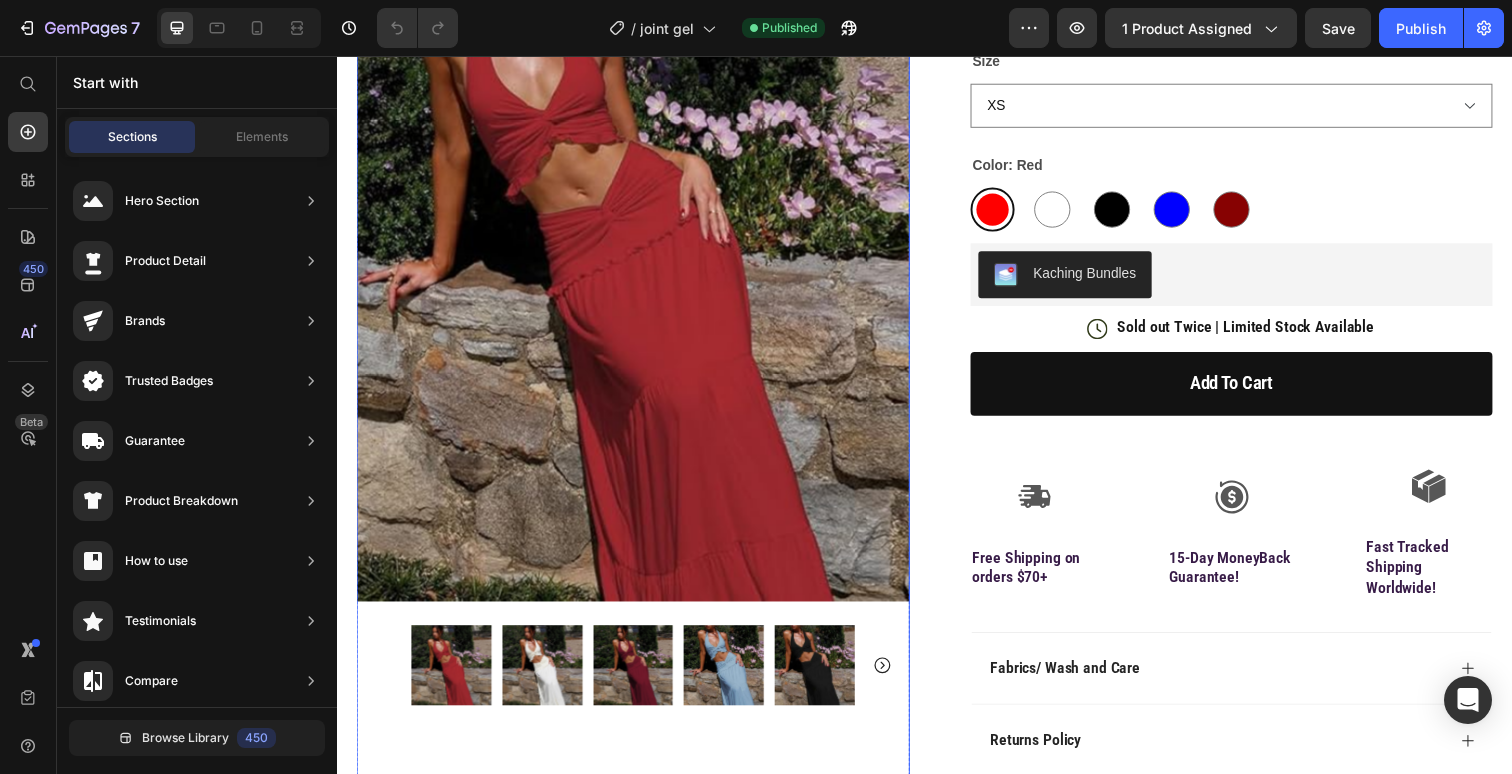 click 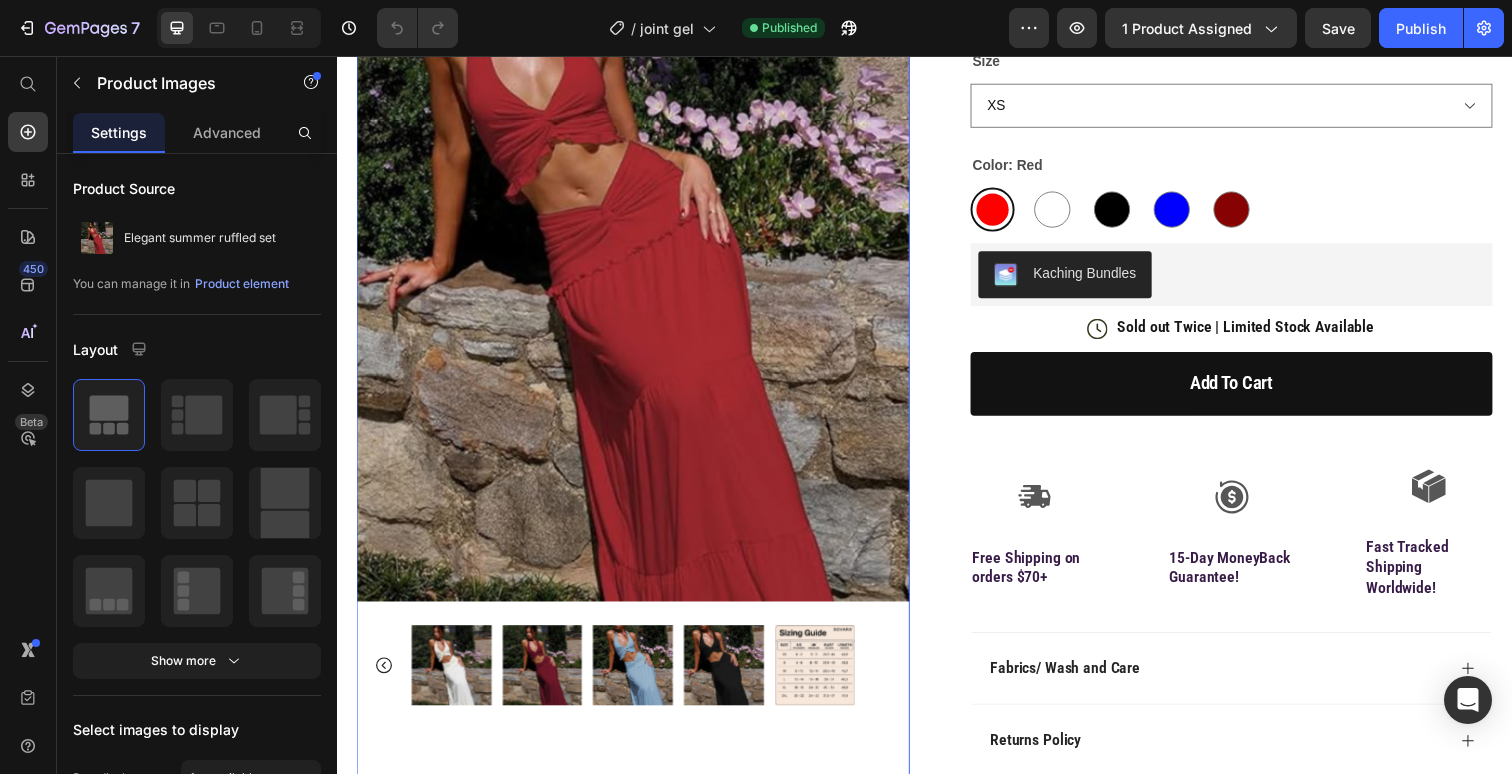 click at bounding box center (825, 679) 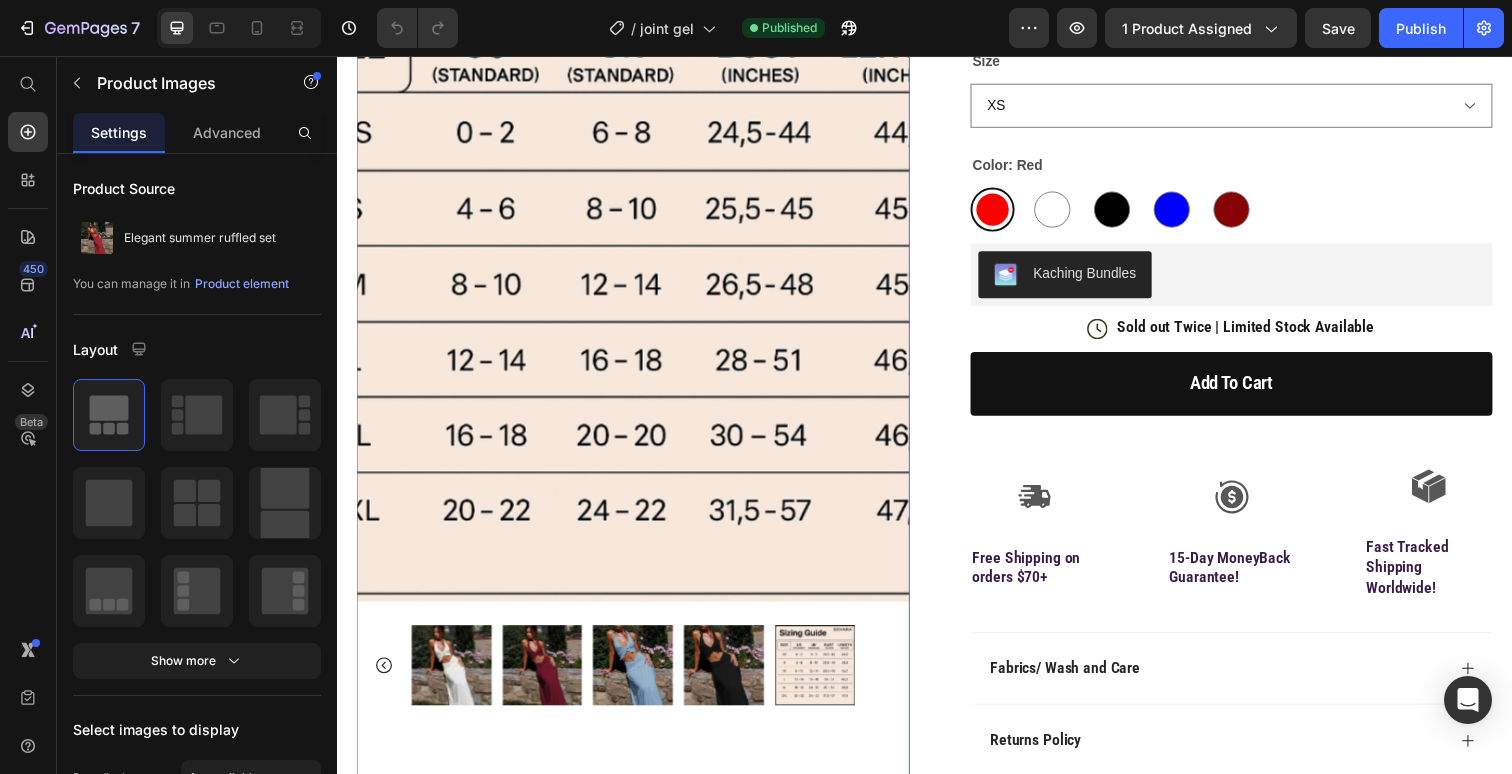click at bounding box center [639, 238] 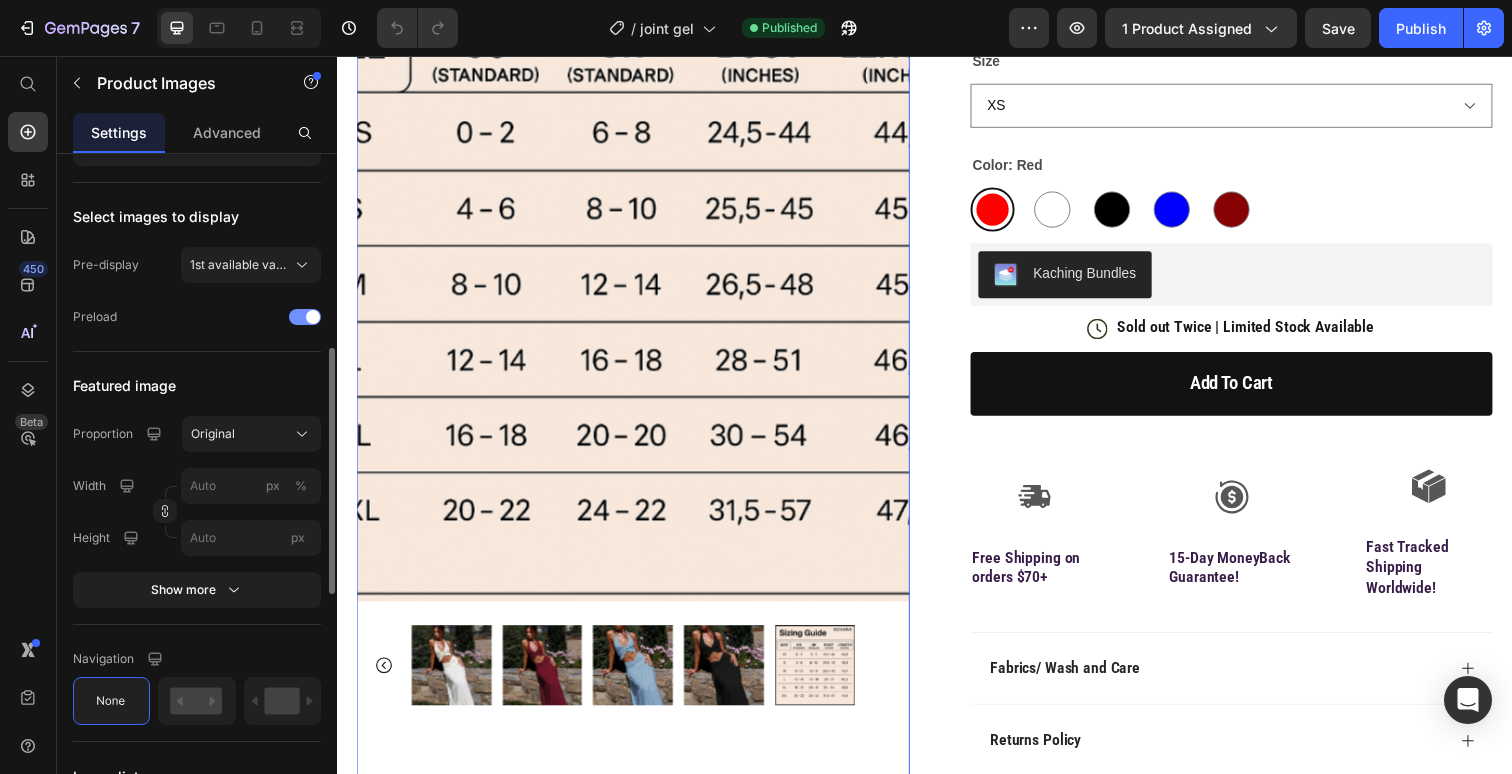 scroll, scrollTop: 519, scrollLeft: 0, axis: vertical 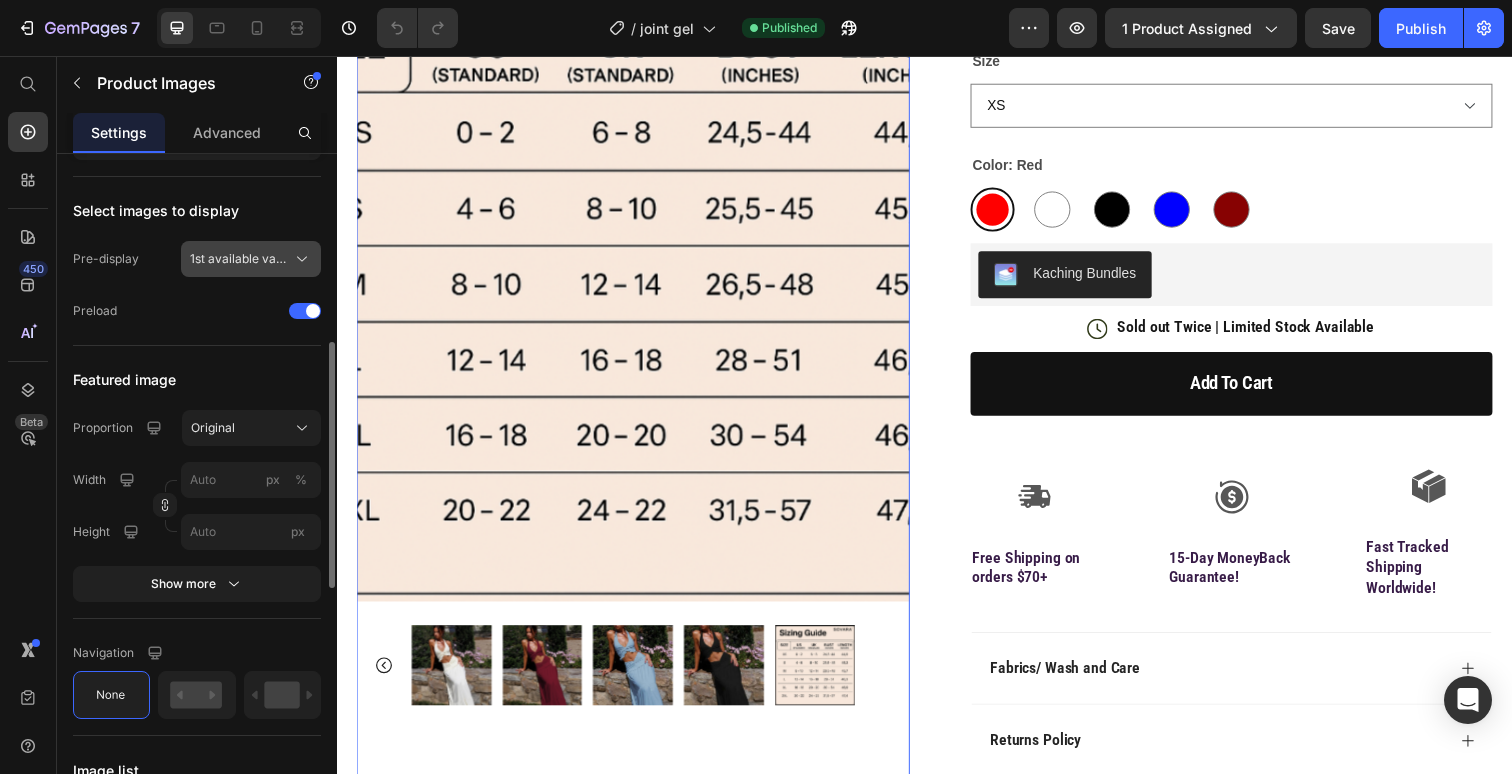 click on "1st available variant" at bounding box center [239, 259] 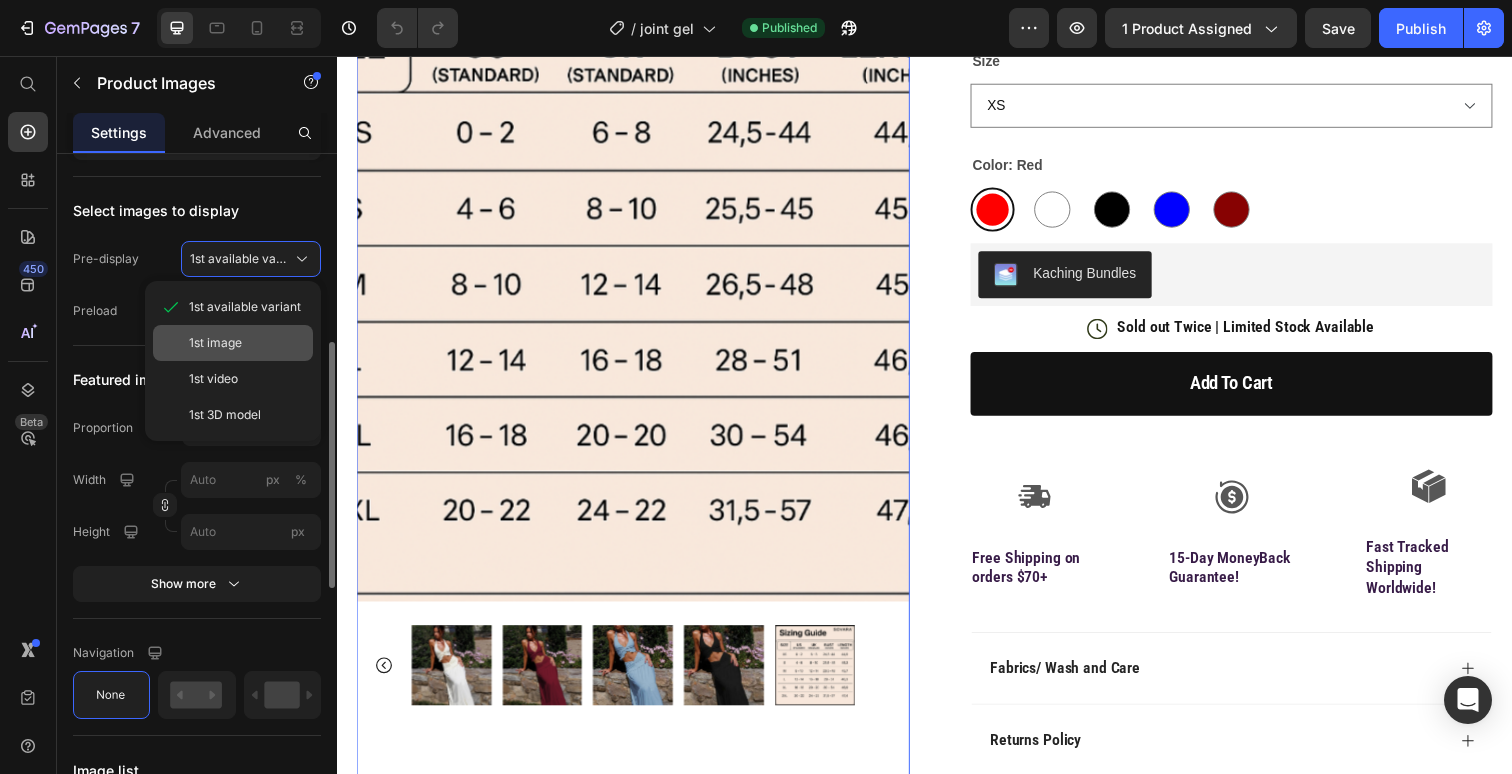 click on "1st image" at bounding box center (247, 343) 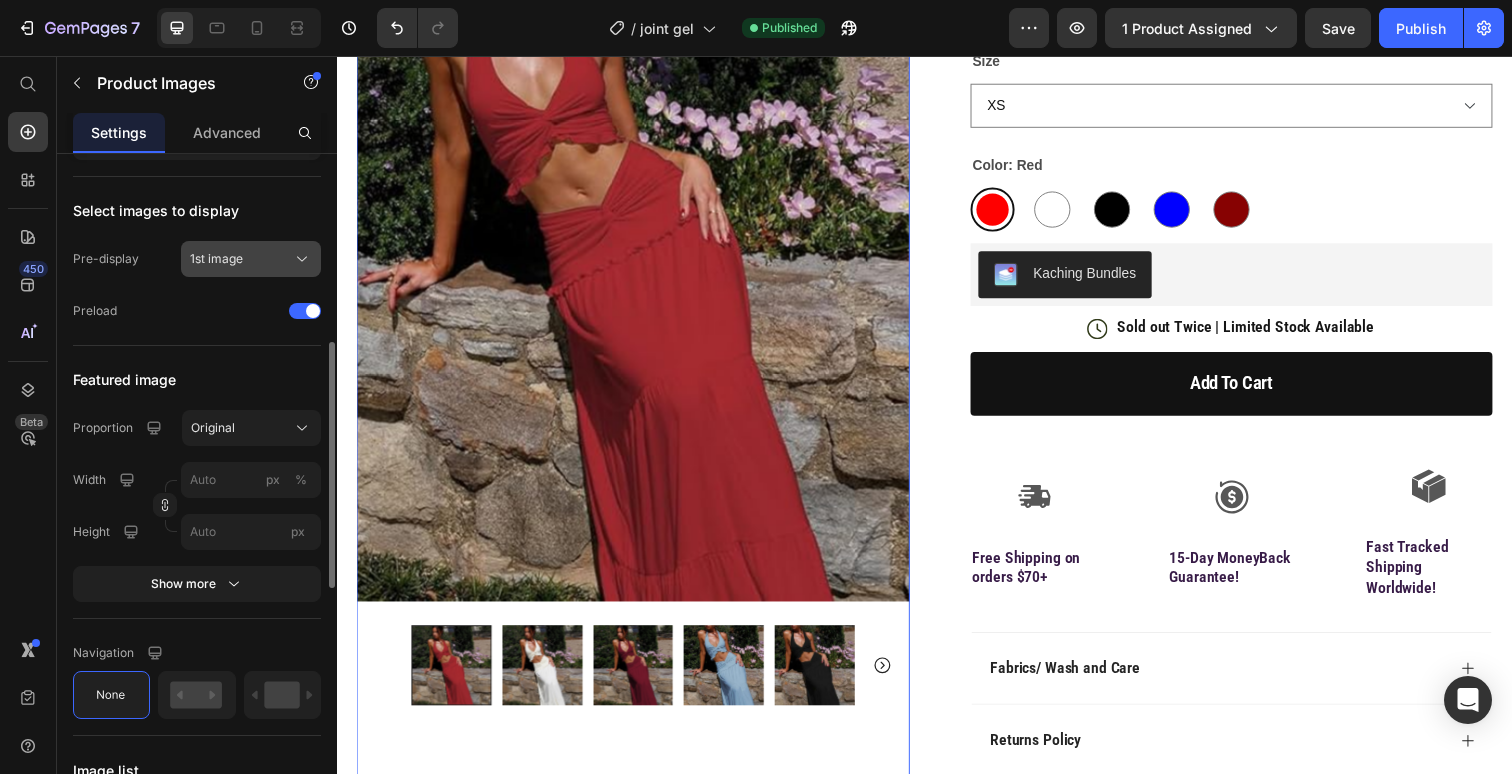 click on "1st image" 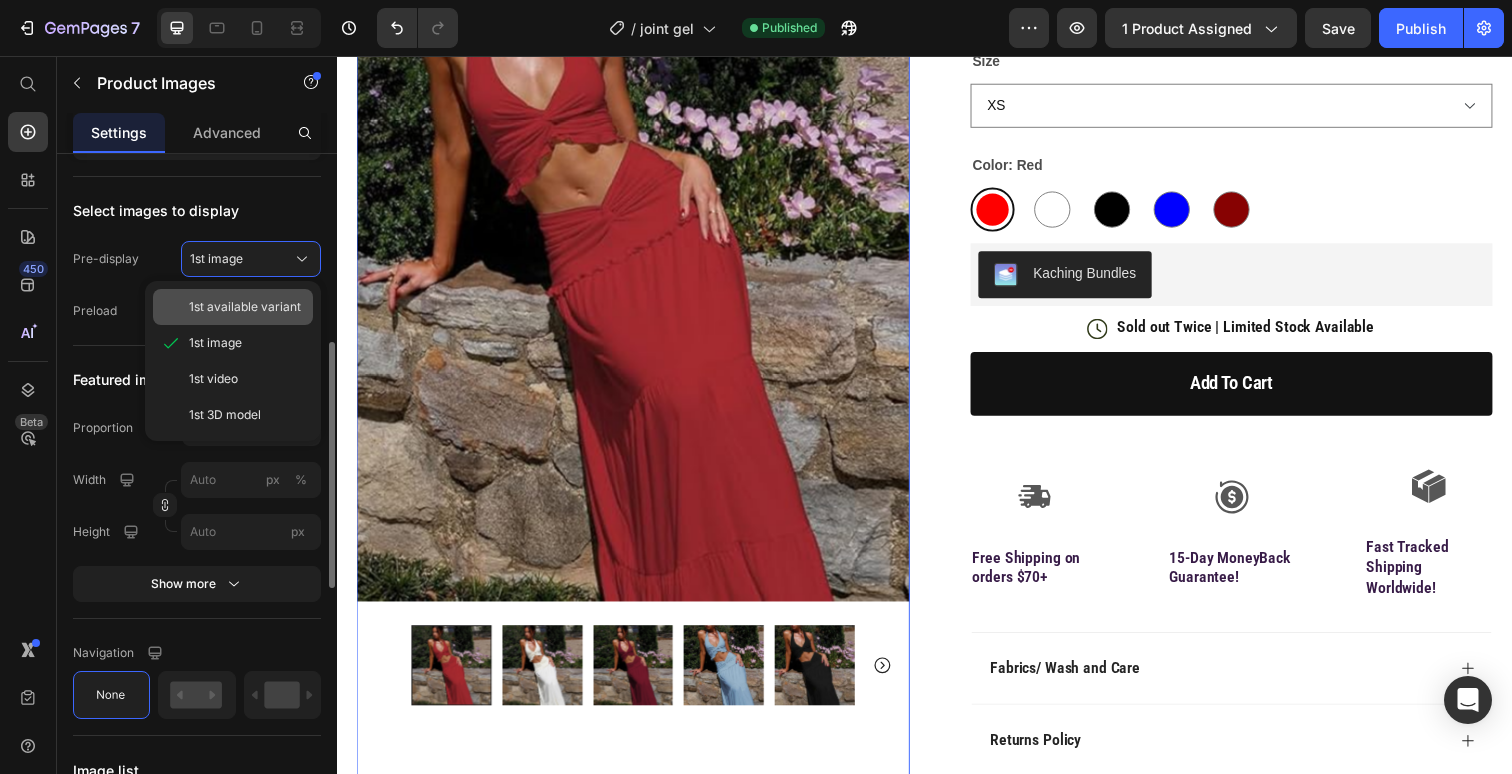 click on "1st available variant" at bounding box center [245, 307] 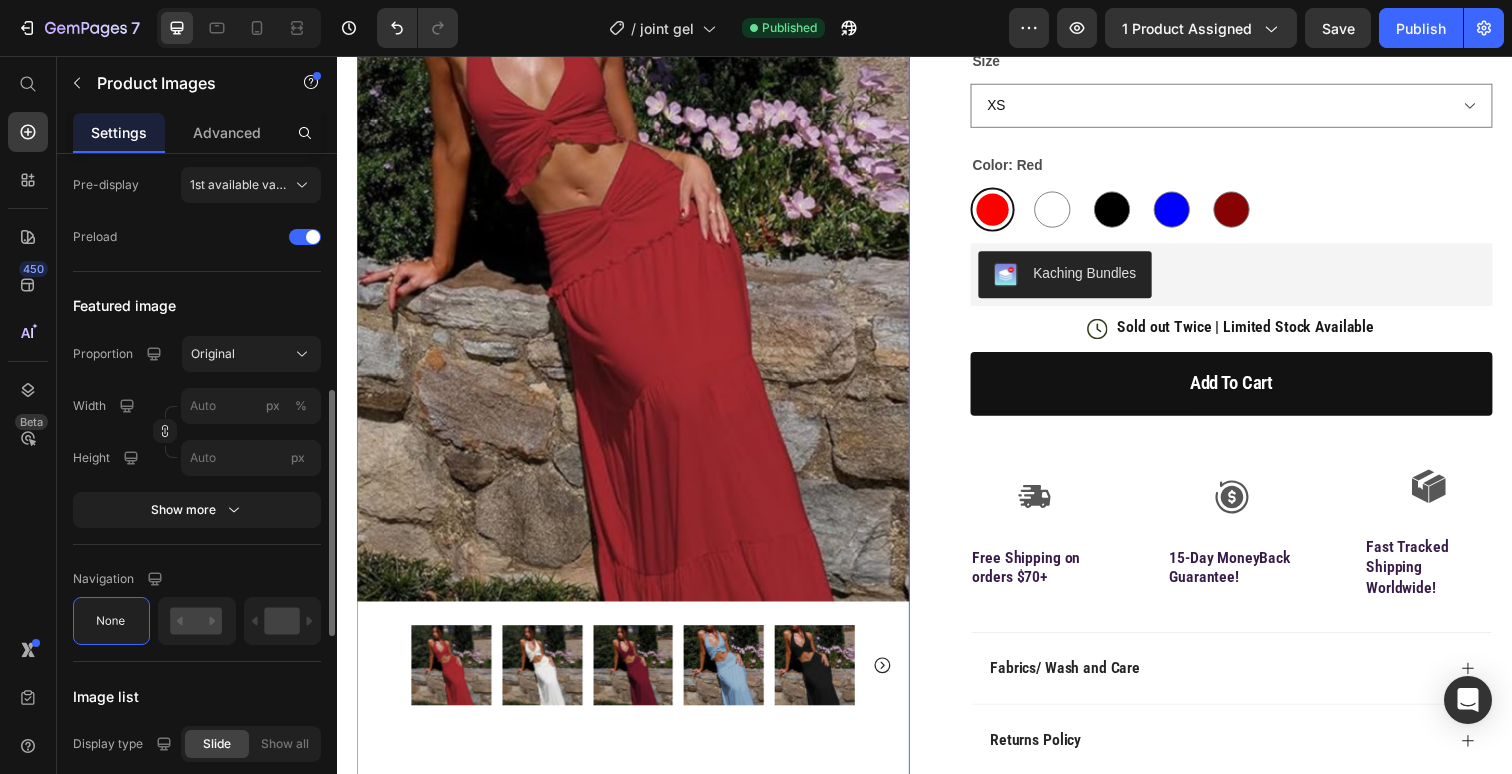 scroll, scrollTop: 631, scrollLeft: 0, axis: vertical 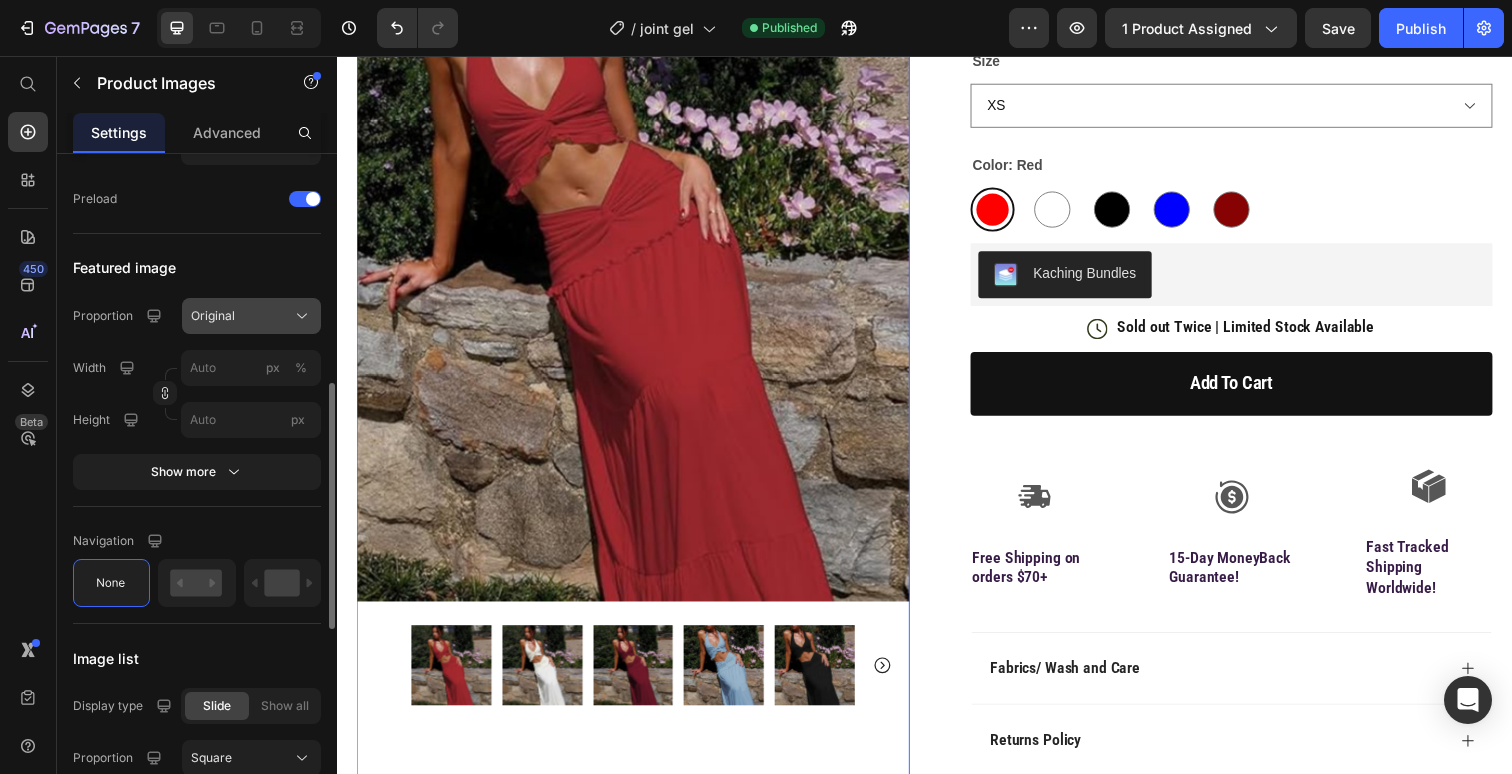 click on "Original" 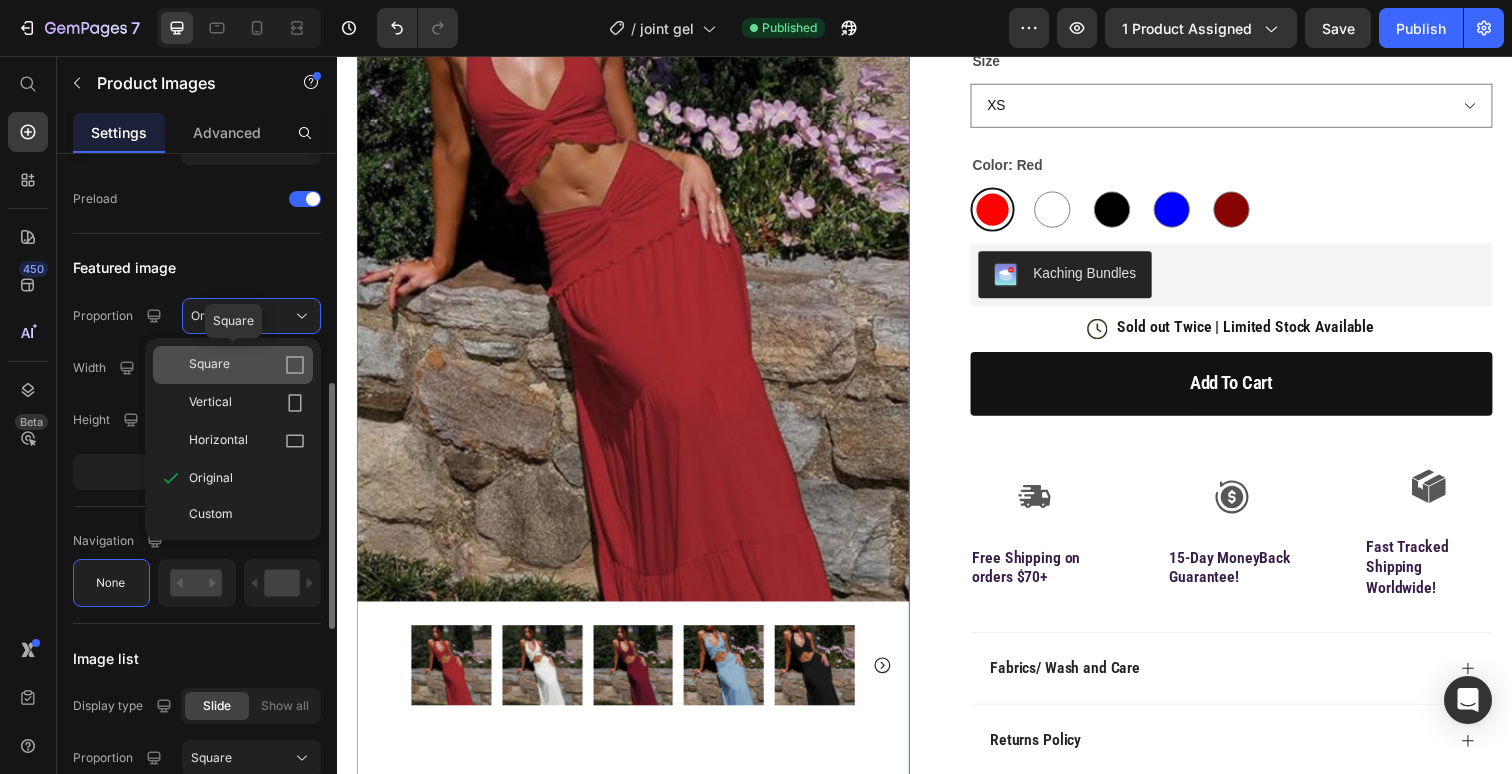 click on "Square" at bounding box center (247, 365) 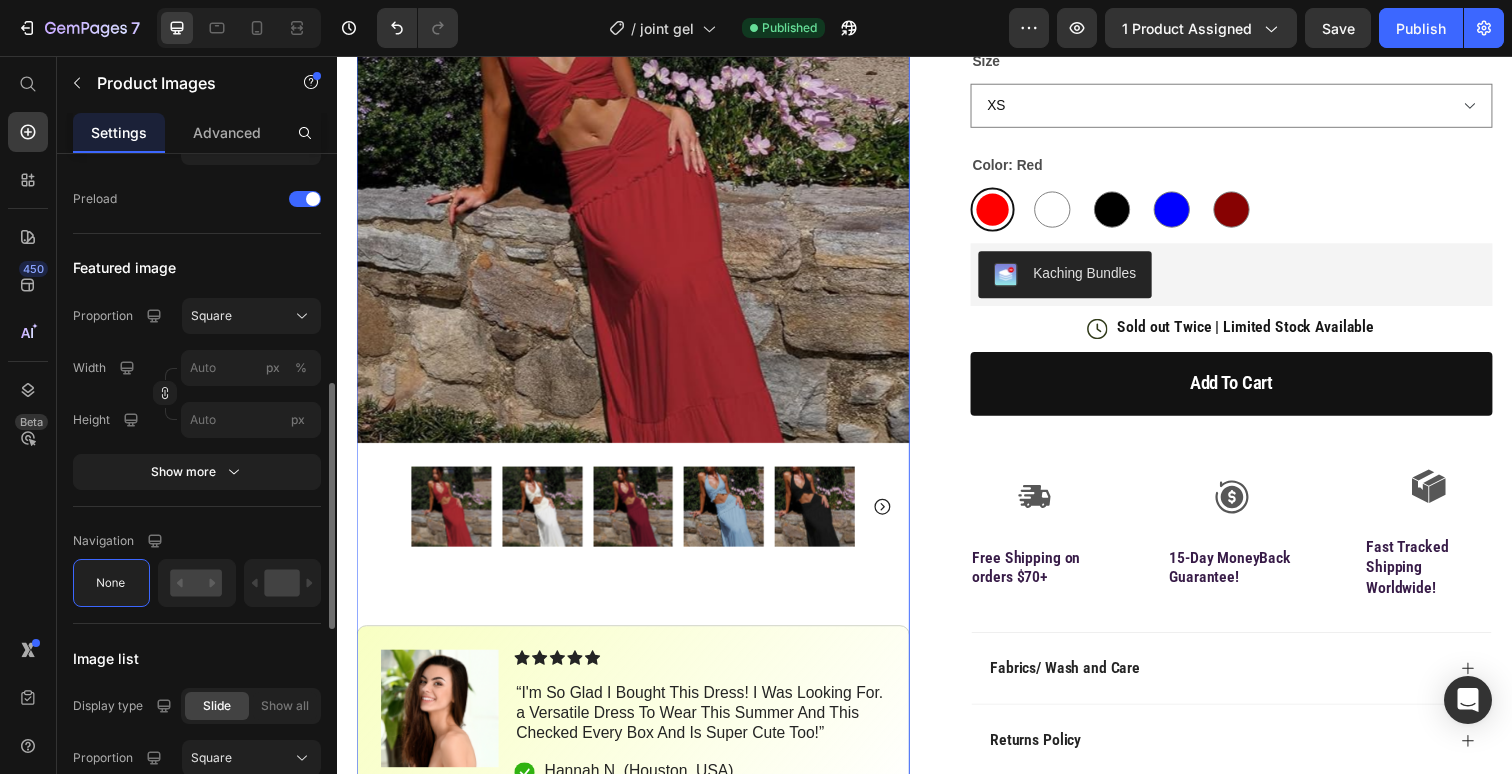click 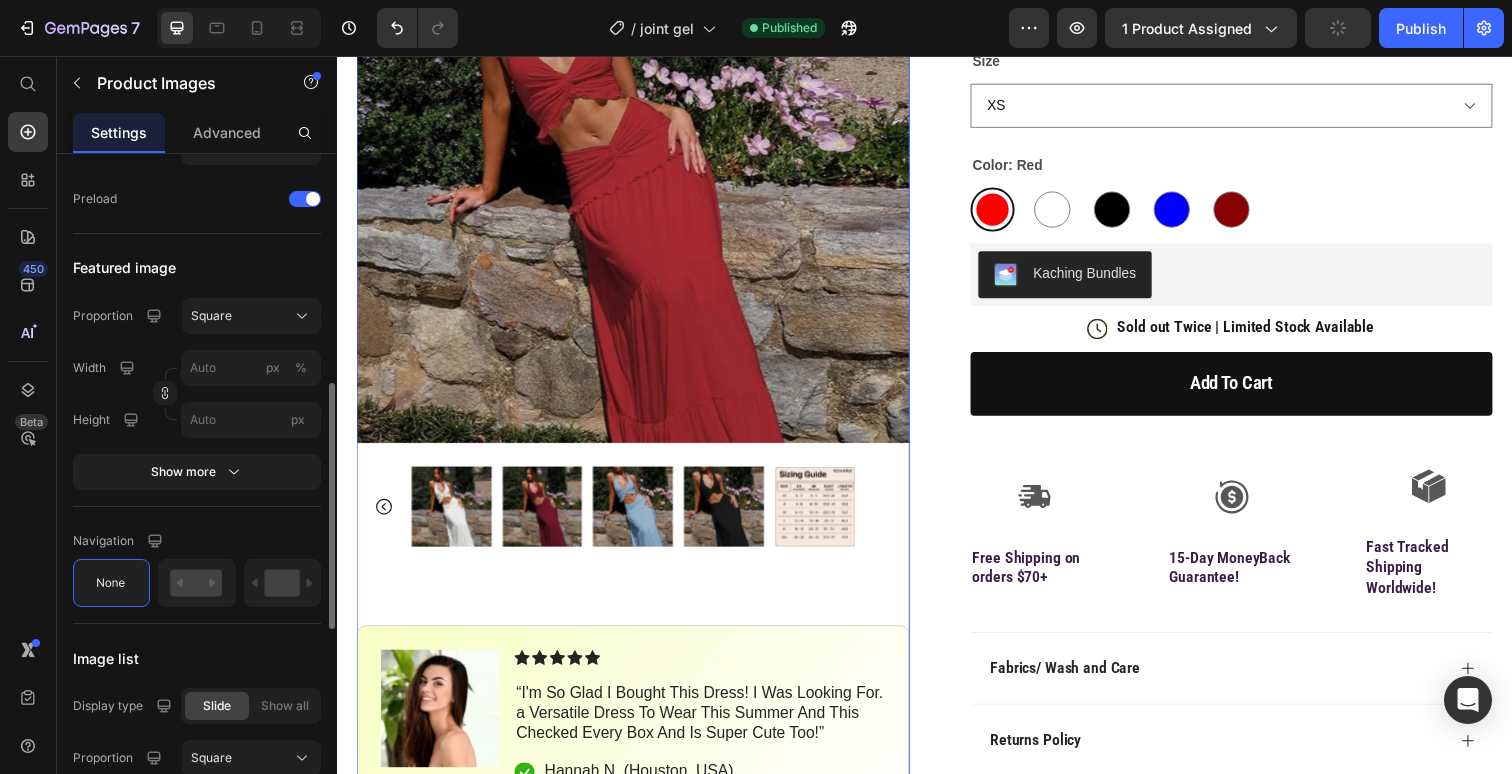 click at bounding box center (825, 517) 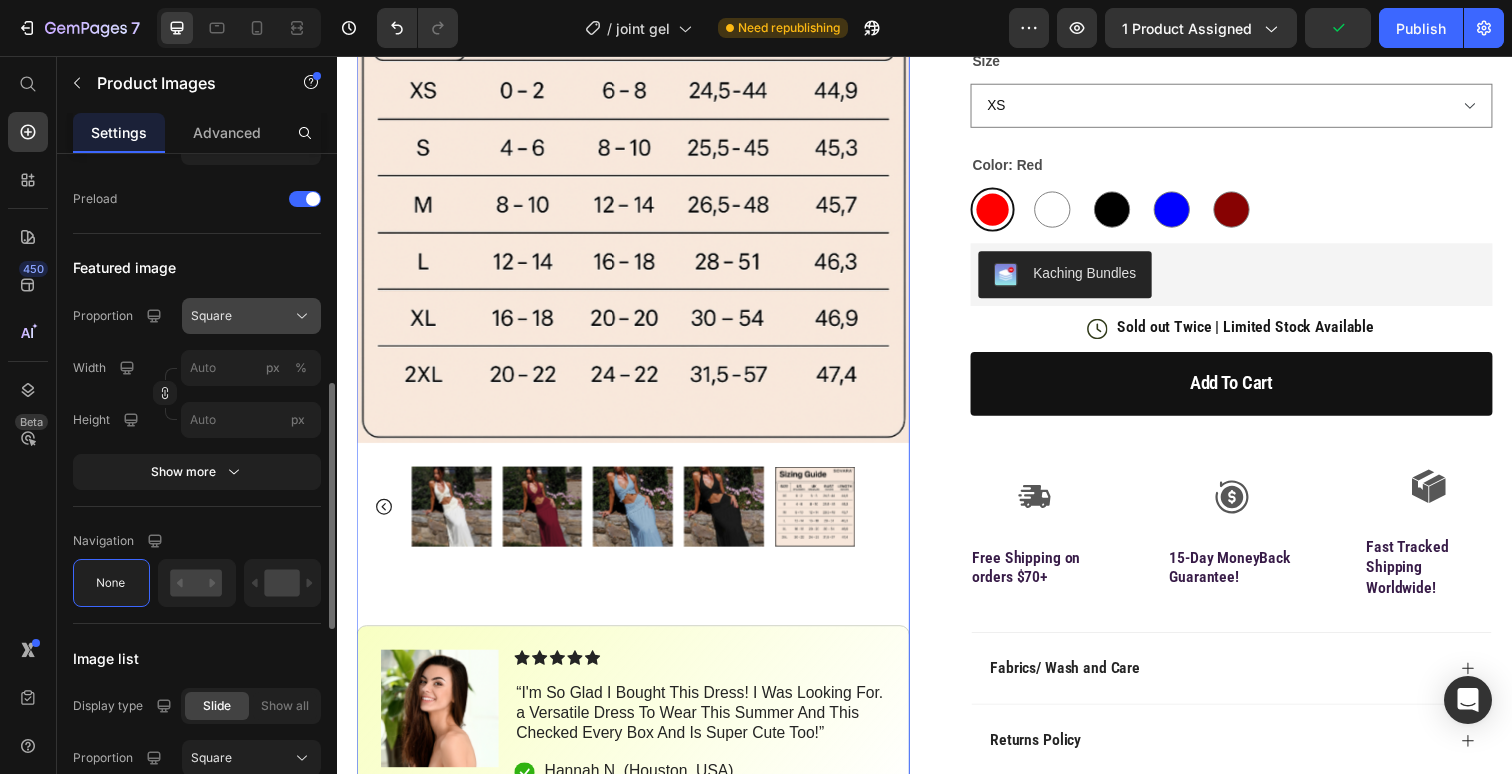 click on "Square" at bounding box center (251, 316) 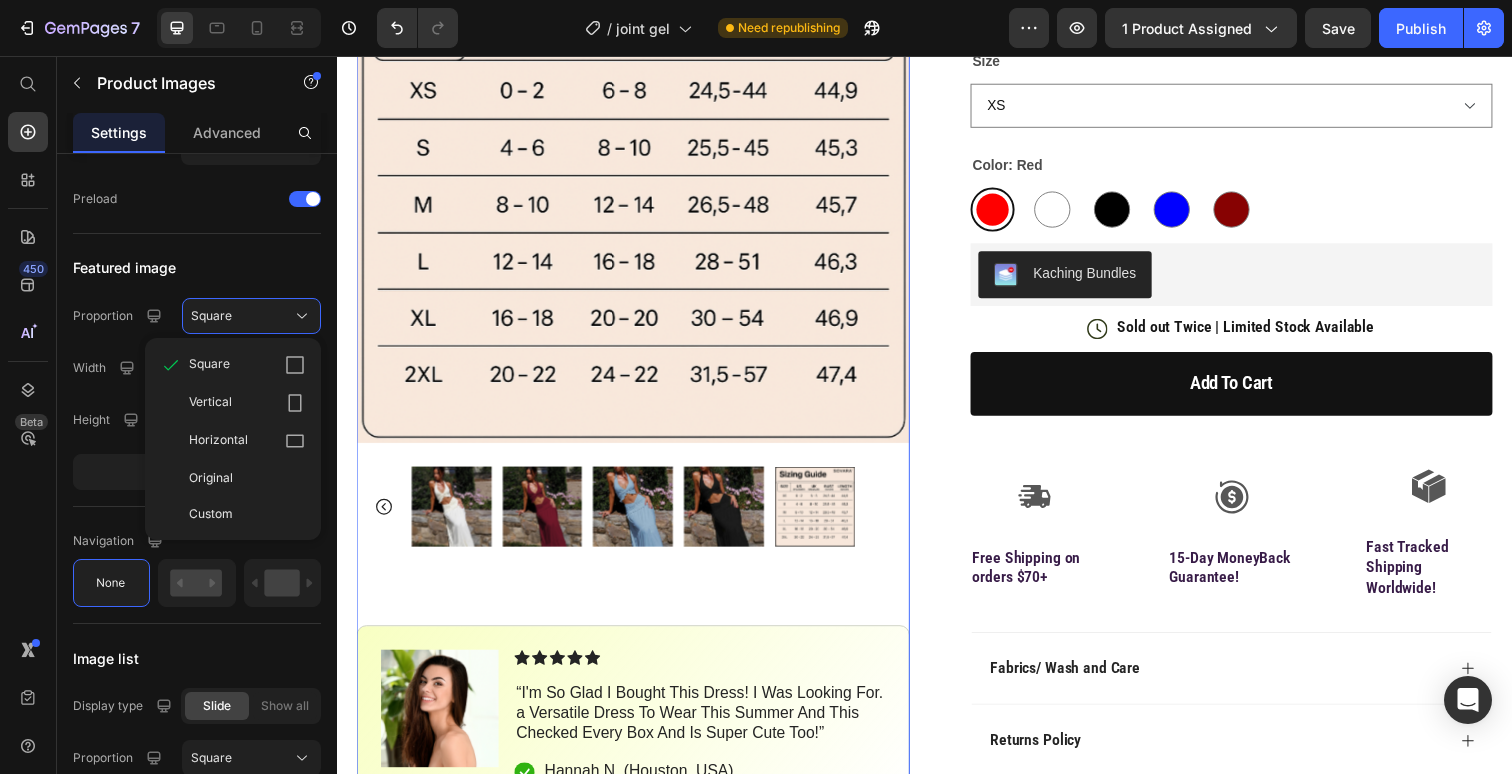 click at bounding box center [732, 517] 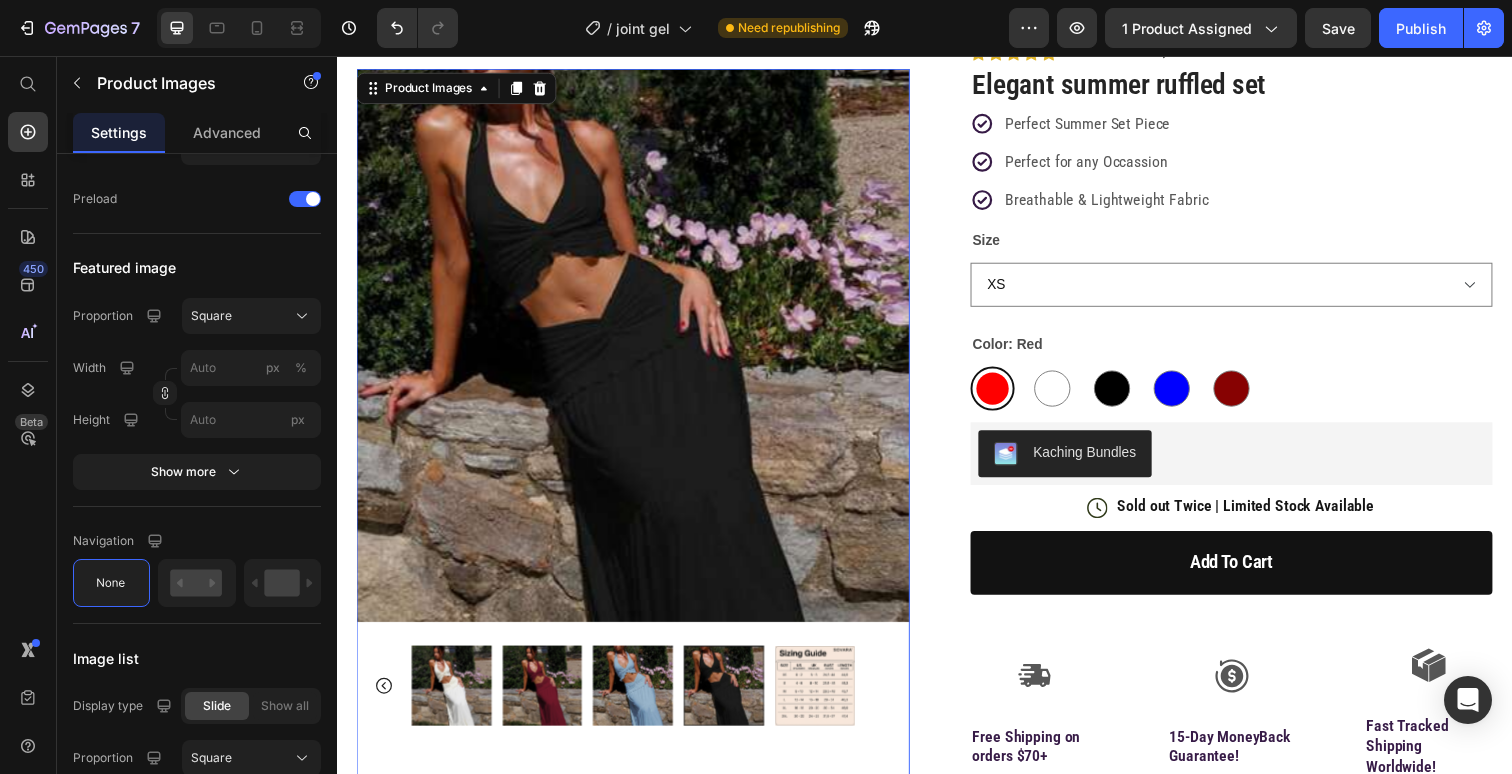 scroll, scrollTop: 141, scrollLeft: 0, axis: vertical 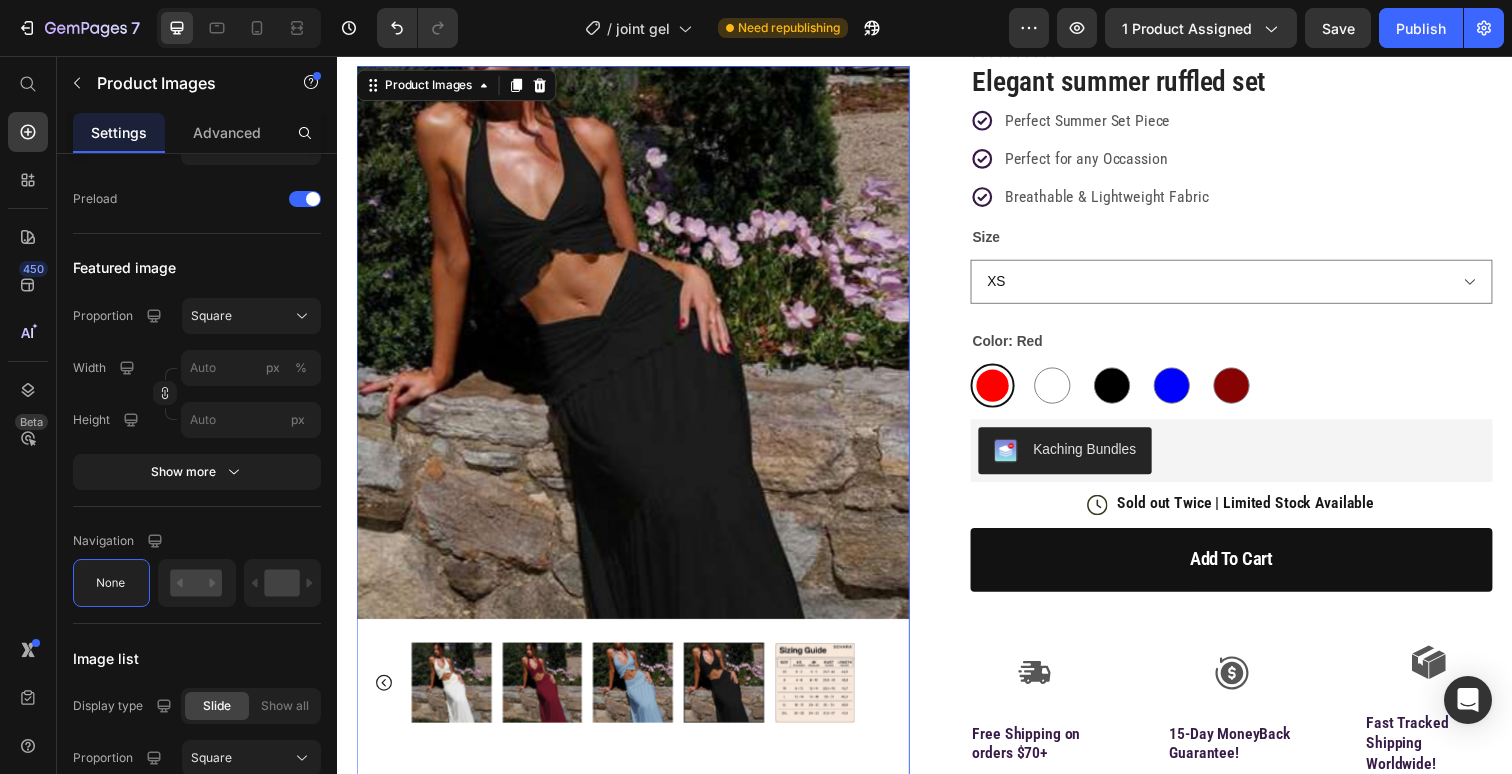 click at bounding box center [640, 696] 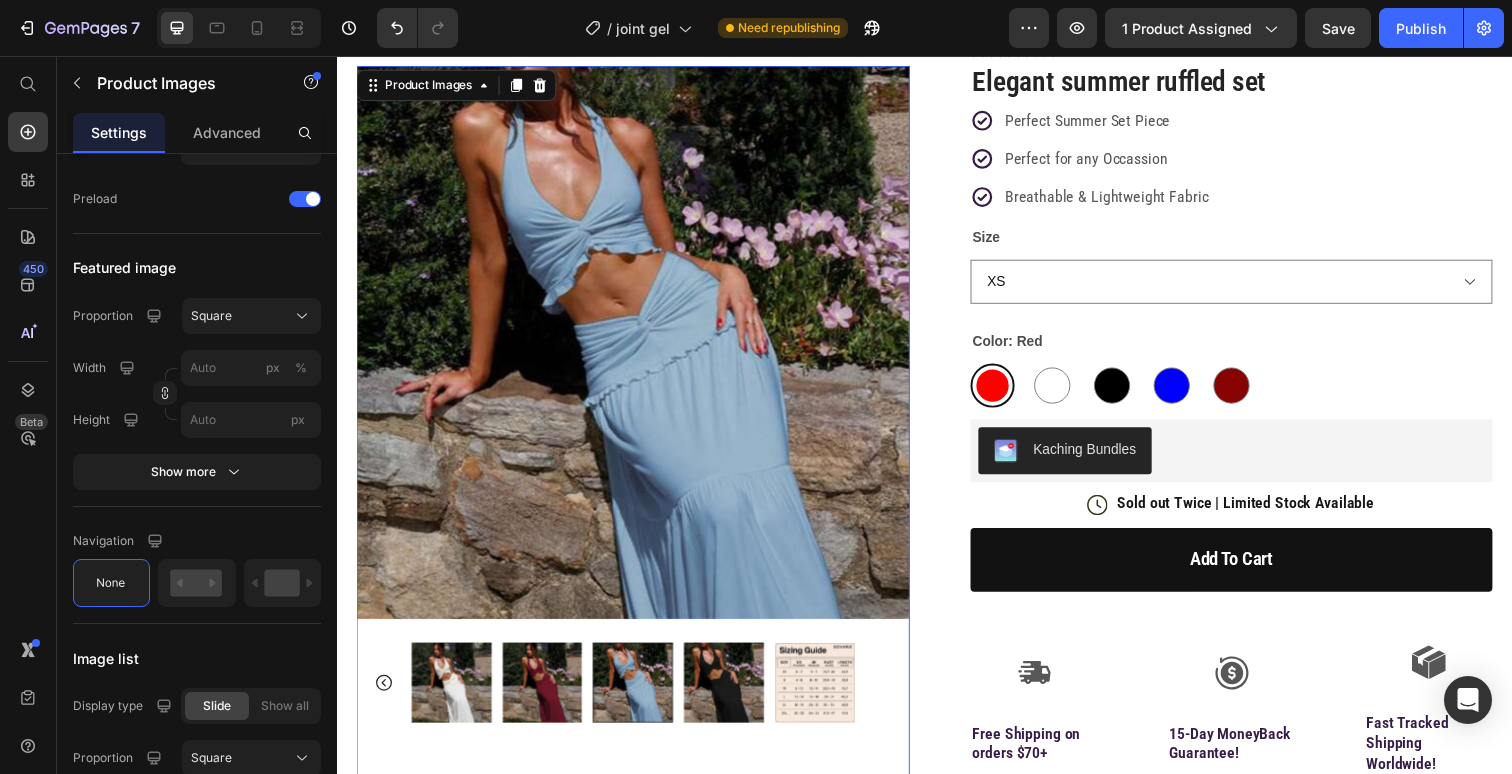 click at bounding box center [547, 696] 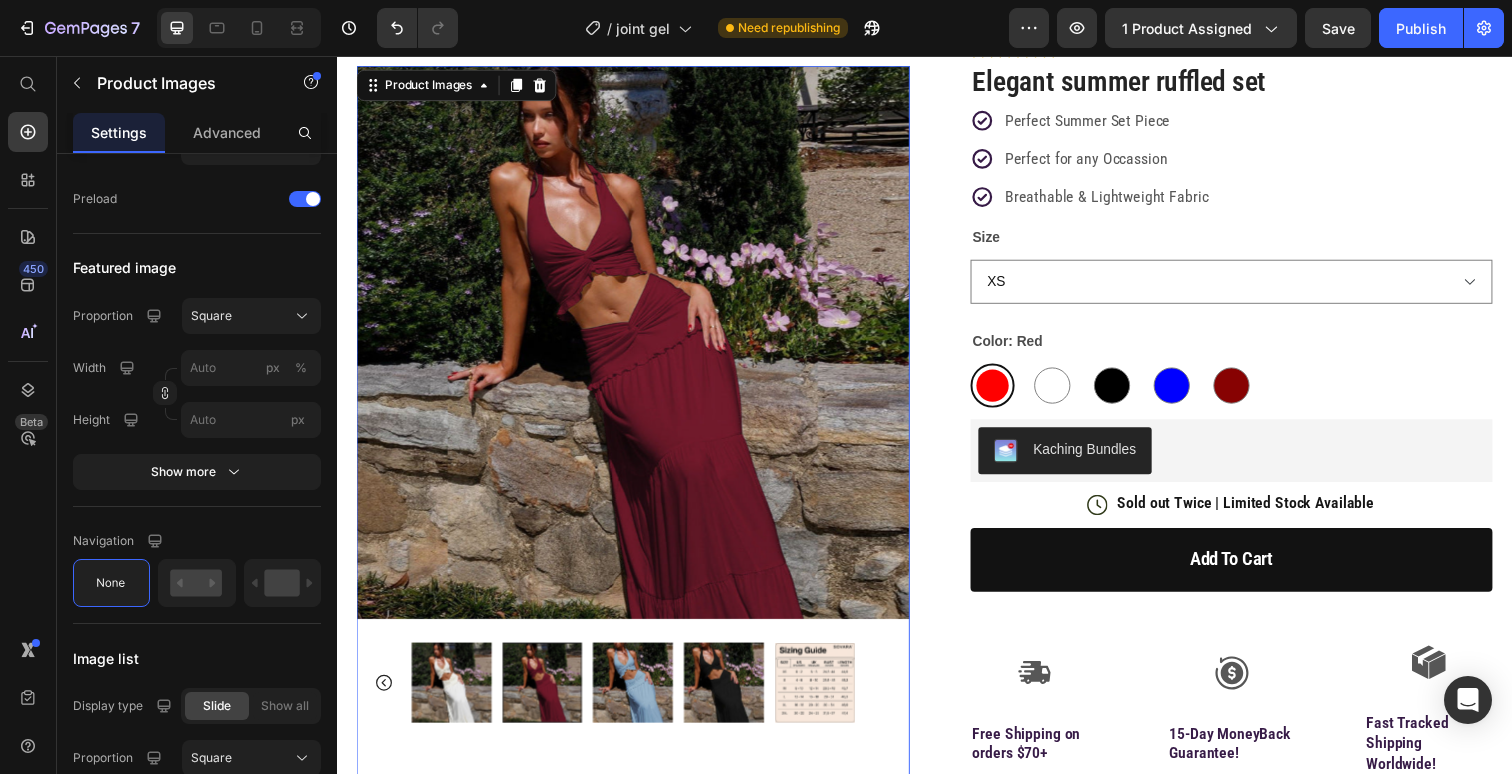 click at bounding box center (454, 696) 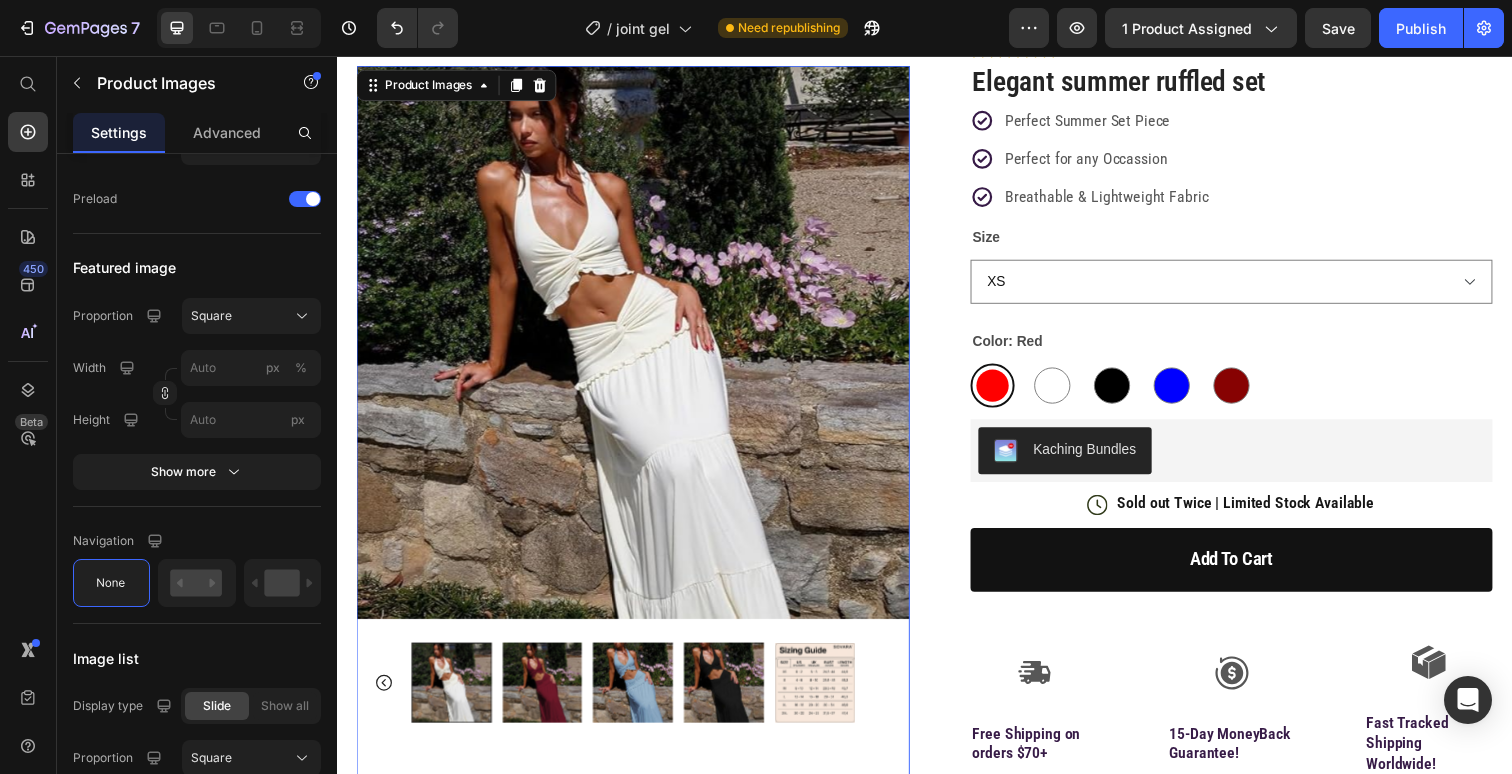 click at bounding box center [547, 696] 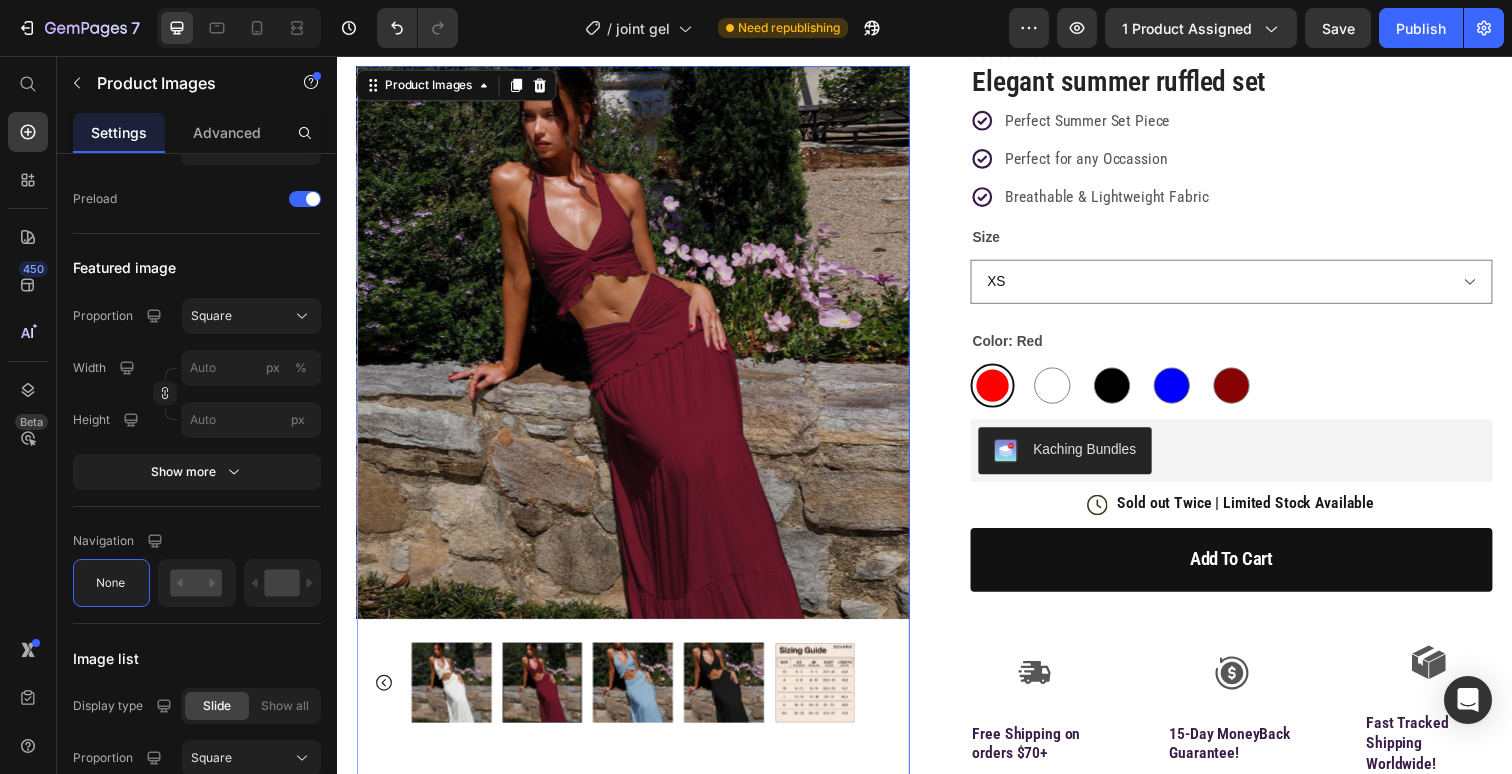 click at bounding box center (547, 696) 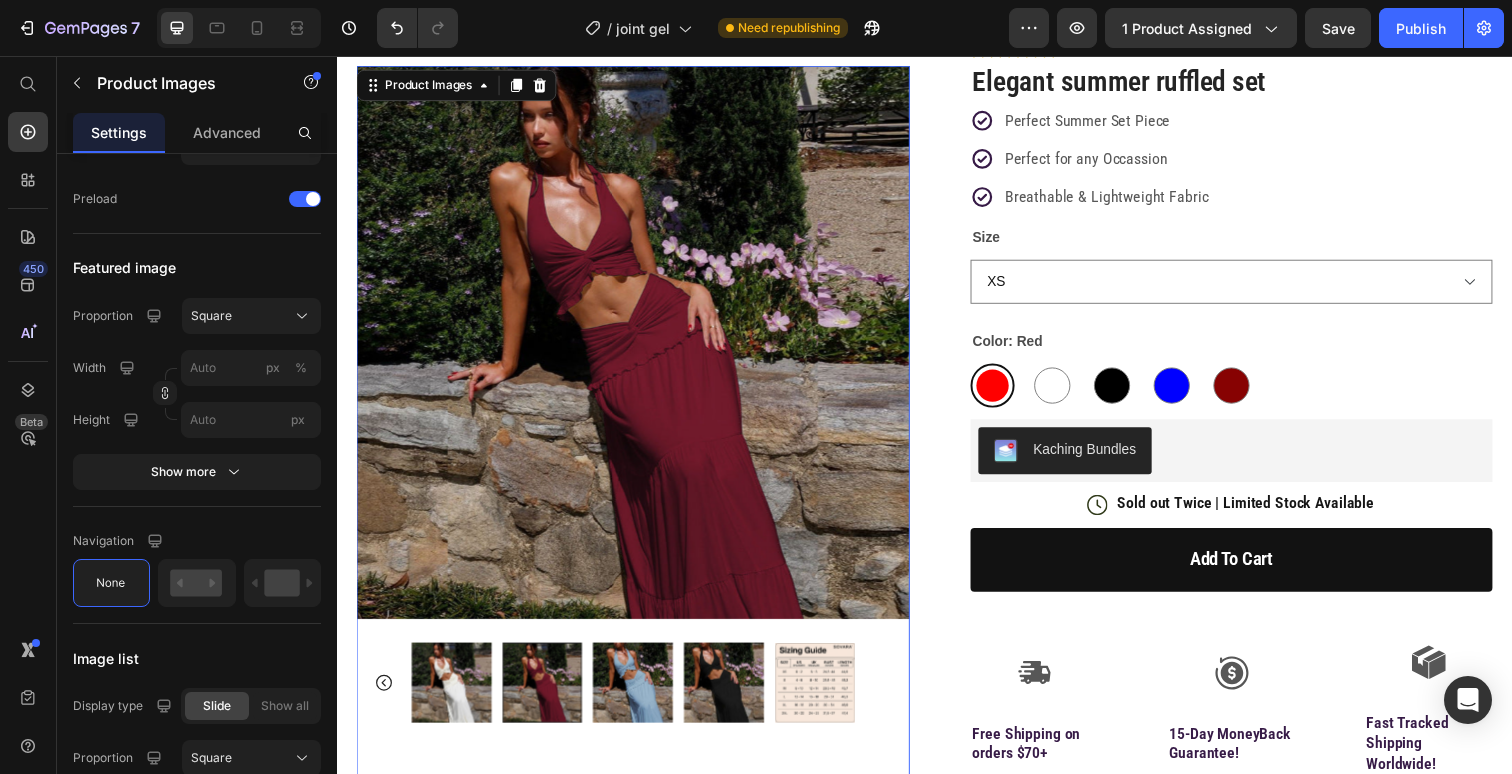 click at bounding box center (640, 696) 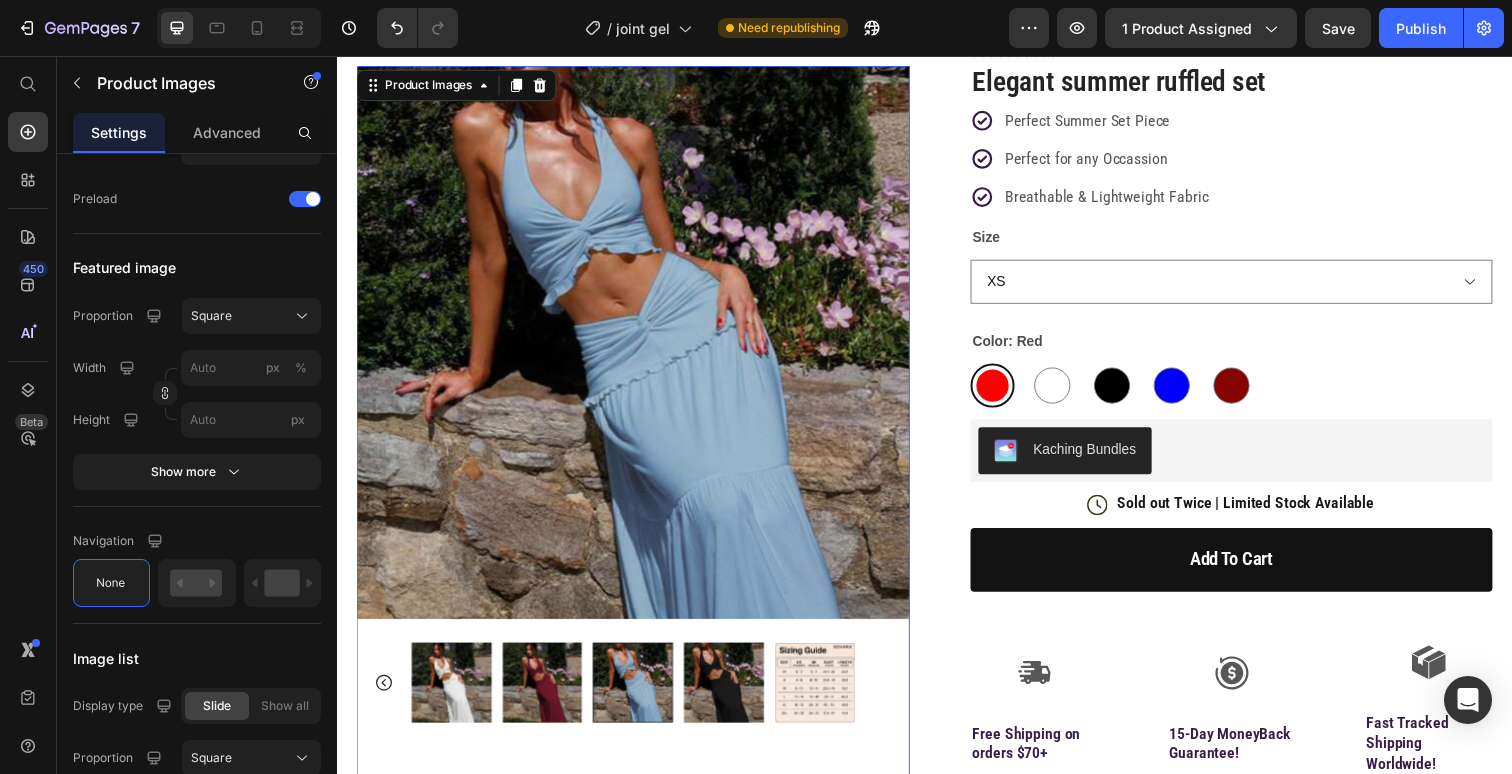 click at bounding box center (639, 696) 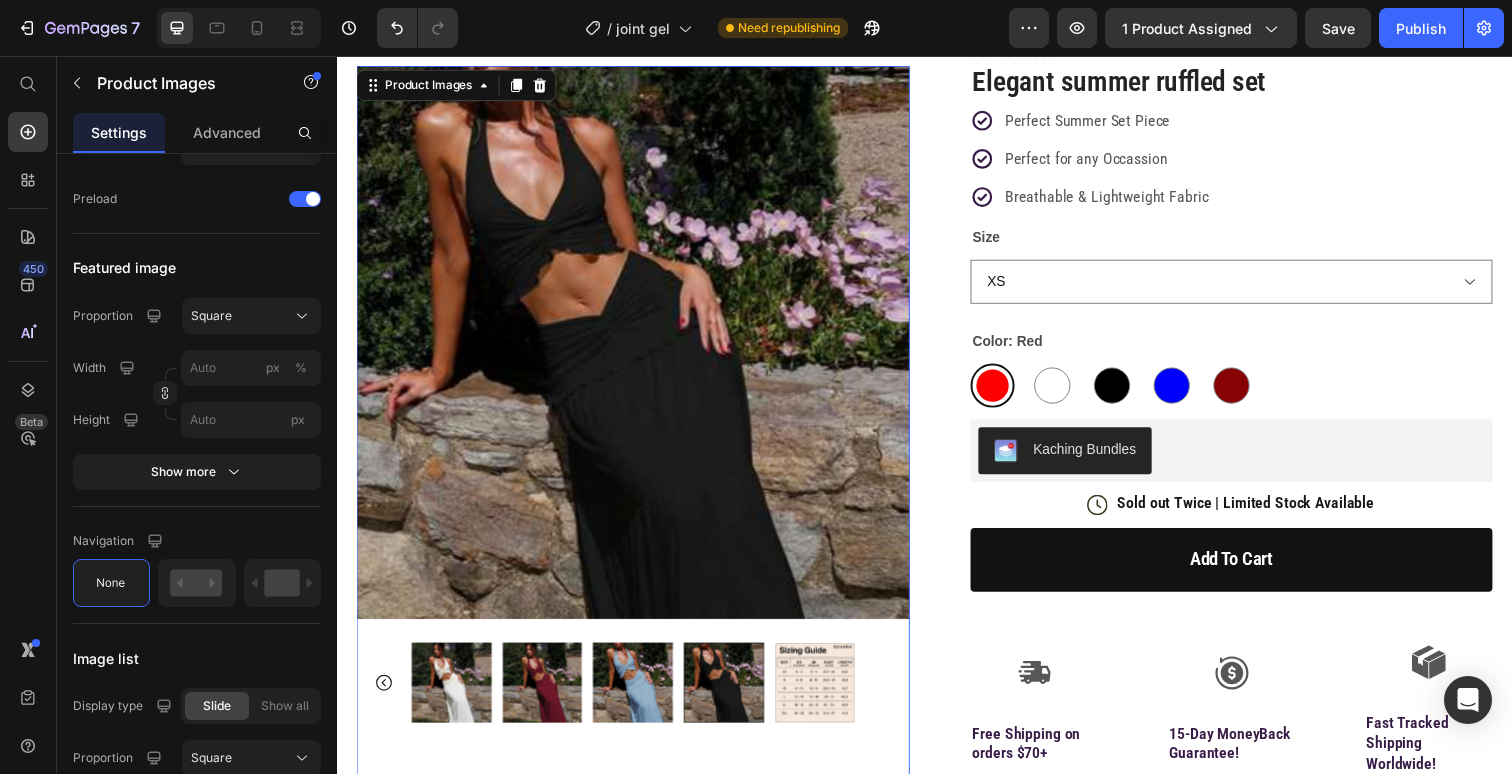 click at bounding box center [825, 696] 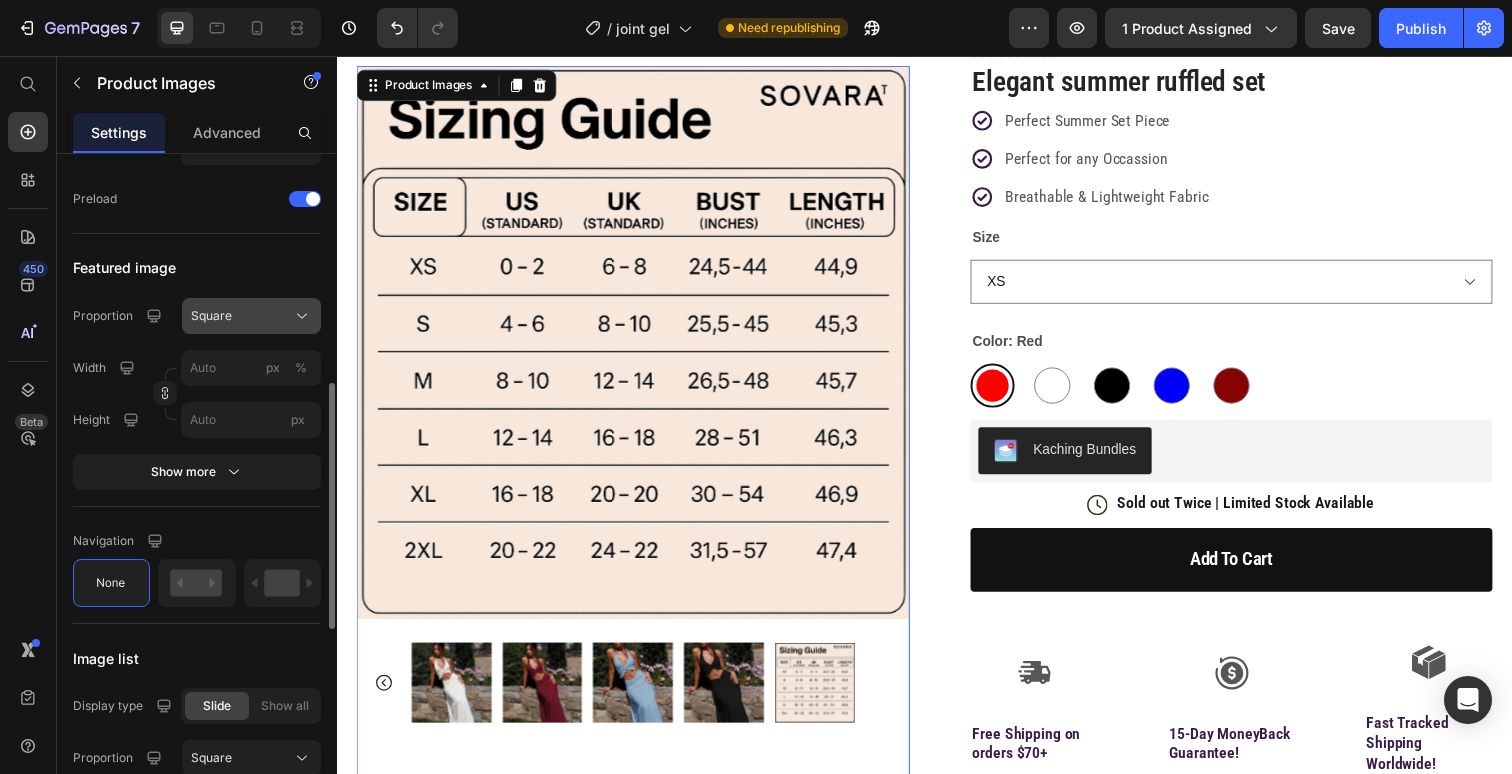 click on "Square" at bounding box center (251, 316) 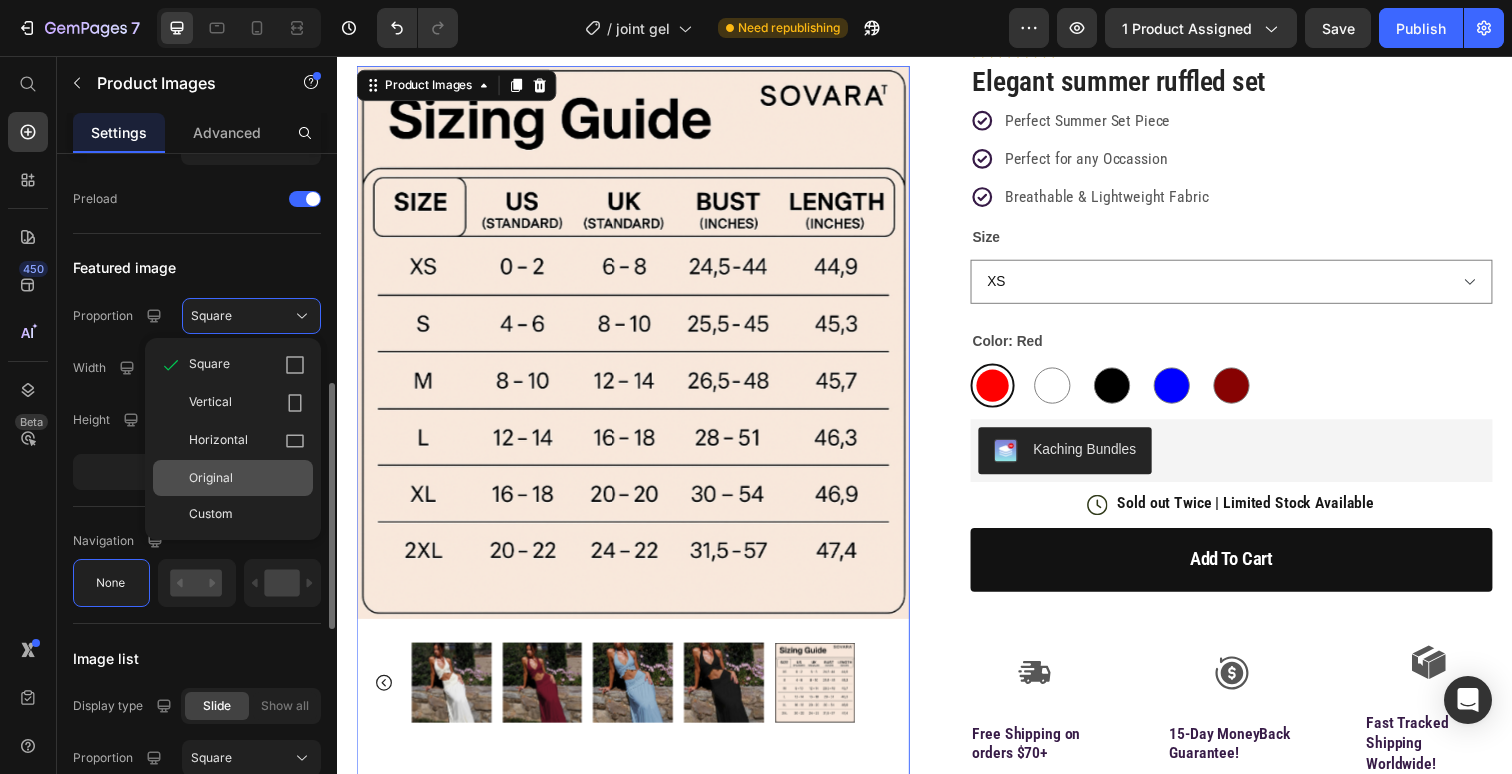 click on "Original" at bounding box center (247, 478) 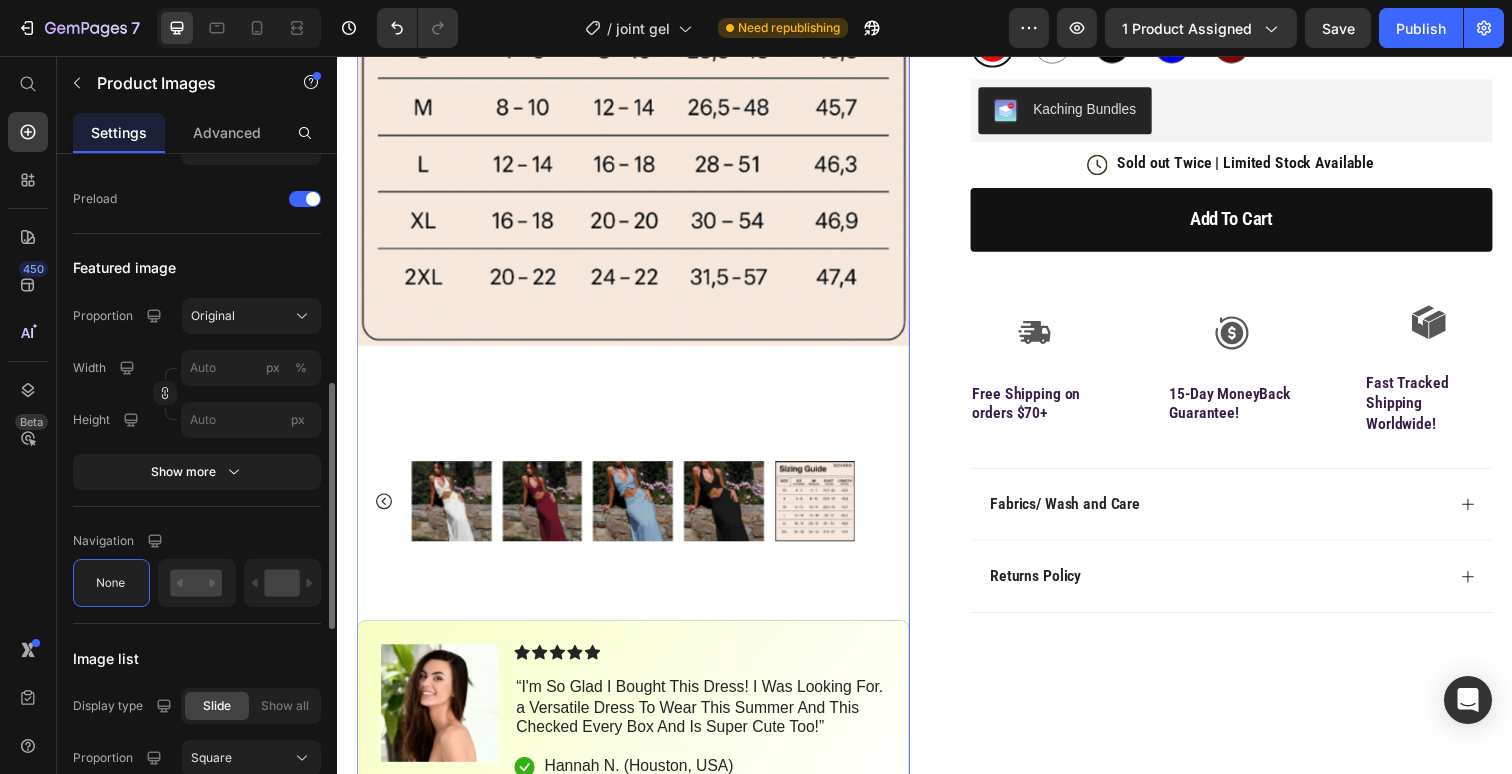 scroll, scrollTop: 494, scrollLeft: 0, axis: vertical 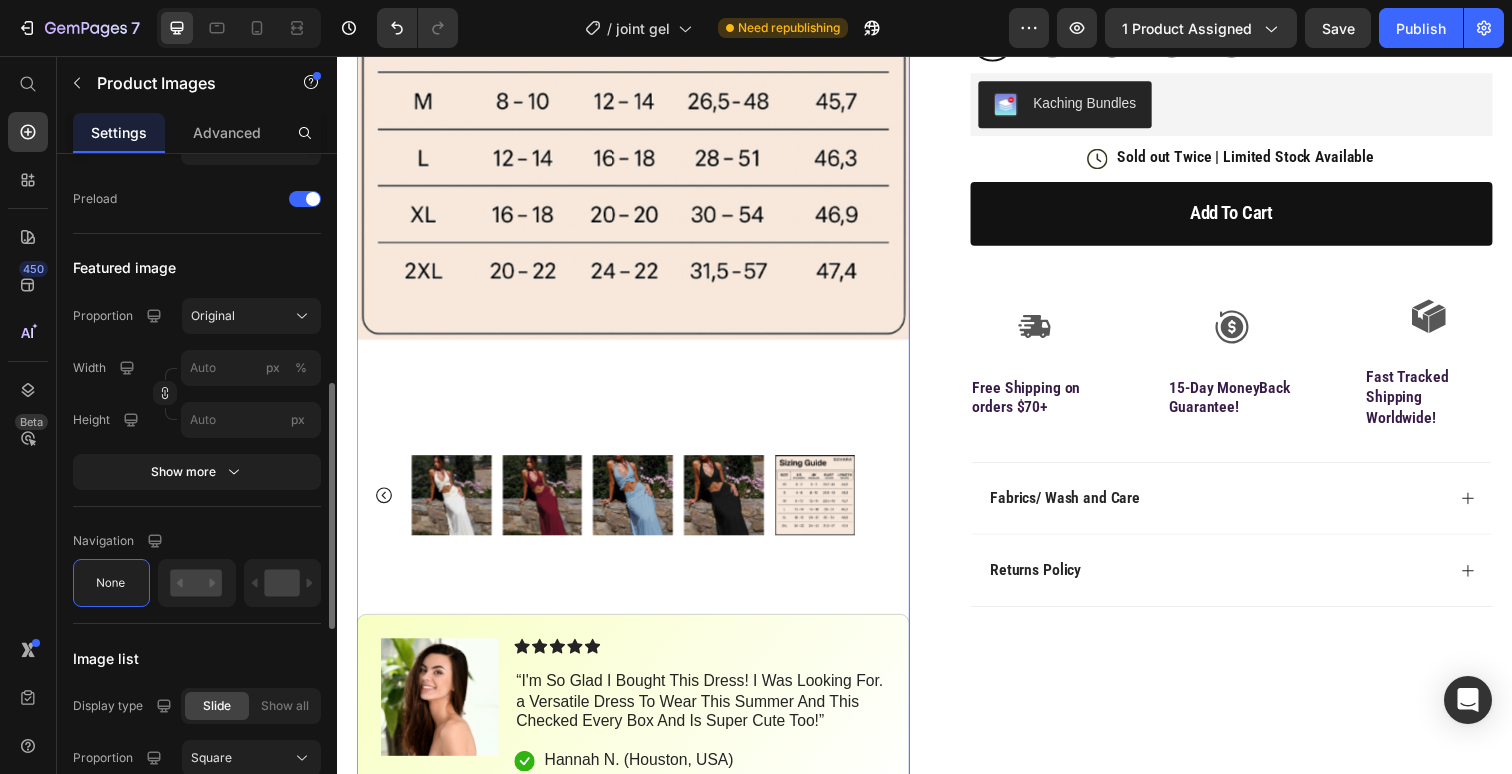 click at bounding box center (454, 505) 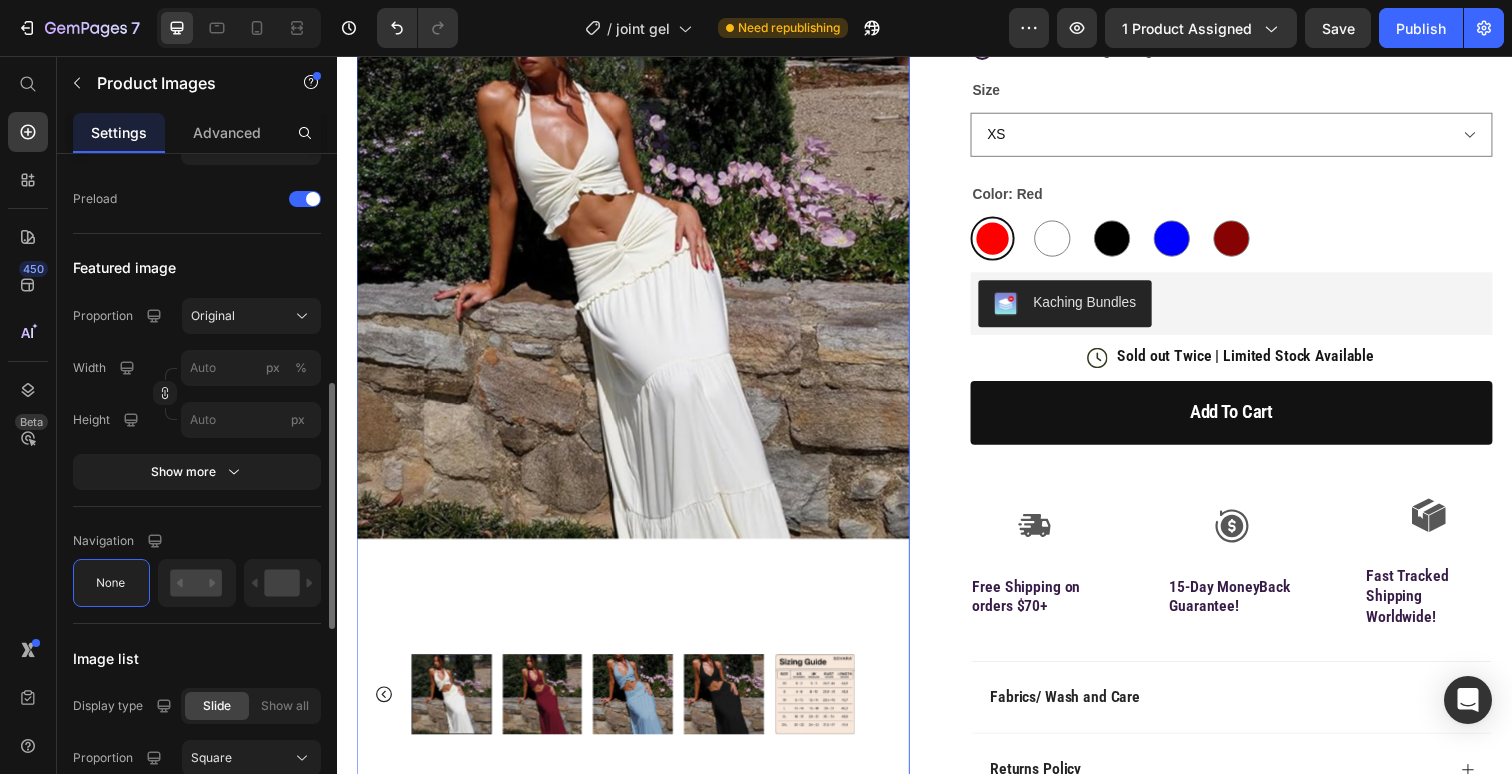 scroll, scrollTop: 237, scrollLeft: 0, axis: vertical 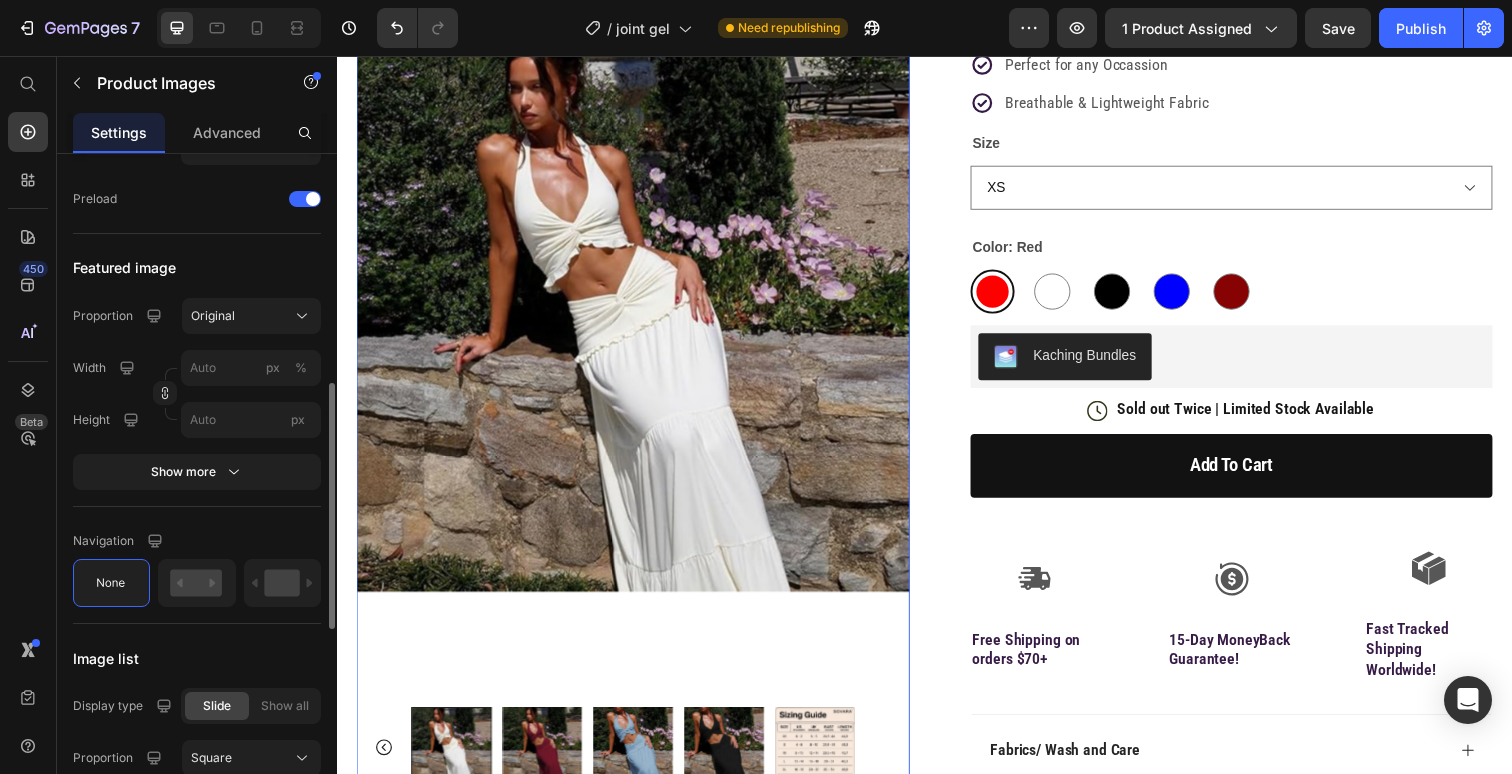 click at bounding box center (547, 762) 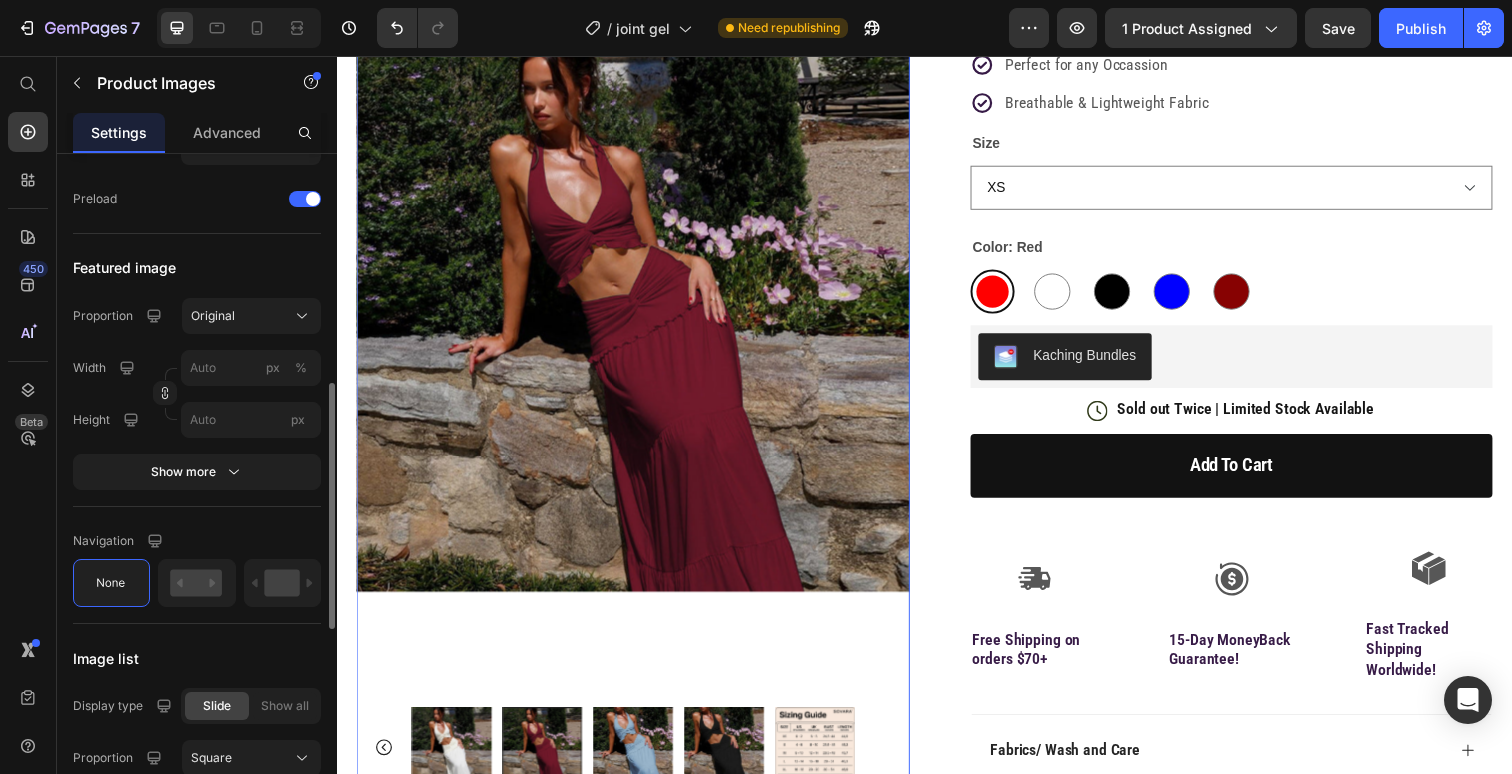 click at bounding box center [640, 762] 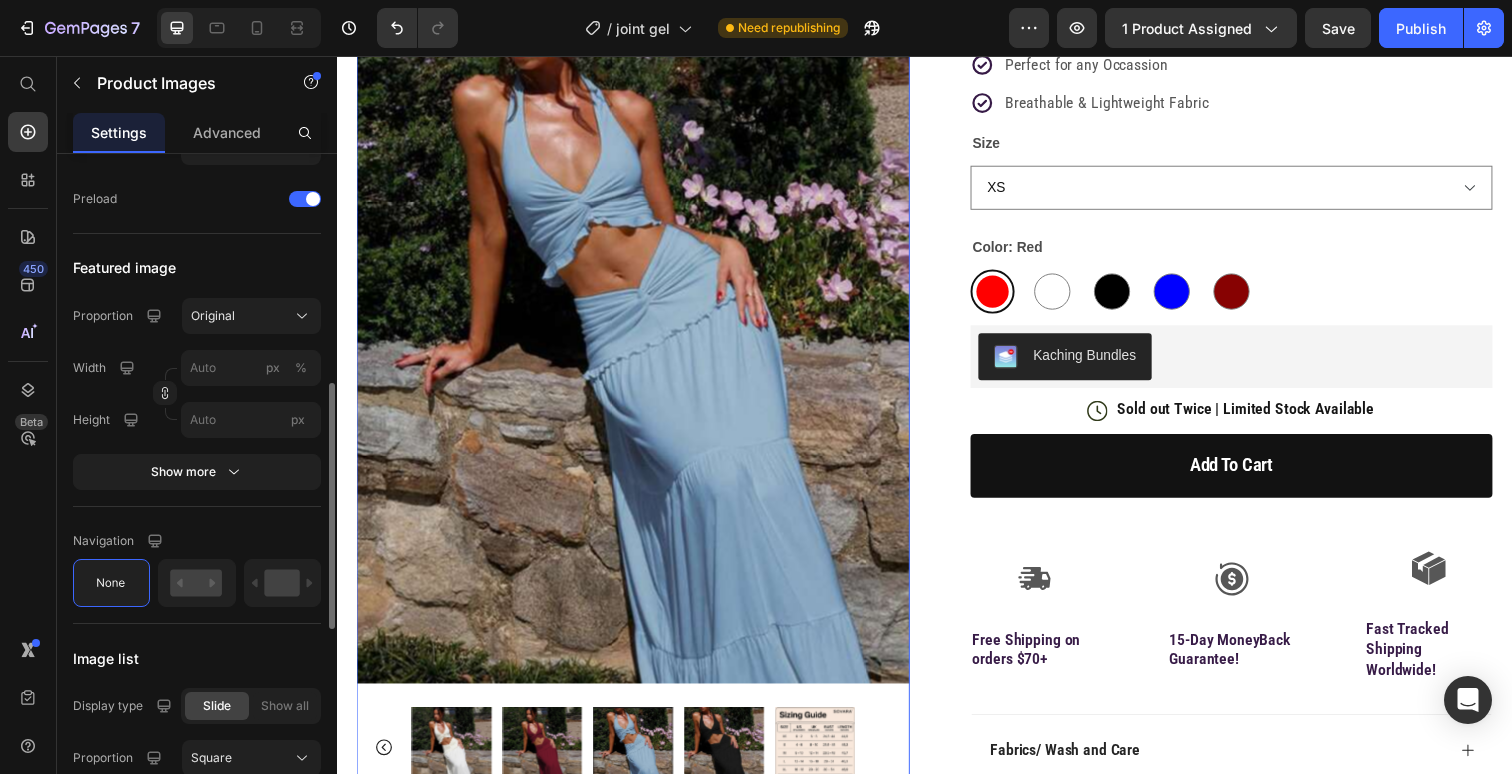 click at bounding box center (732, 762) 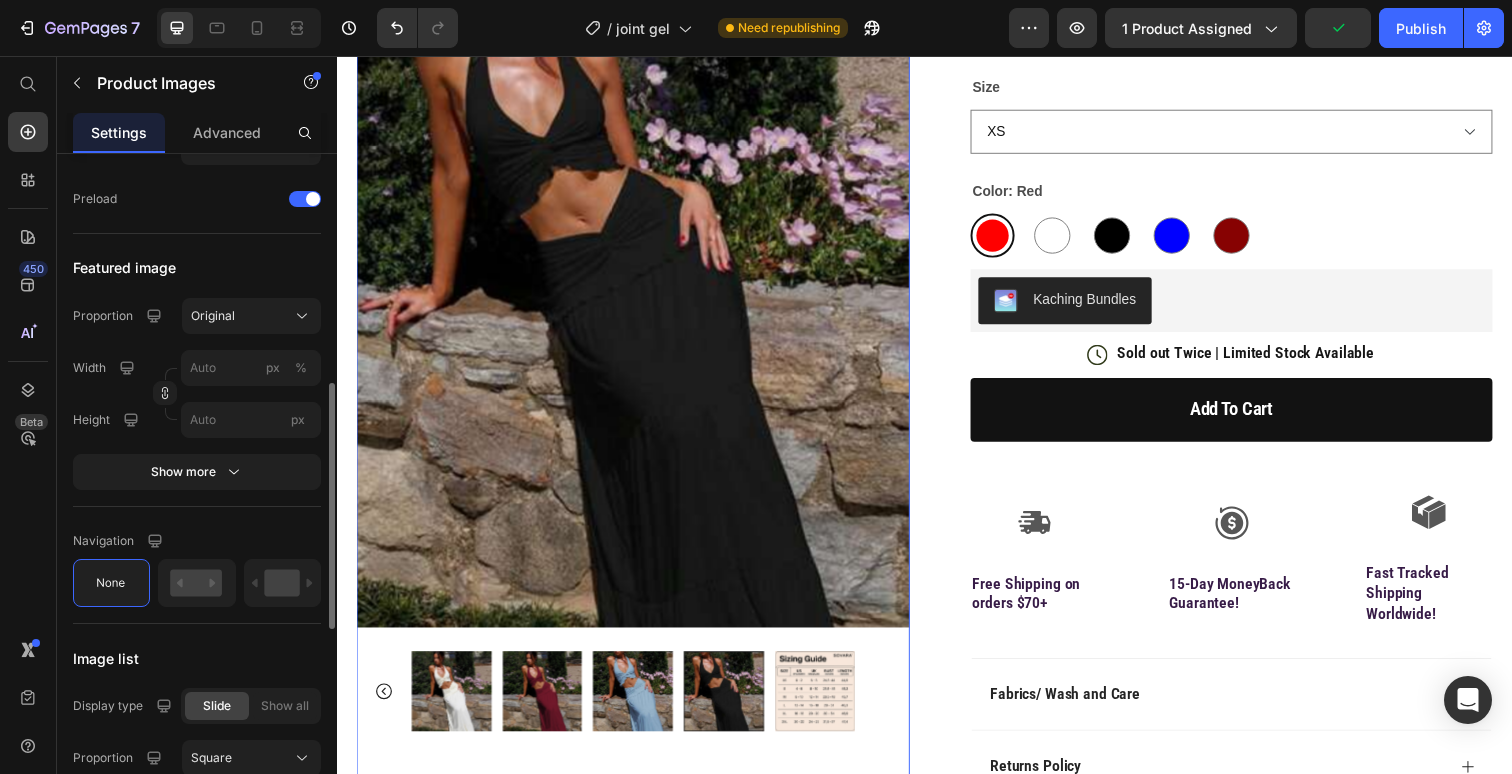 scroll, scrollTop: 306, scrollLeft: 0, axis: vertical 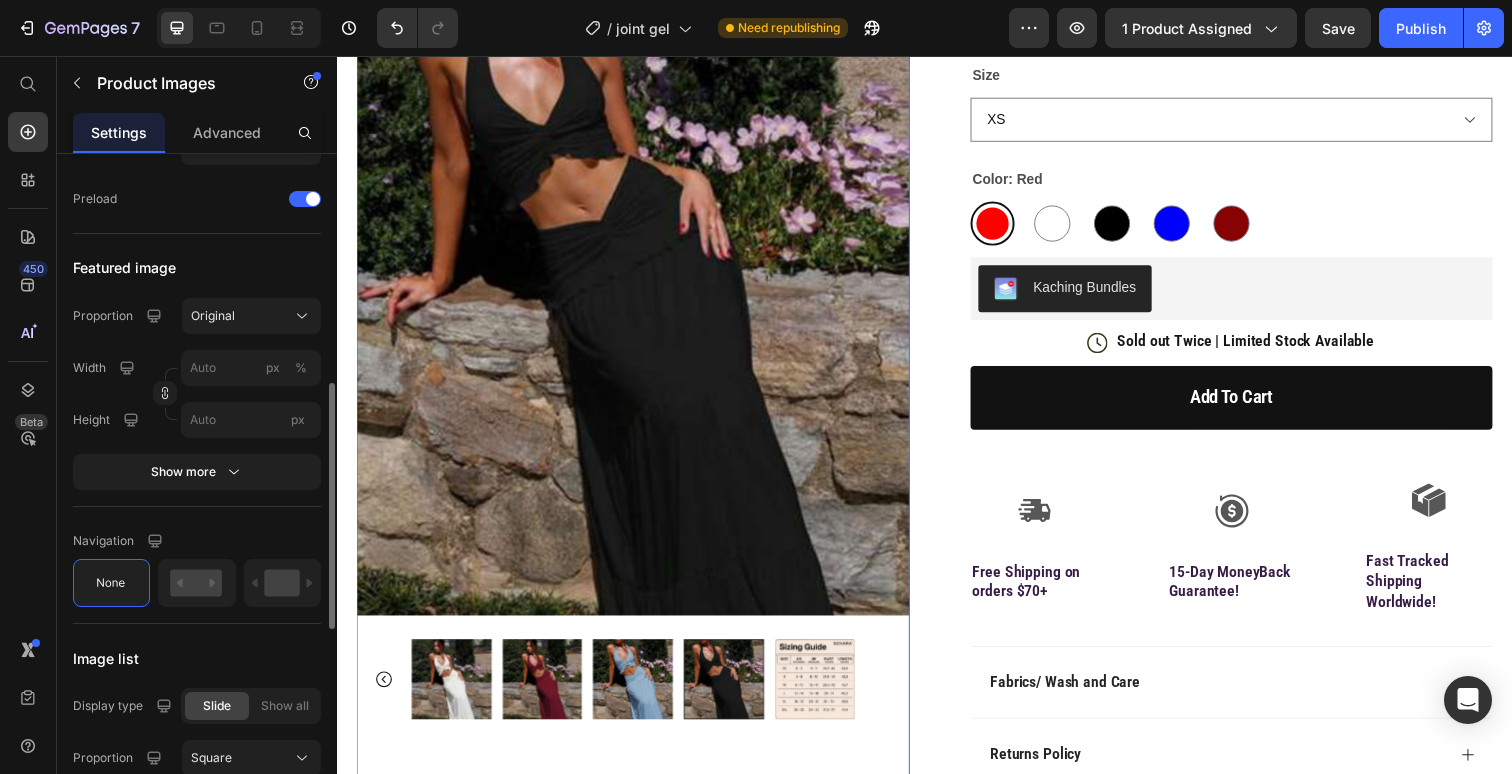 click at bounding box center (732, 693) 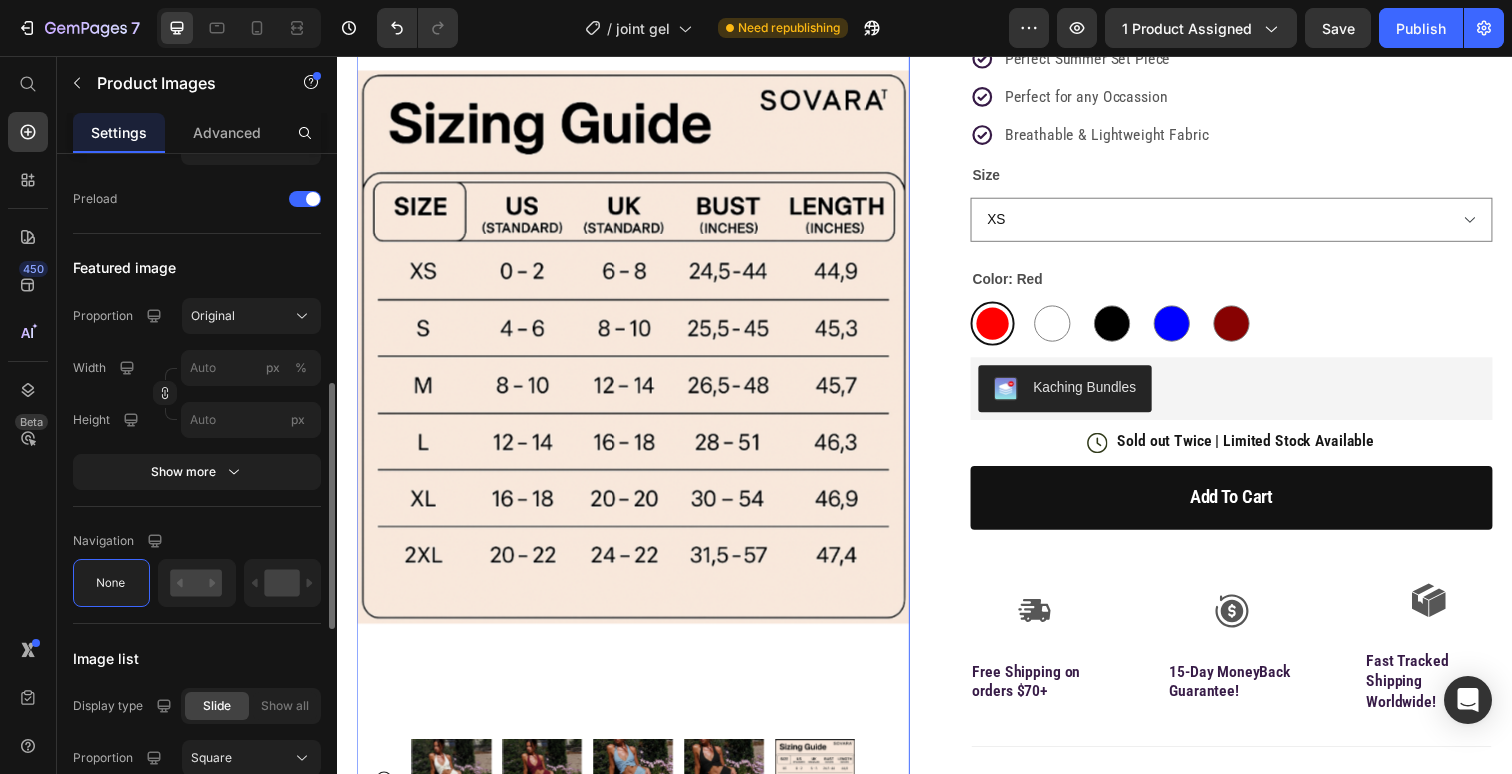 scroll, scrollTop: 112, scrollLeft: 0, axis: vertical 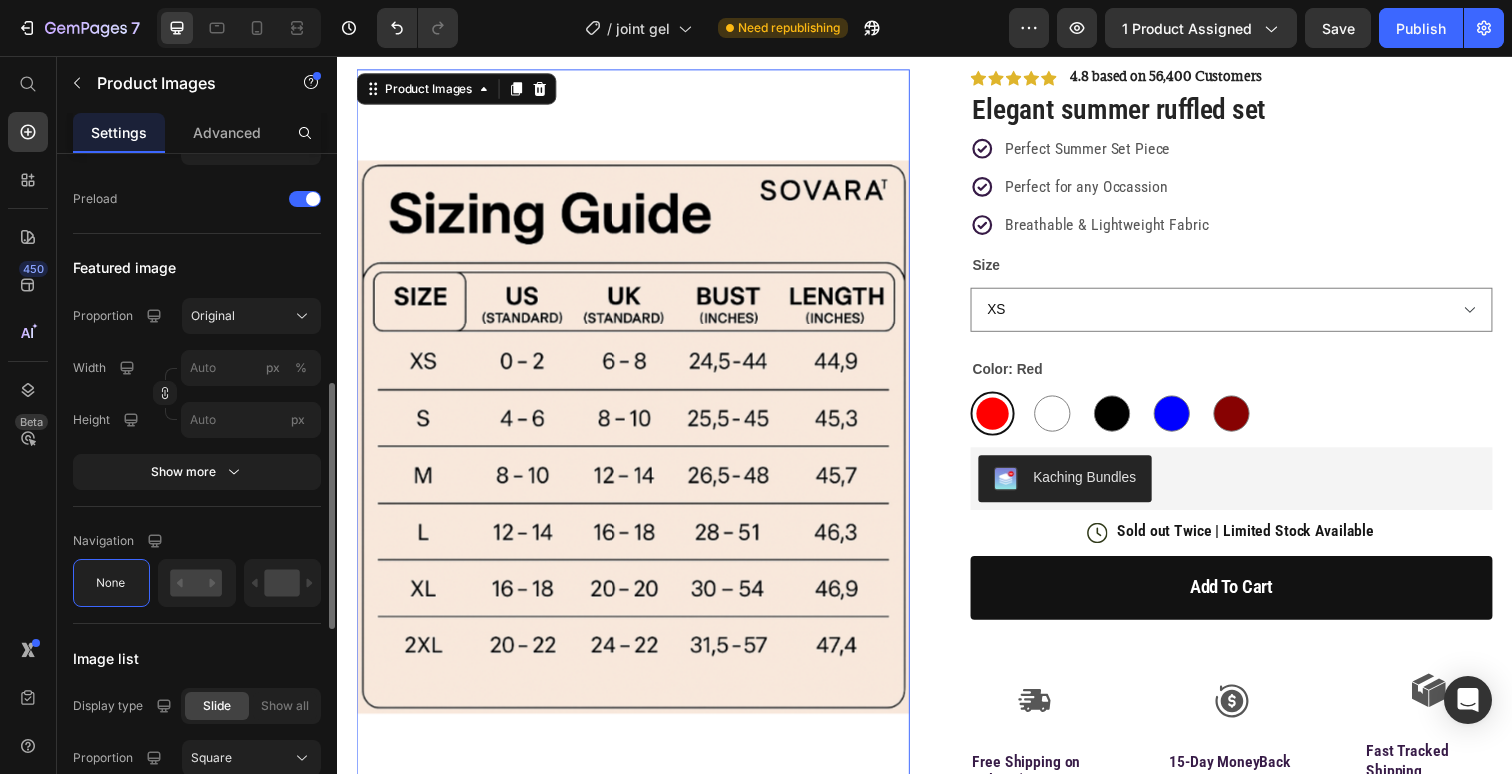 click at bounding box center [639, 446] 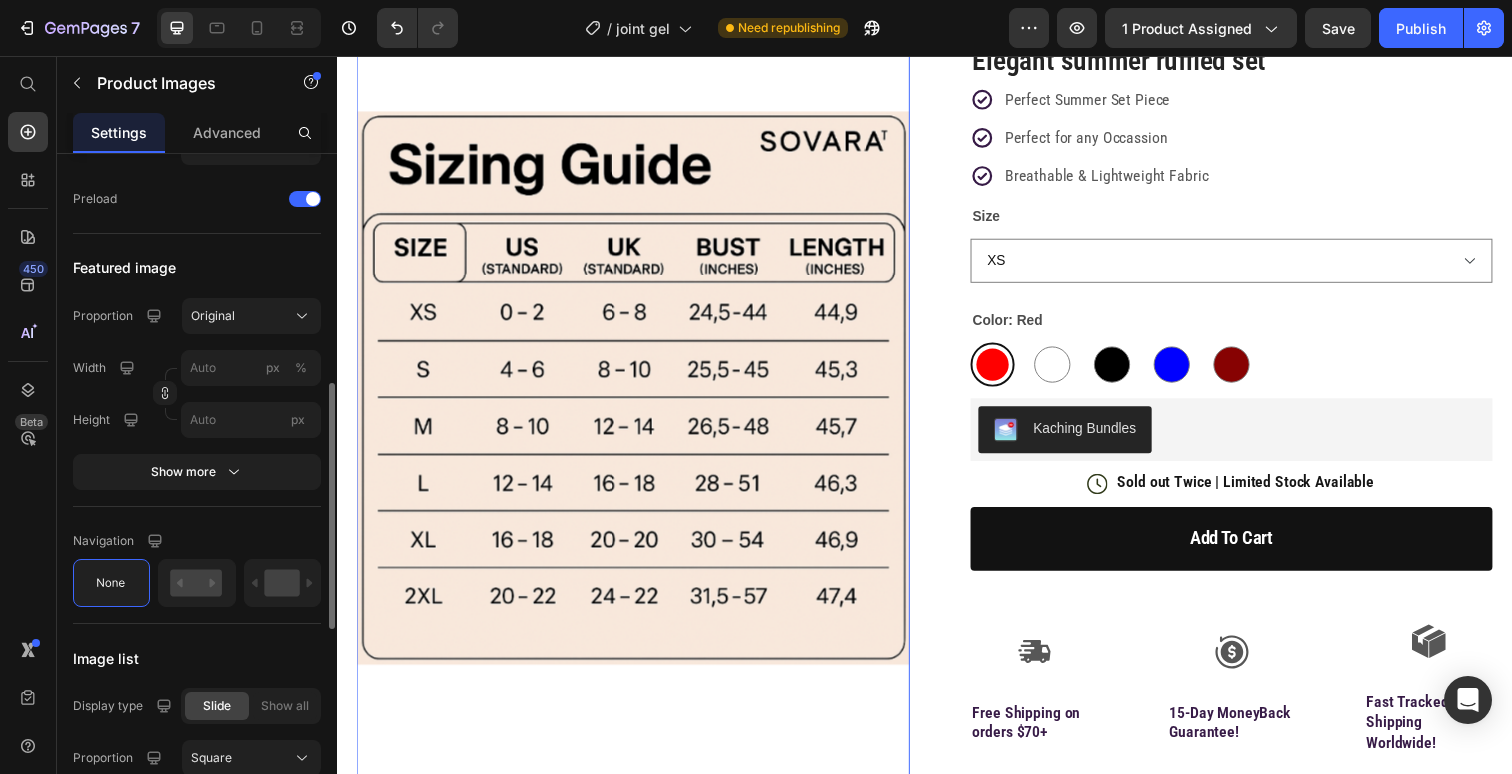 scroll, scrollTop: 181, scrollLeft: 0, axis: vertical 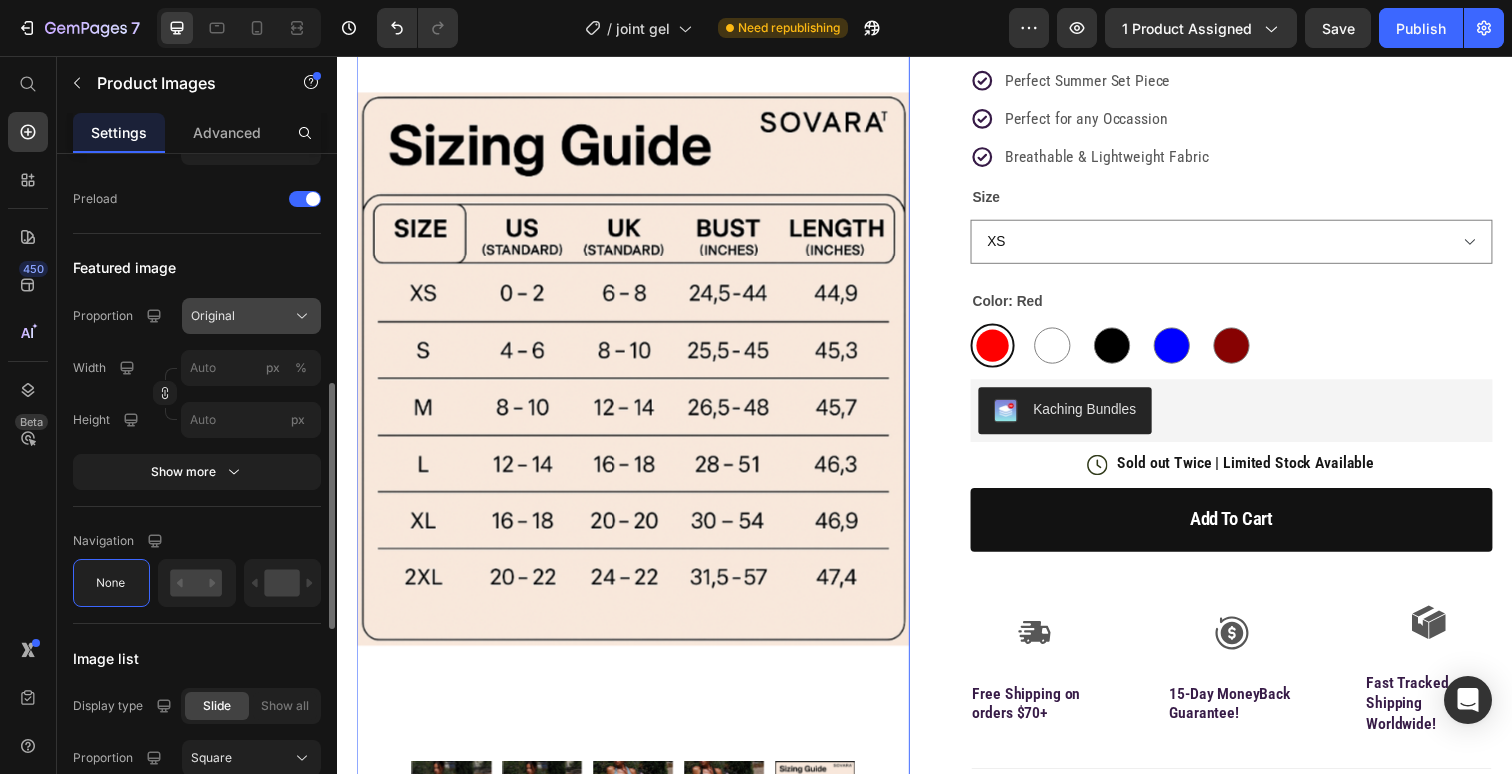 click on "Original" at bounding box center [251, 316] 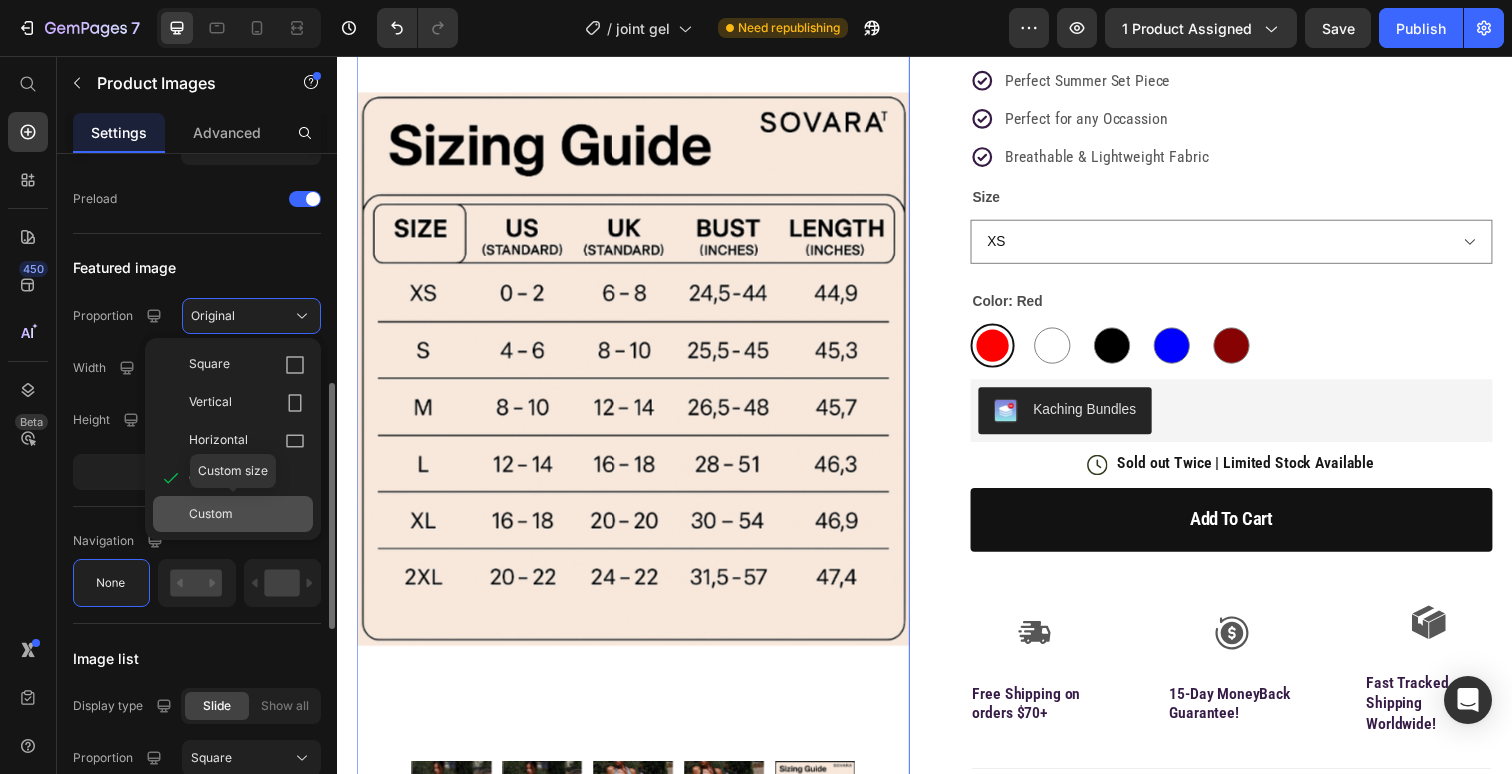 click on "Custom" 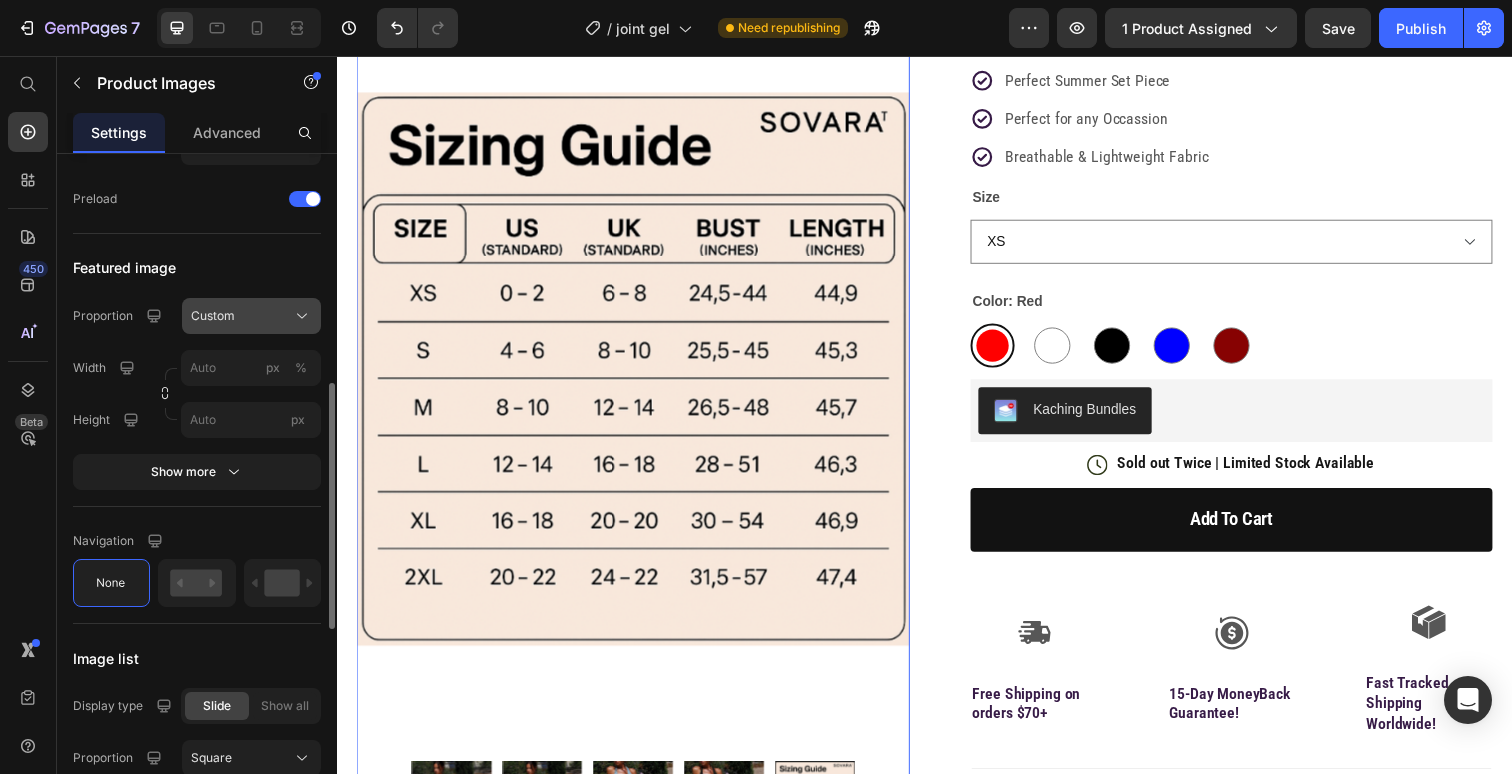 click on "Custom" 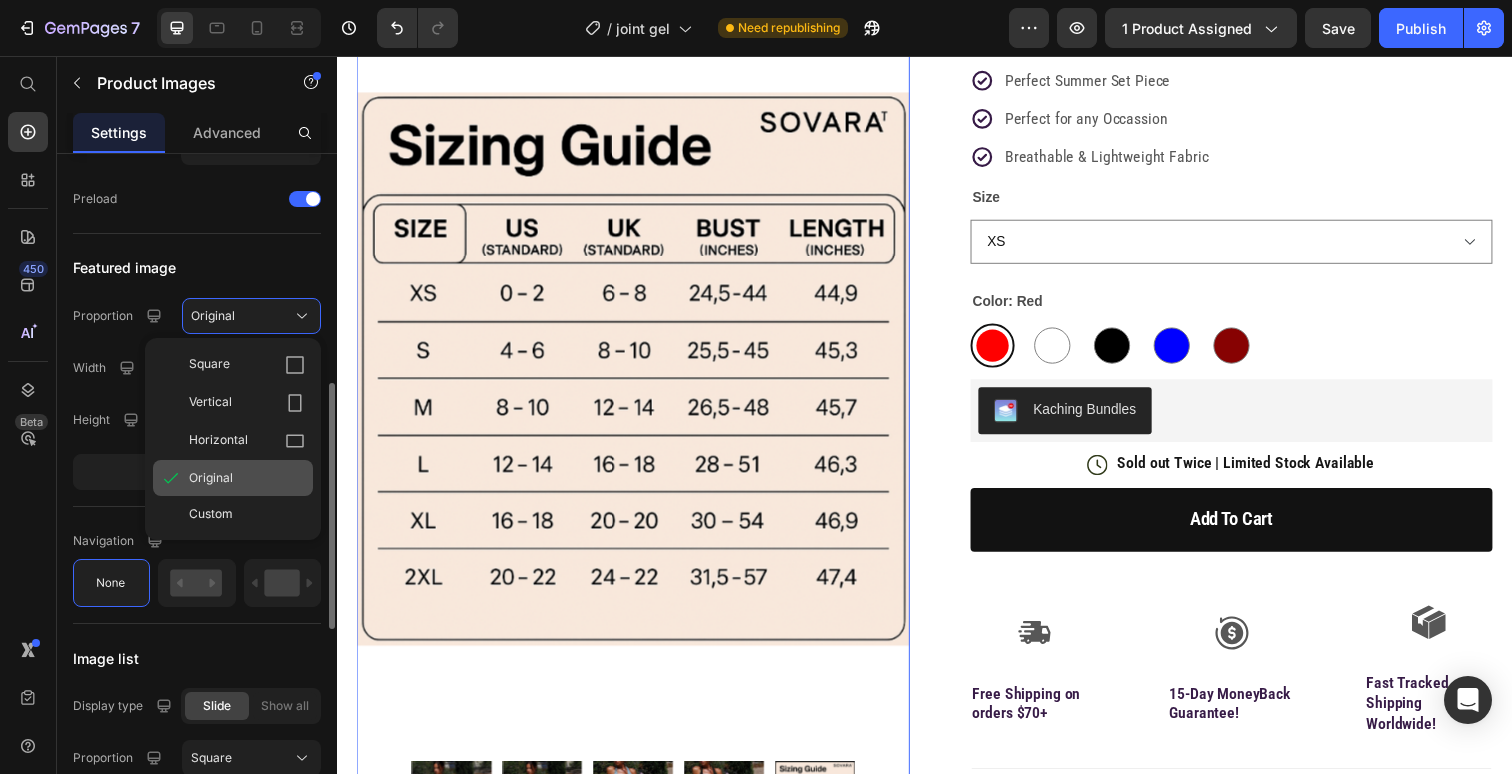 click on "Original" at bounding box center [211, 478] 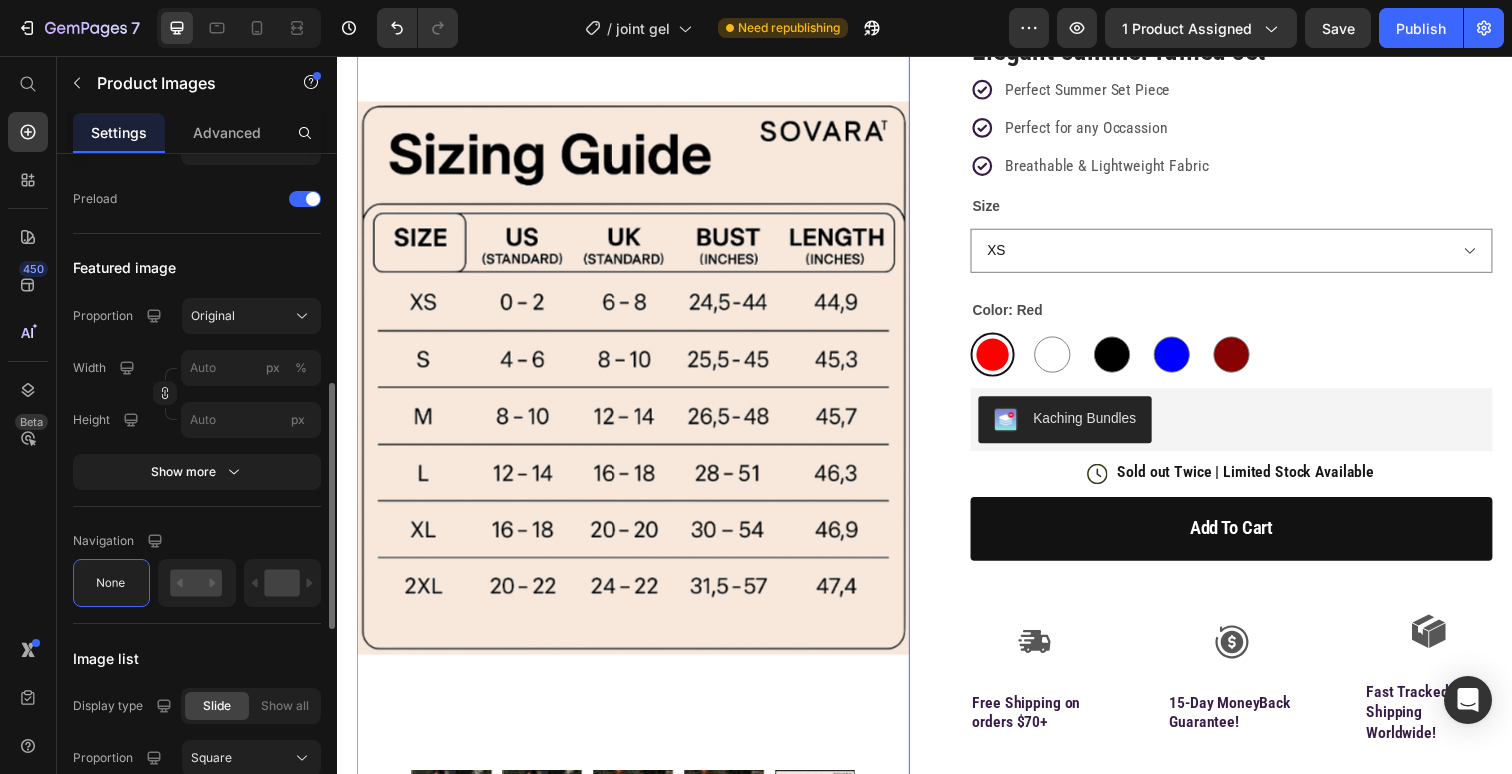 scroll, scrollTop: 240, scrollLeft: 0, axis: vertical 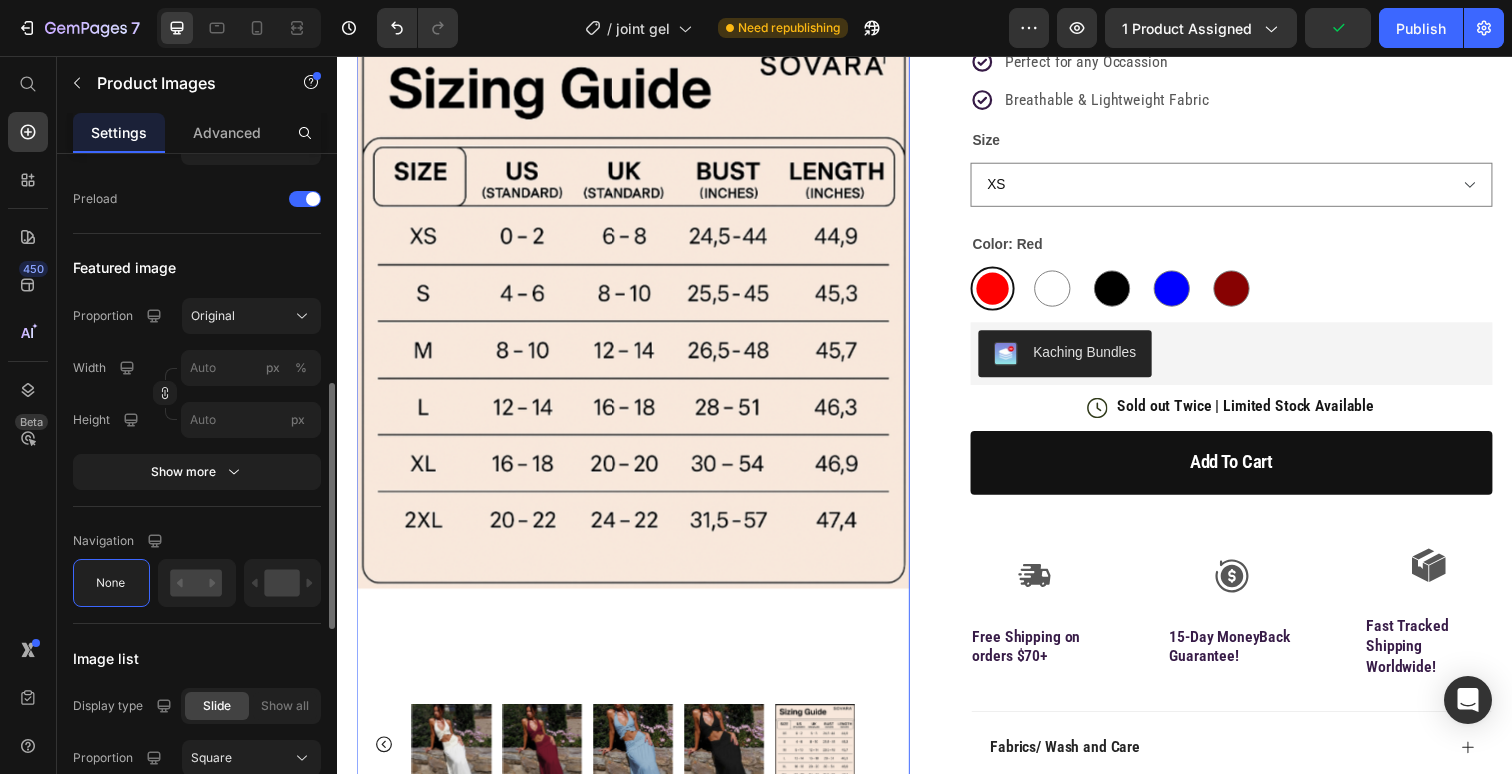 click at bounding box center [639, 318] 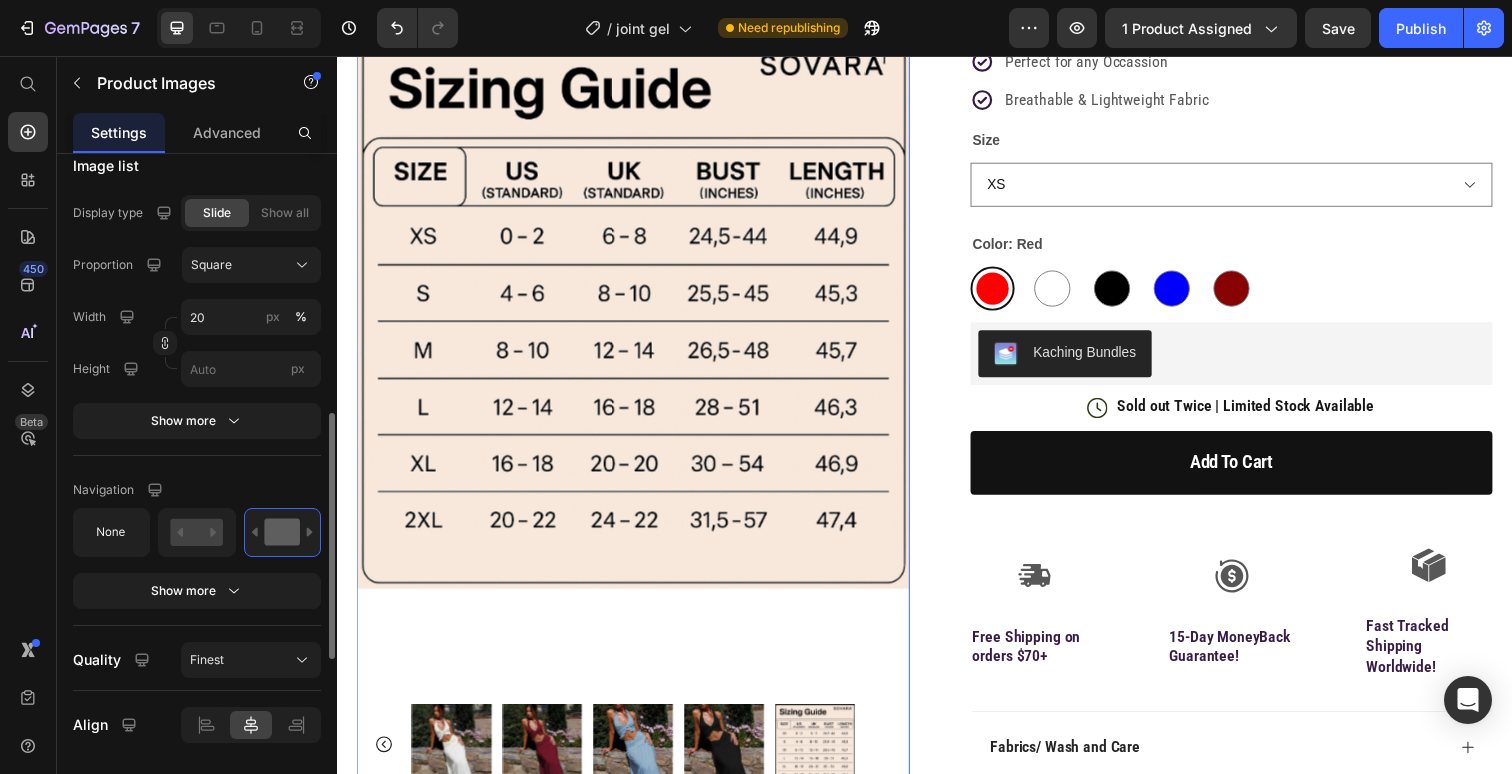 scroll, scrollTop: 1183, scrollLeft: 0, axis: vertical 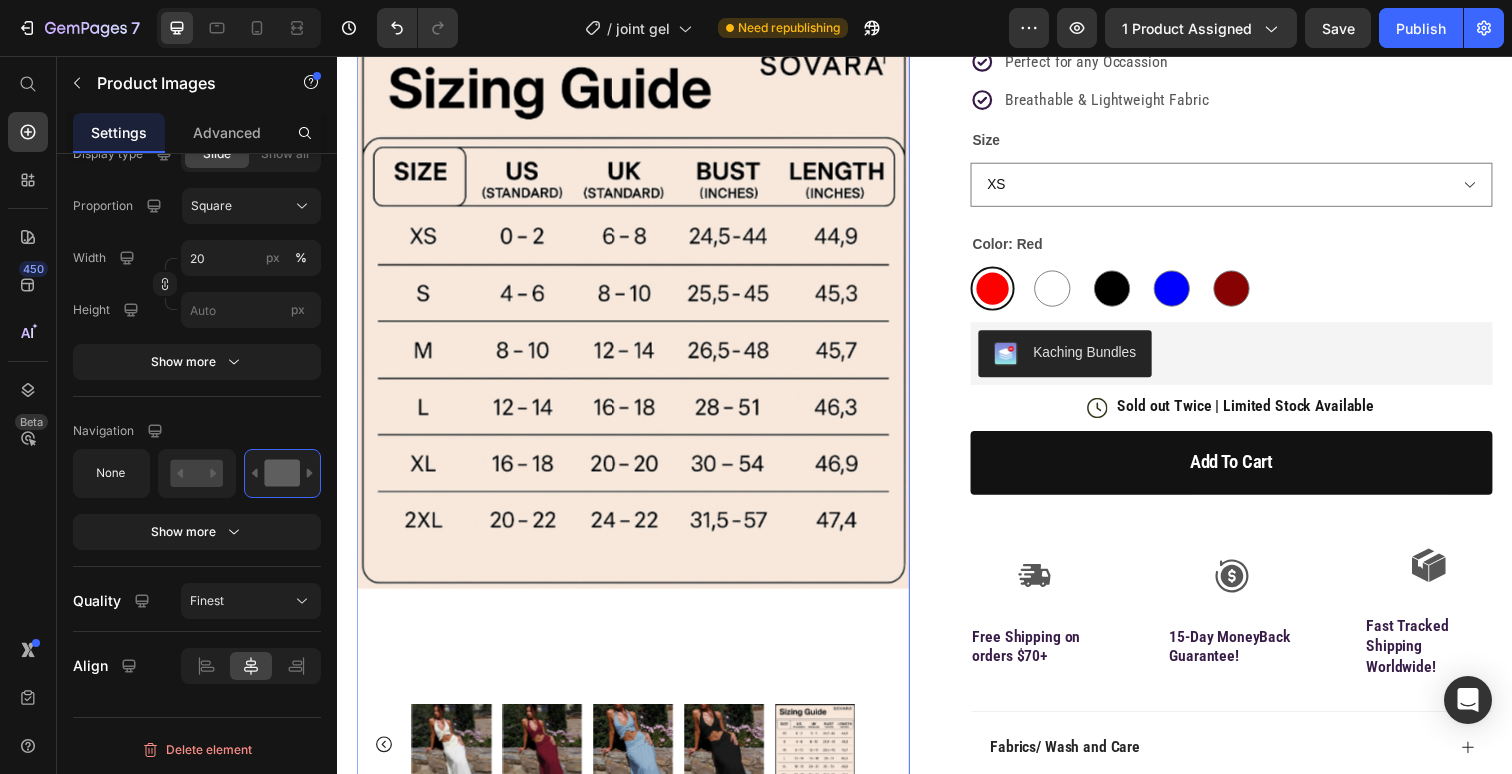 click at bounding box center (732, 759) 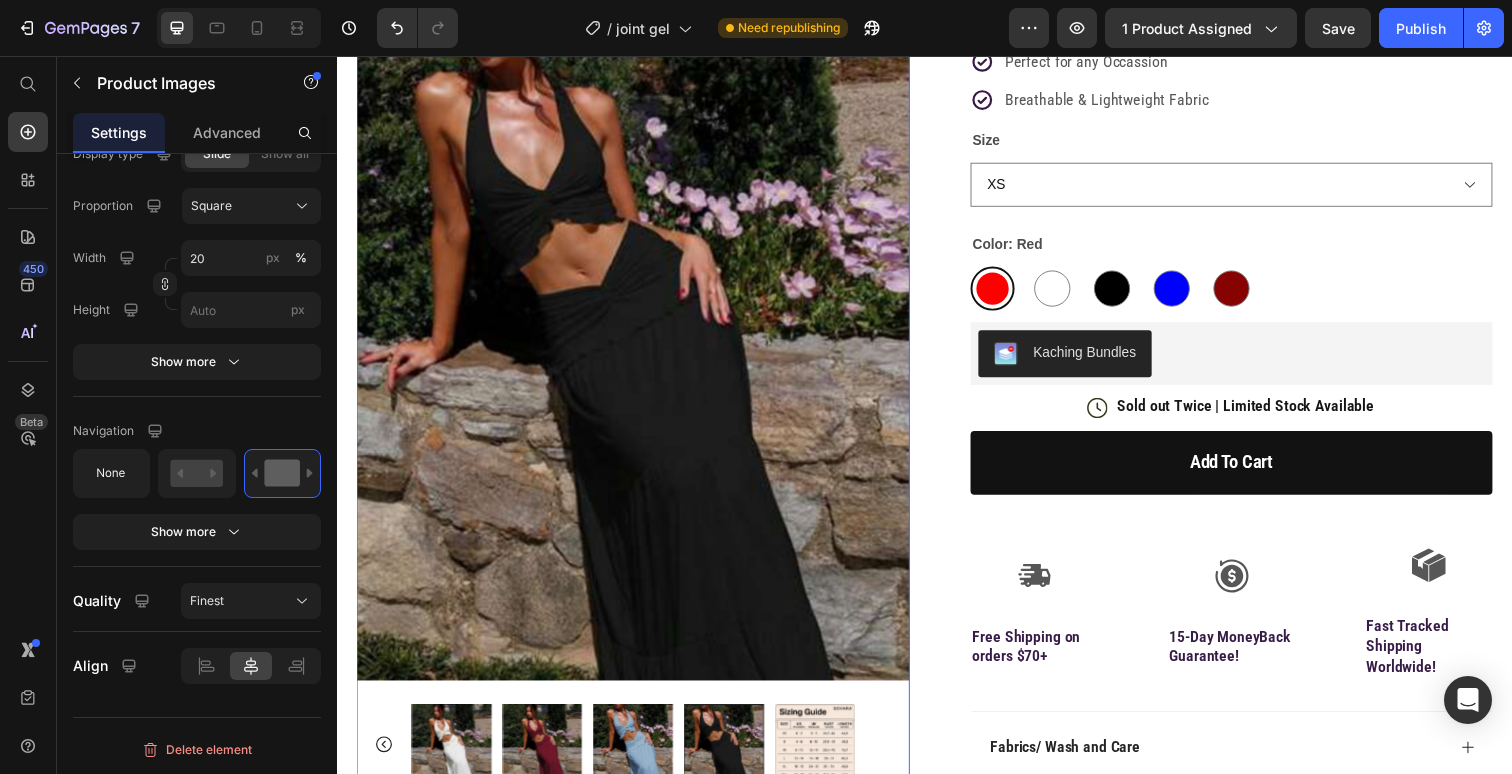 click at bounding box center [639, 759] 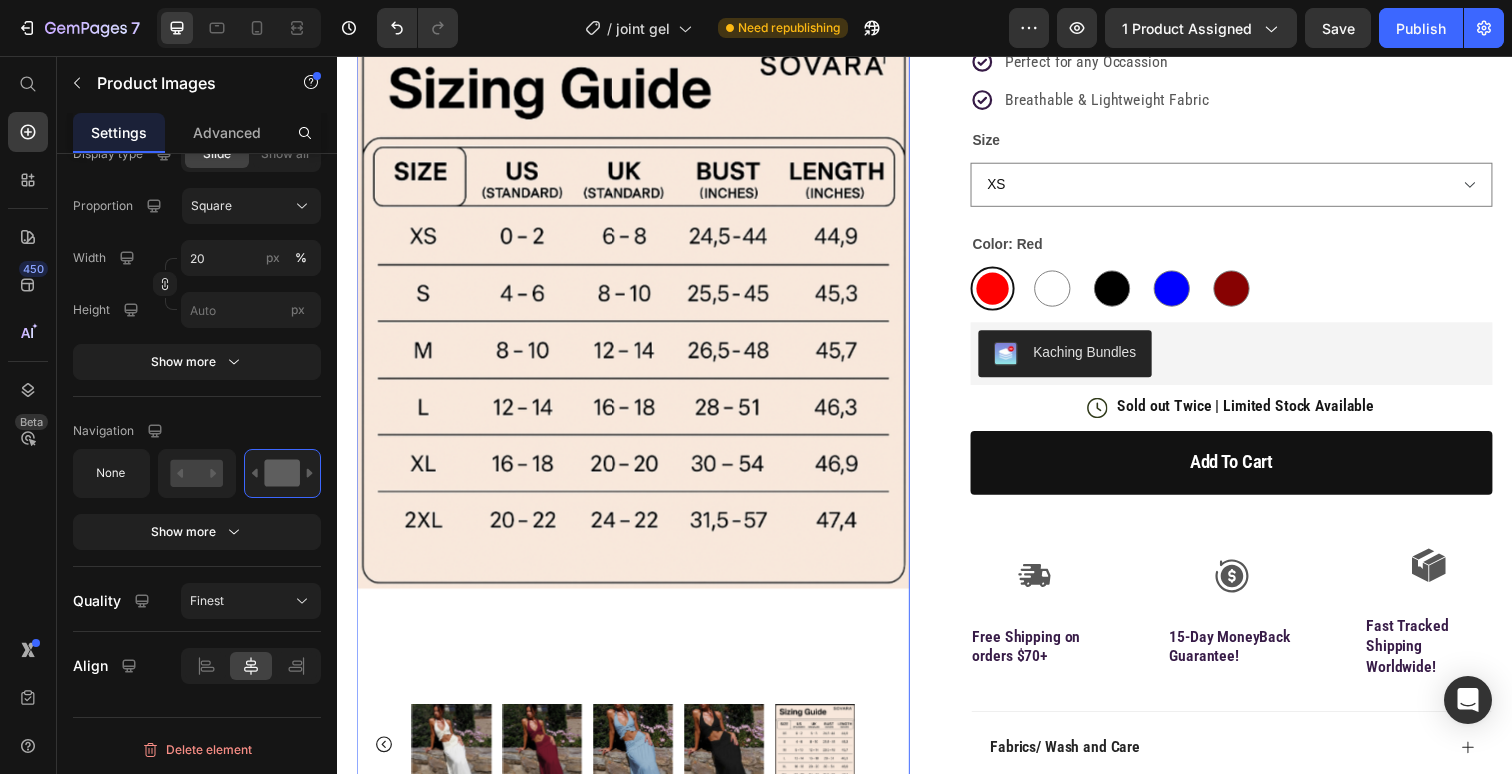 click at bounding box center [732, 759] 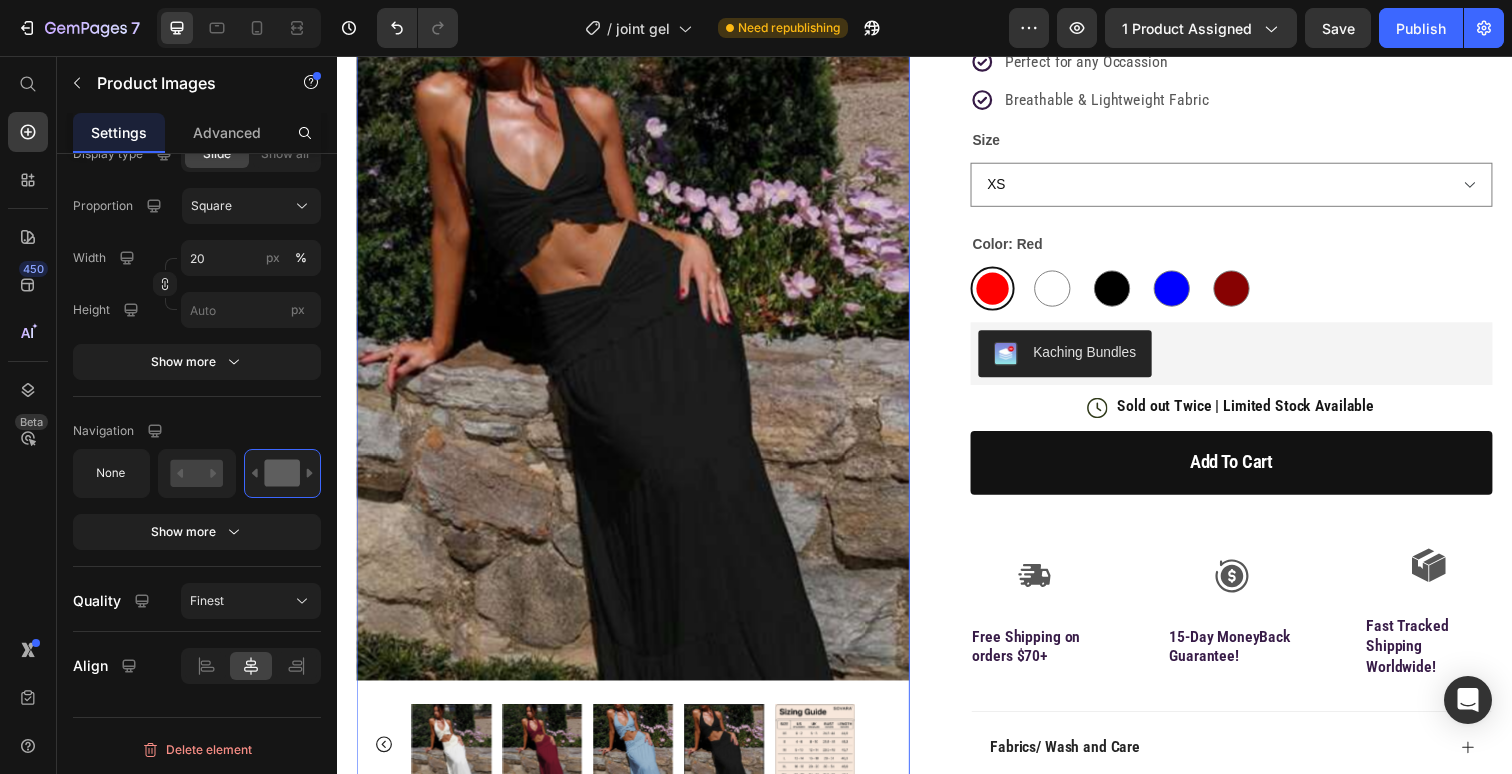 click at bounding box center (640, 759) 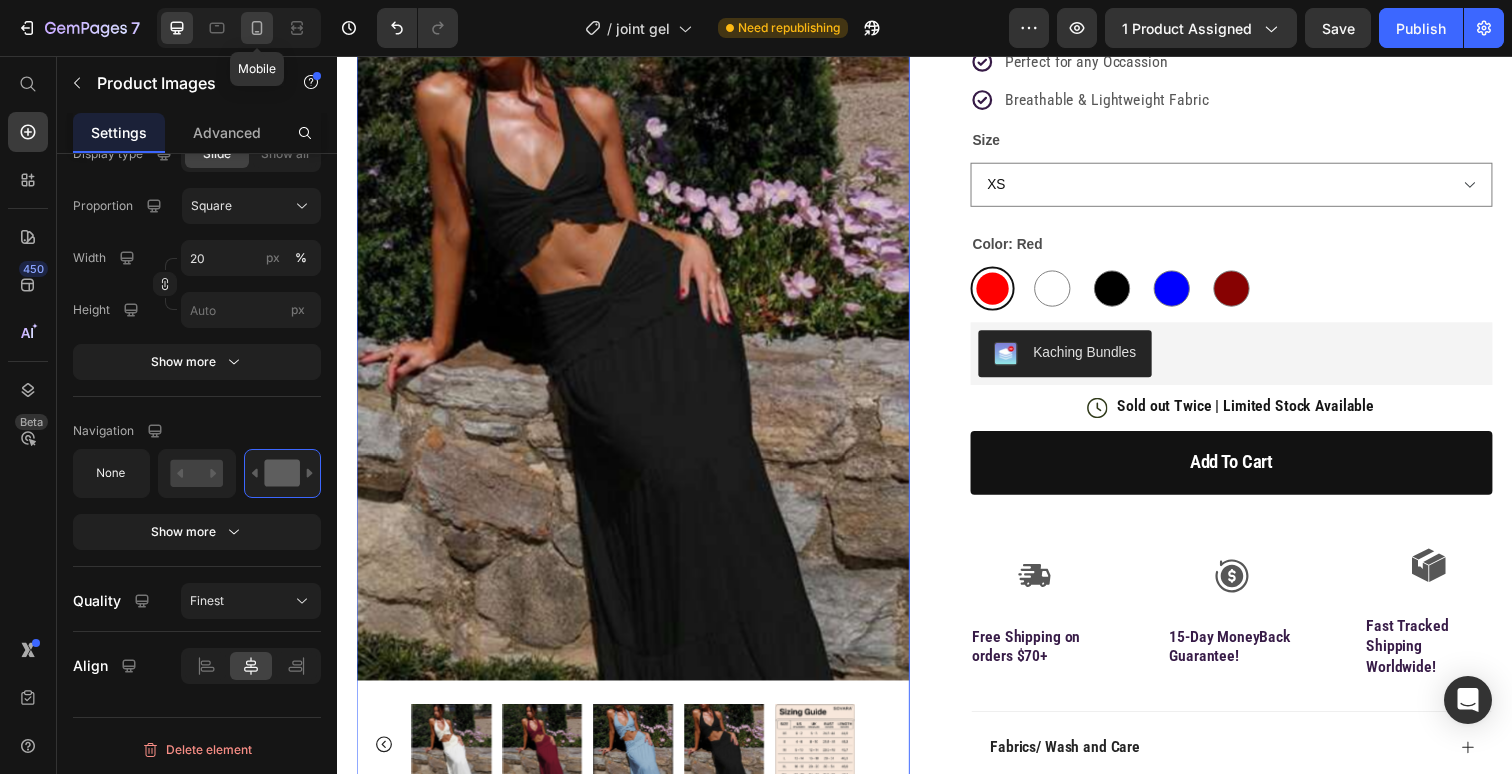 click 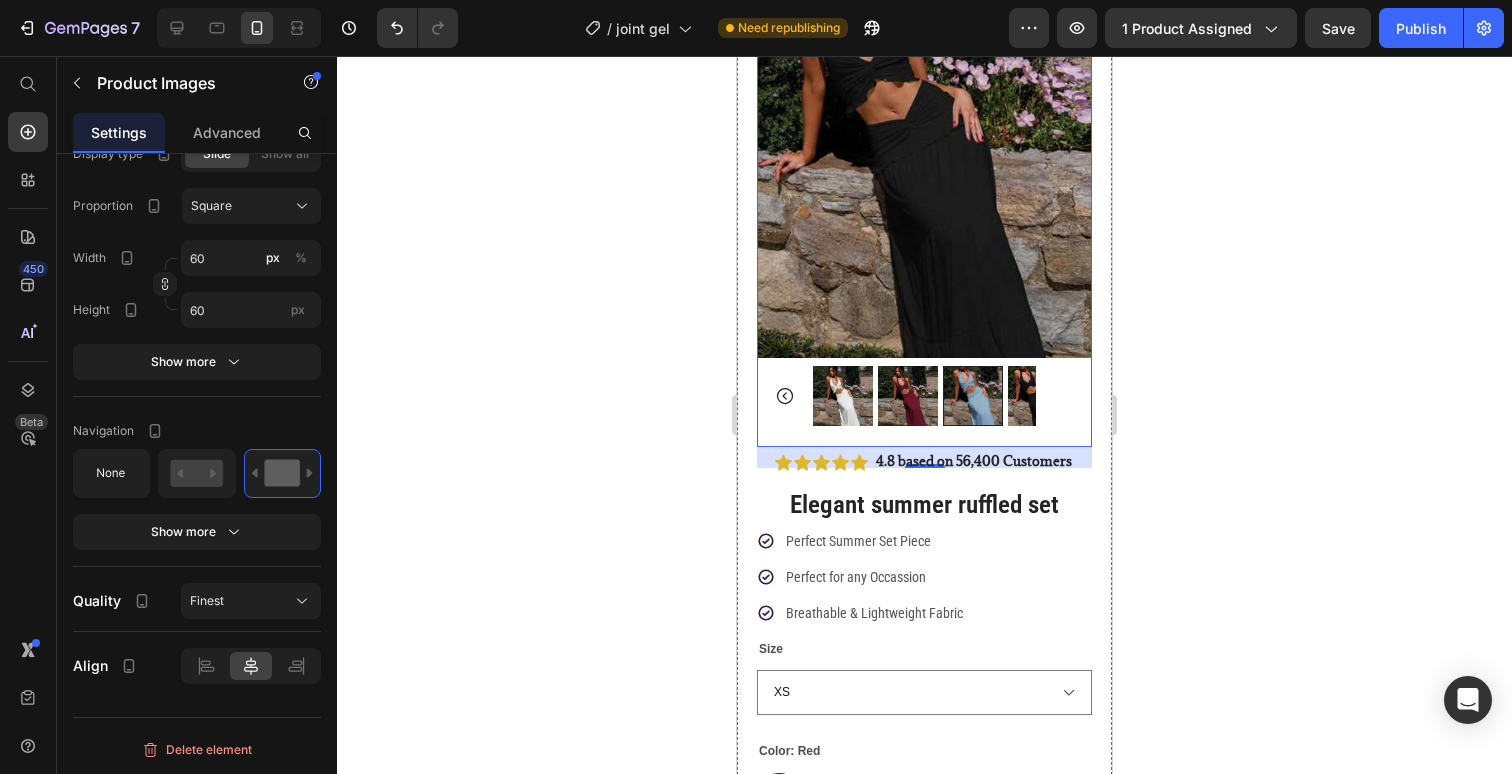 scroll, scrollTop: 1183, scrollLeft: 0, axis: vertical 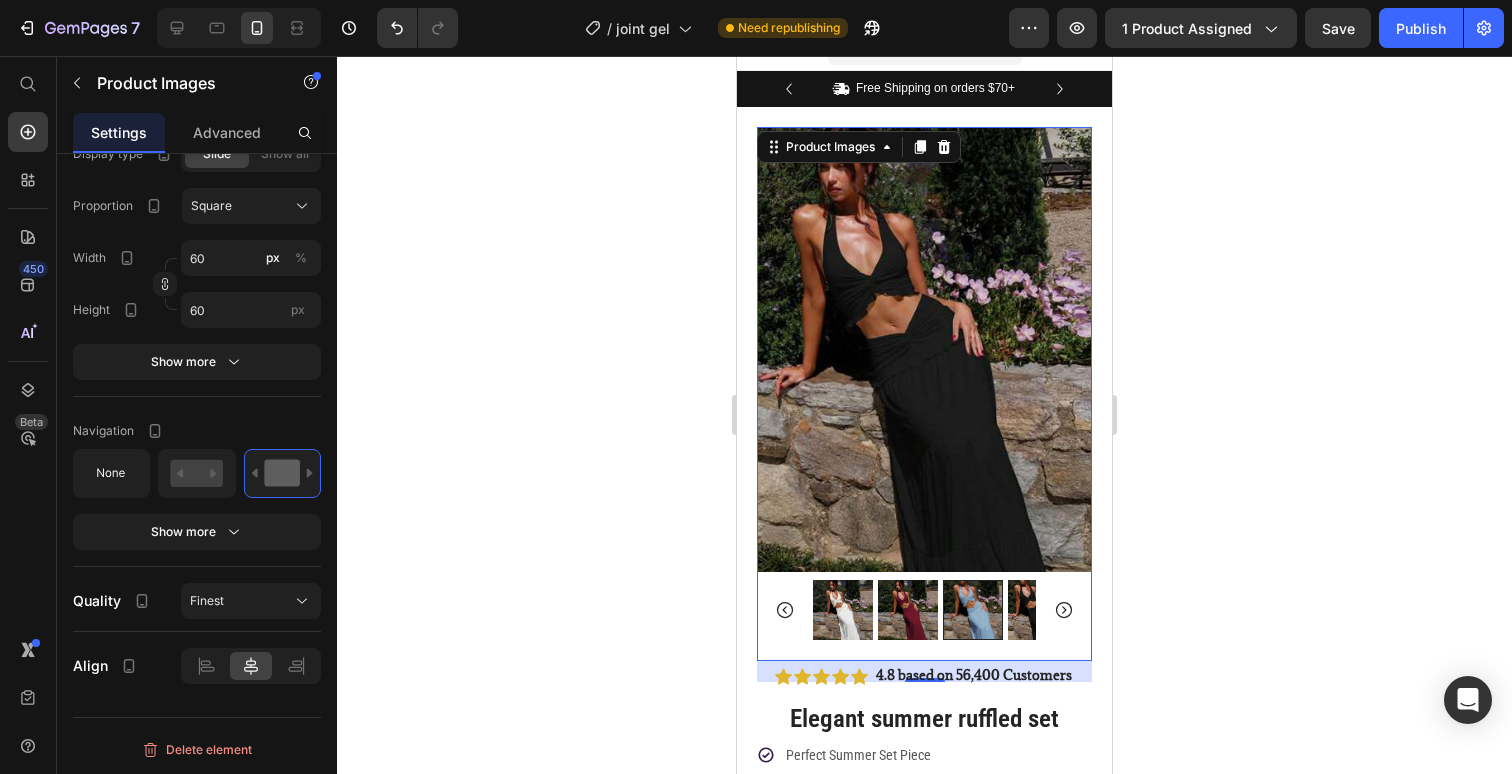 click 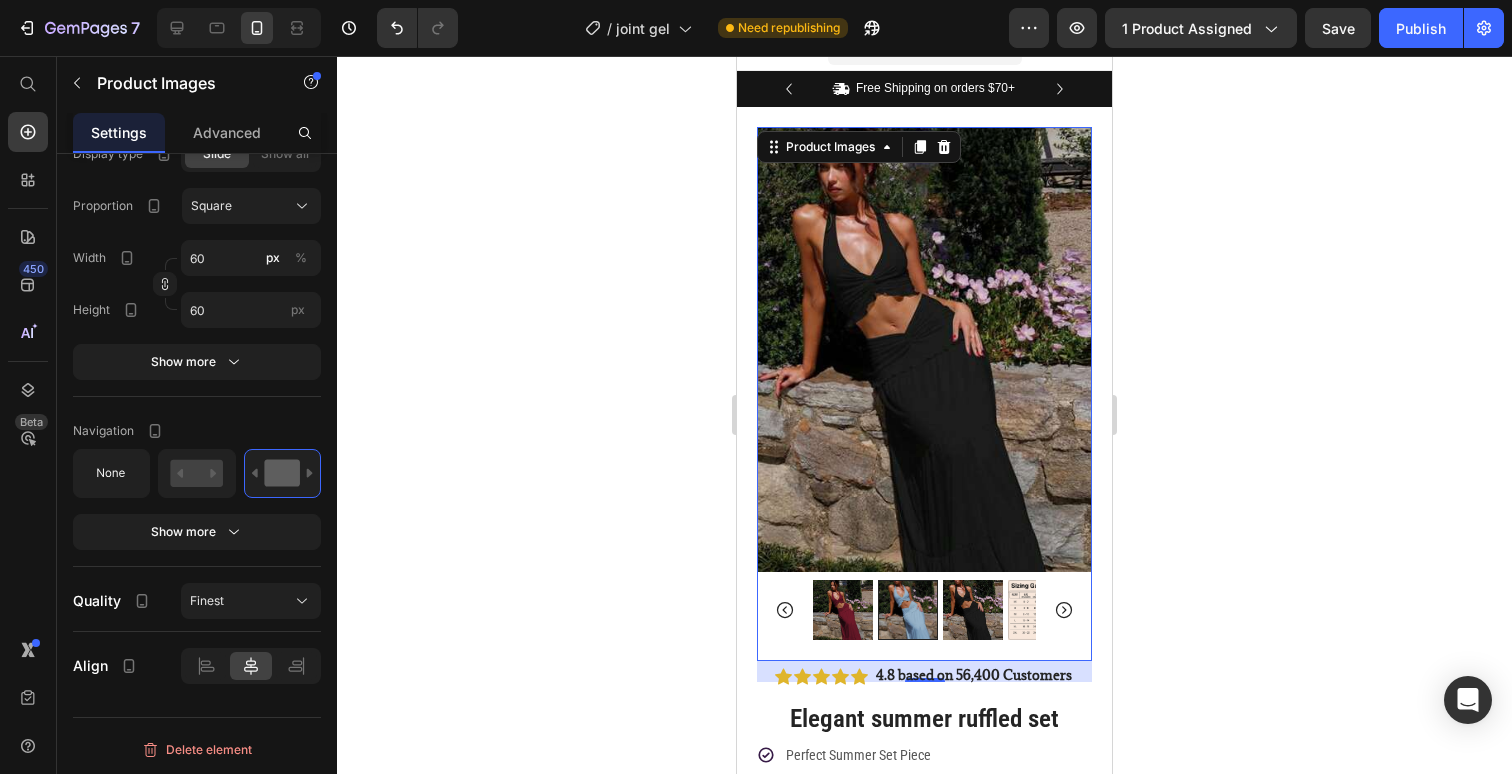 click 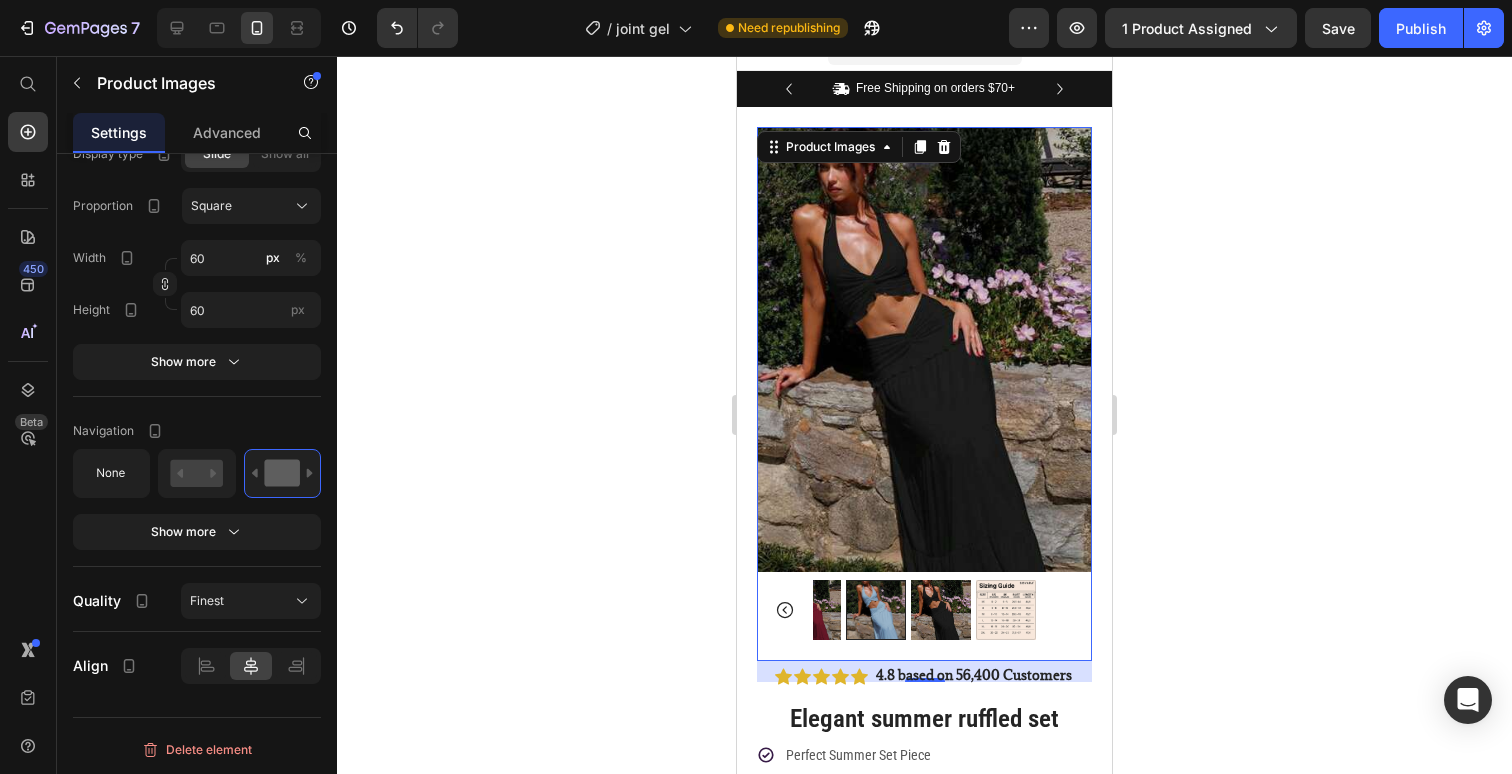 click at bounding box center [1006, 610] 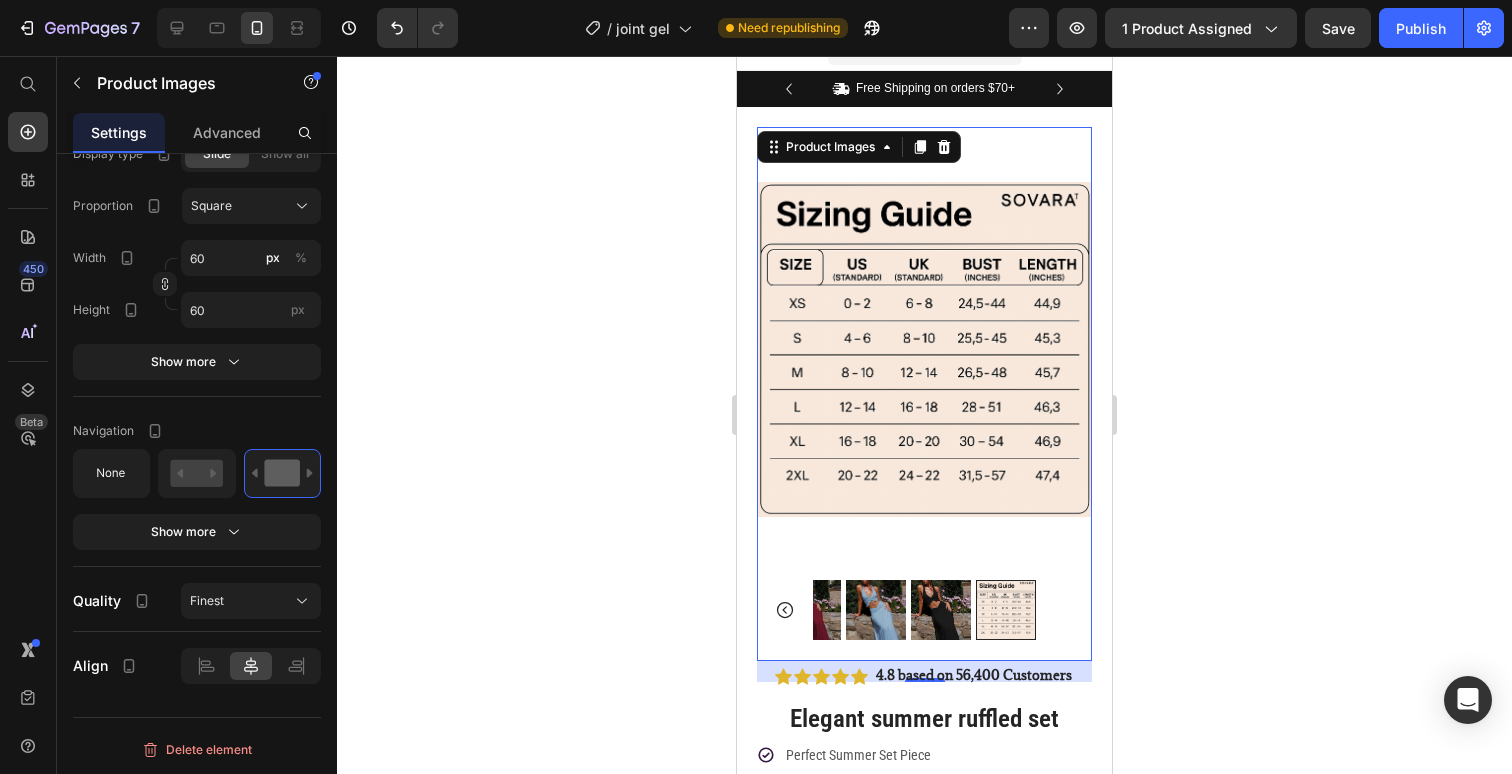click 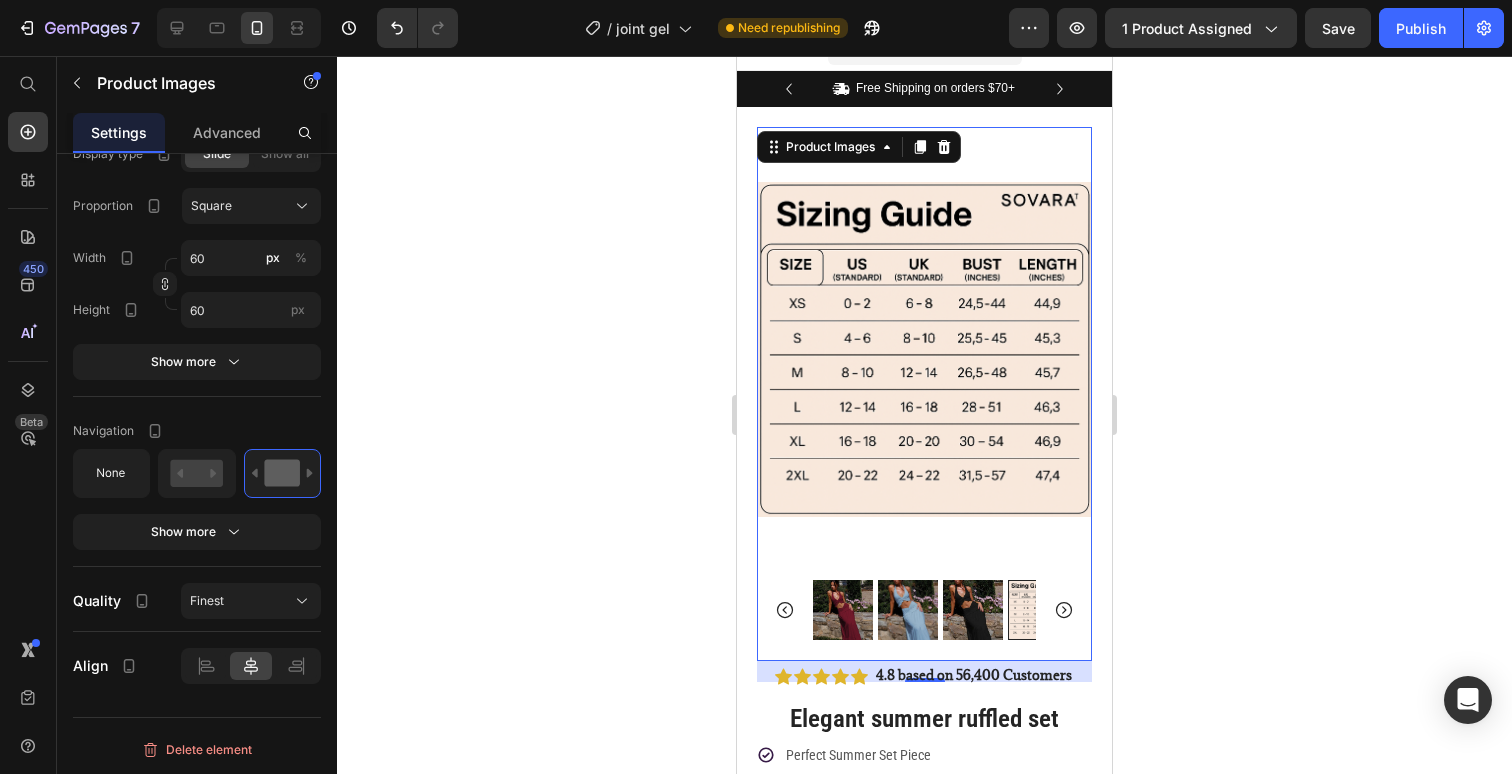 click 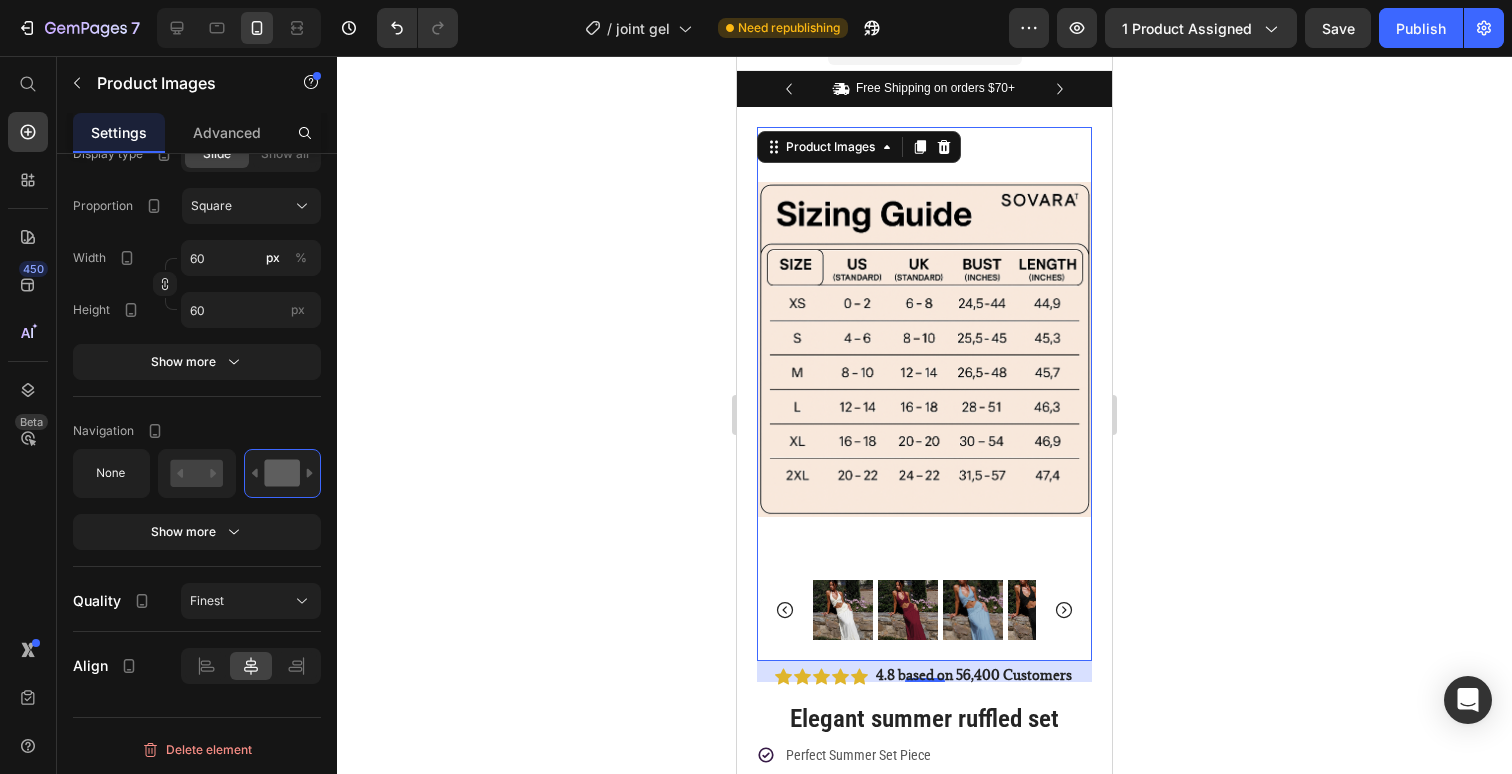 click at bounding box center [843, 610] 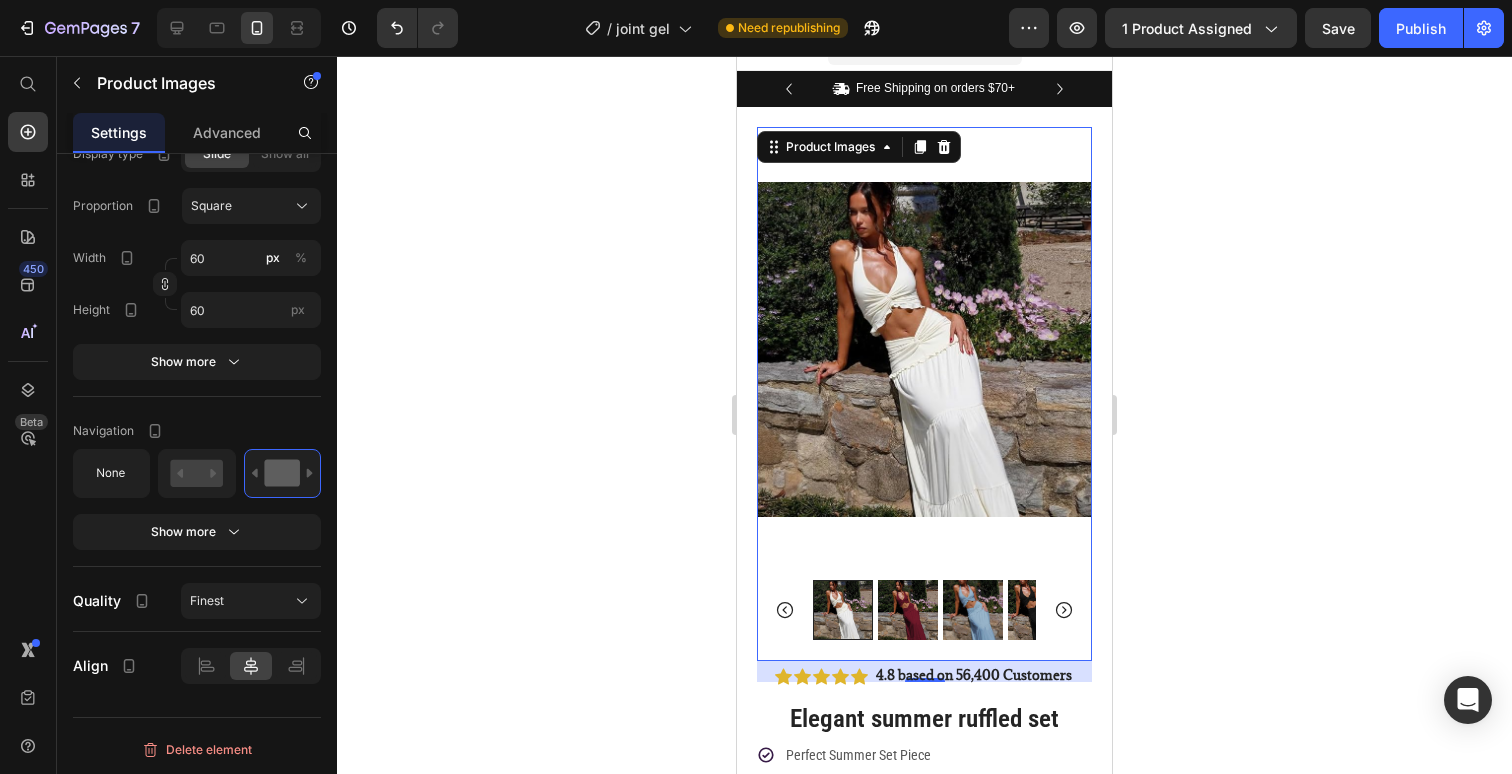 click at bounding box center [908, 610] 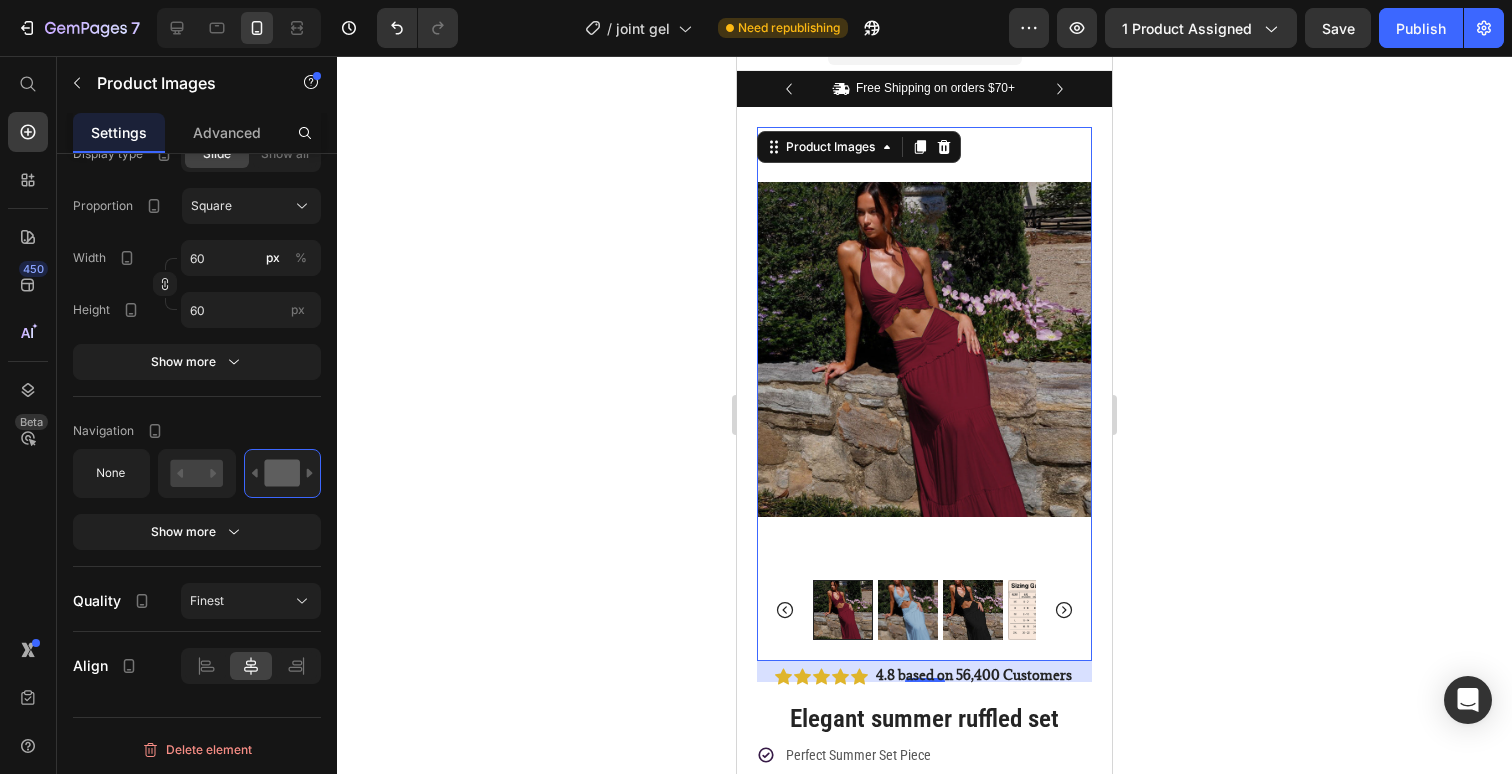click at bounding box center [973, 610] 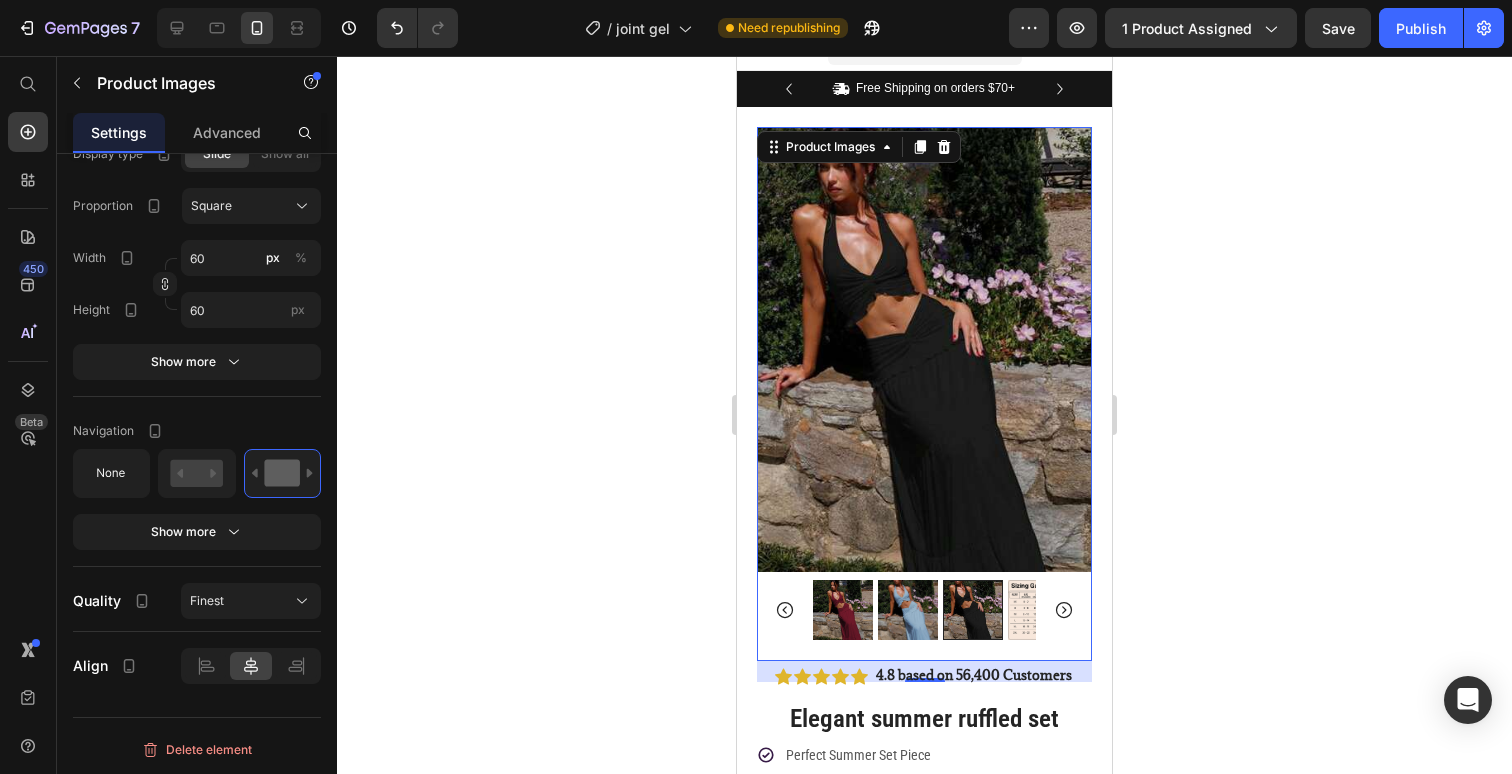 click at bounding box center (924, 610) 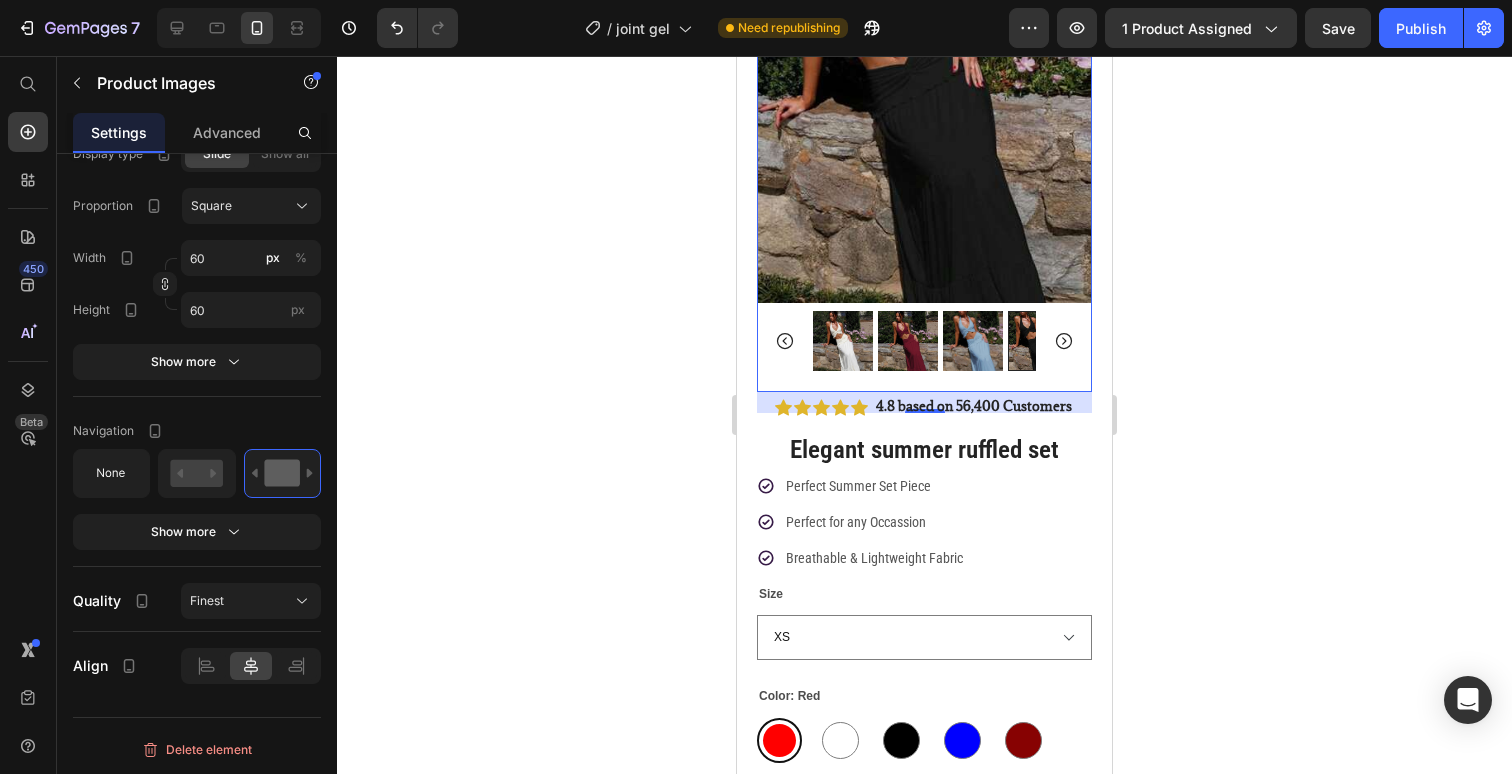 scroll, scrollTop: 0, scrollLeft: 0, axis: both 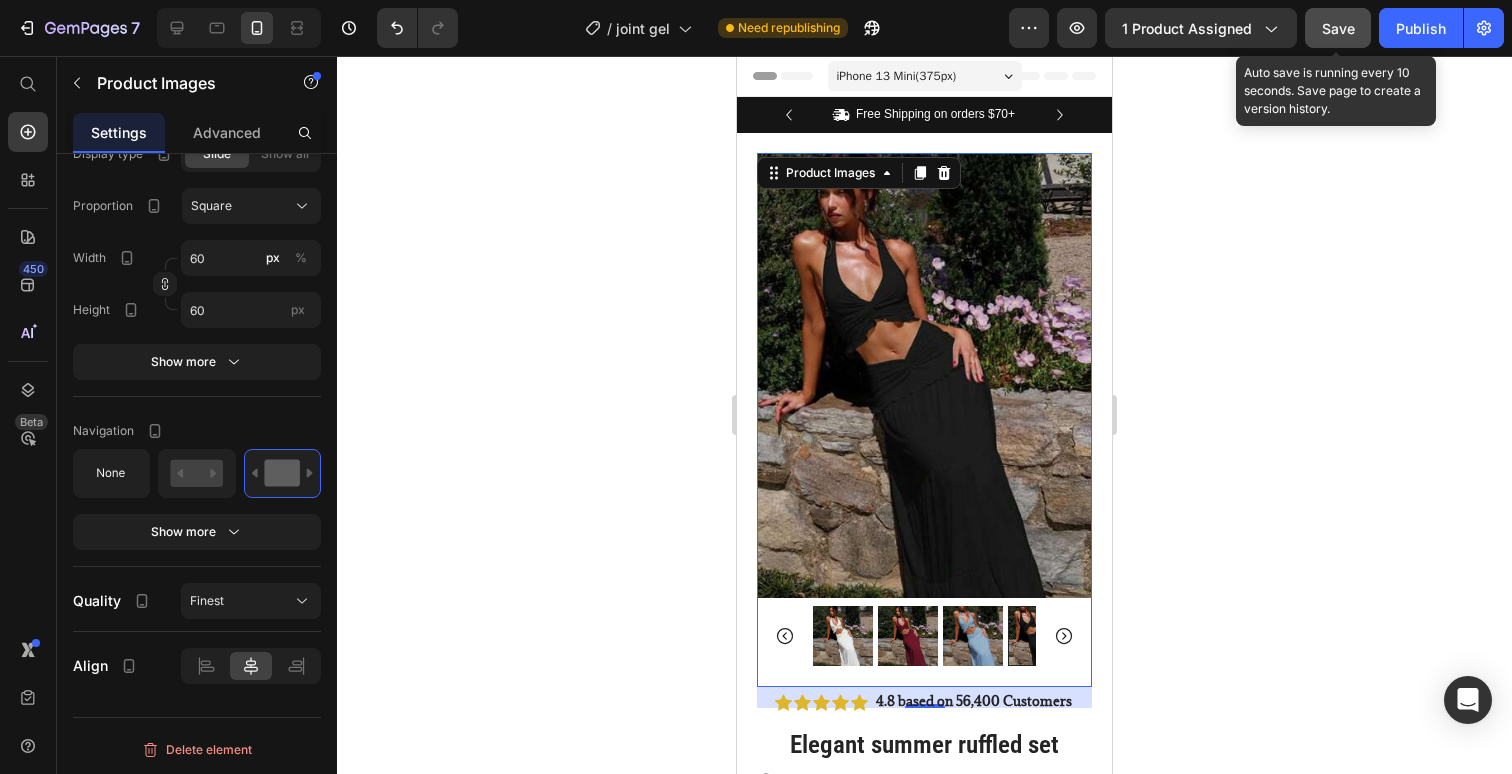 click on "Save" at bounding box center [1338, 28] 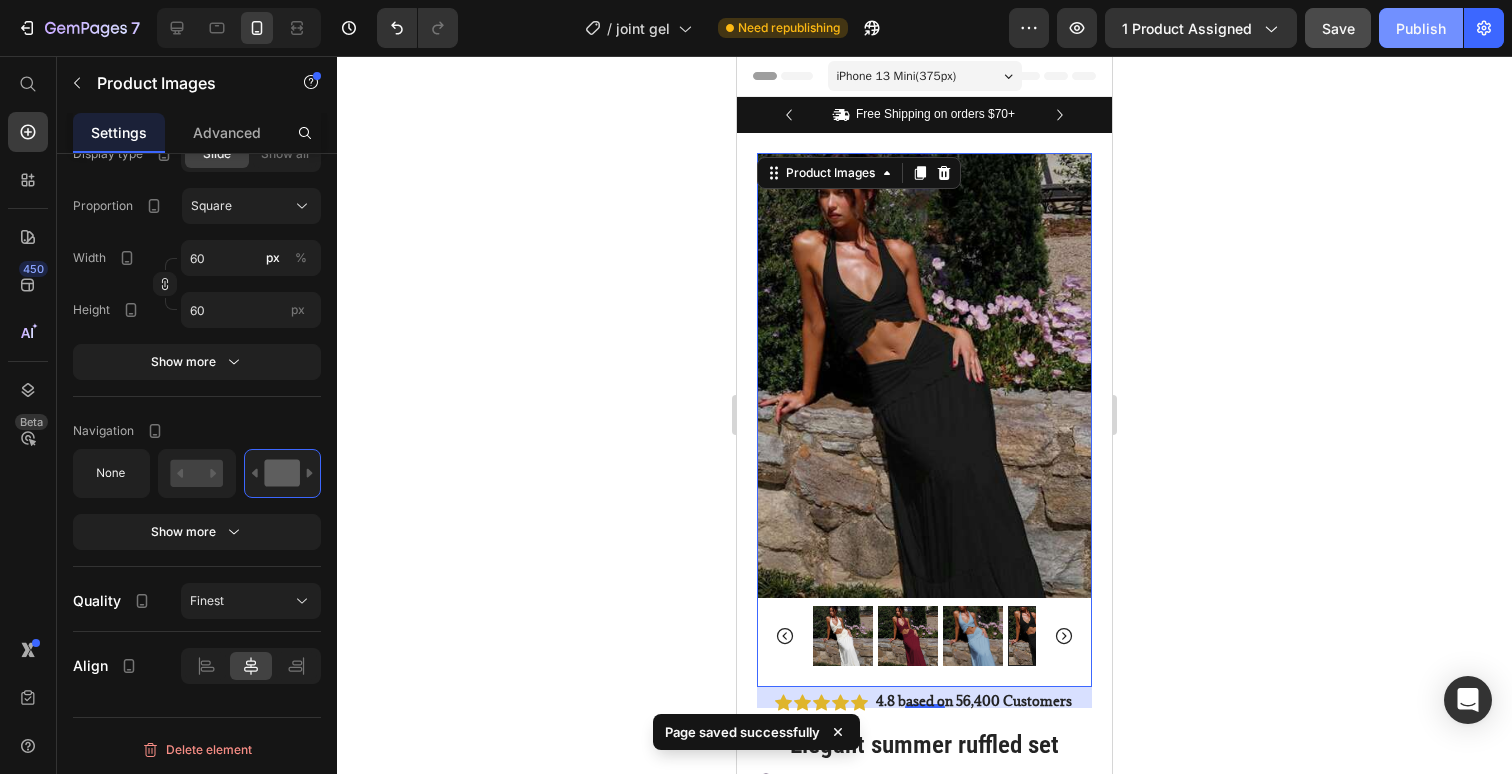 click on "Publish" at bounding box center [1421, 28] 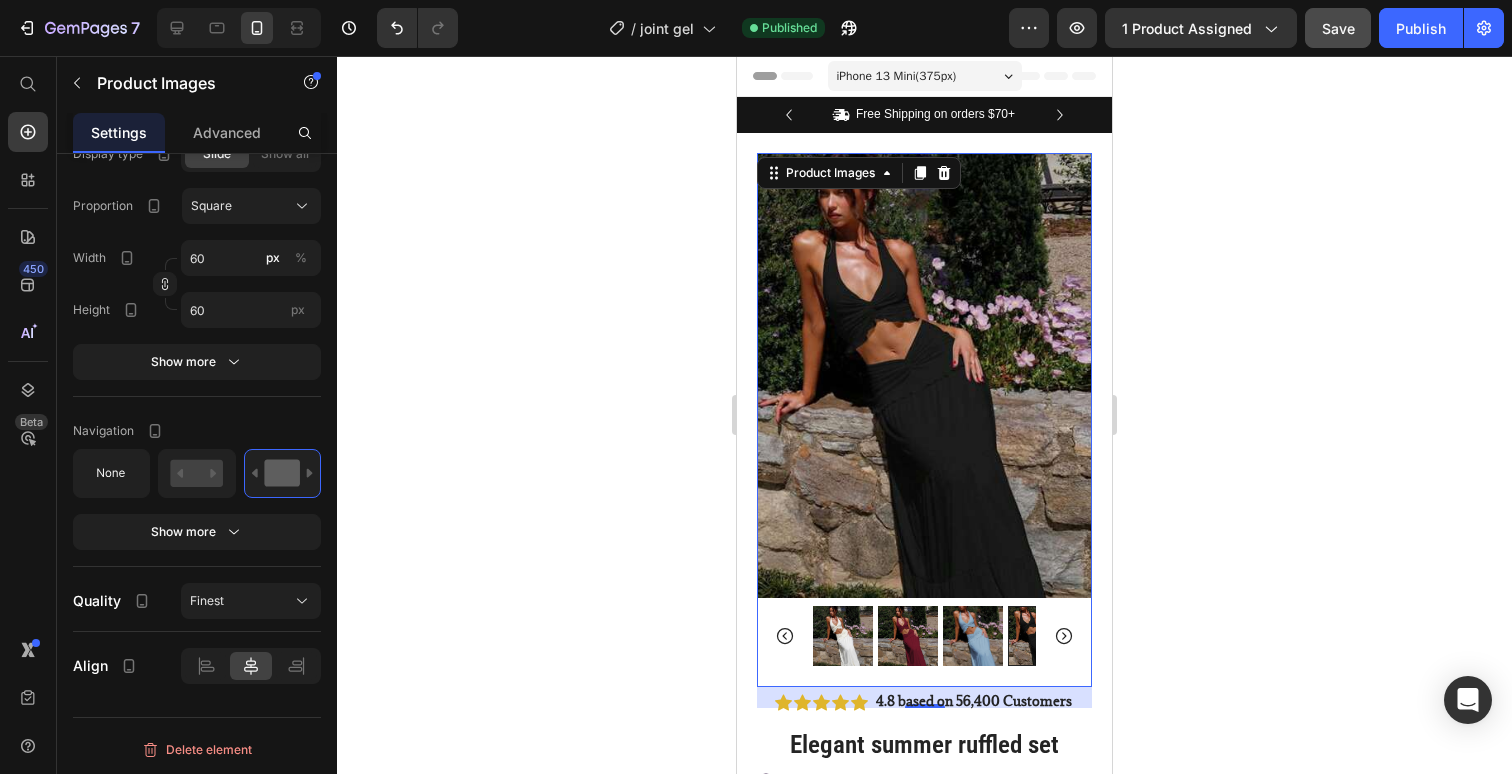 click at bounding box center (843, 636) 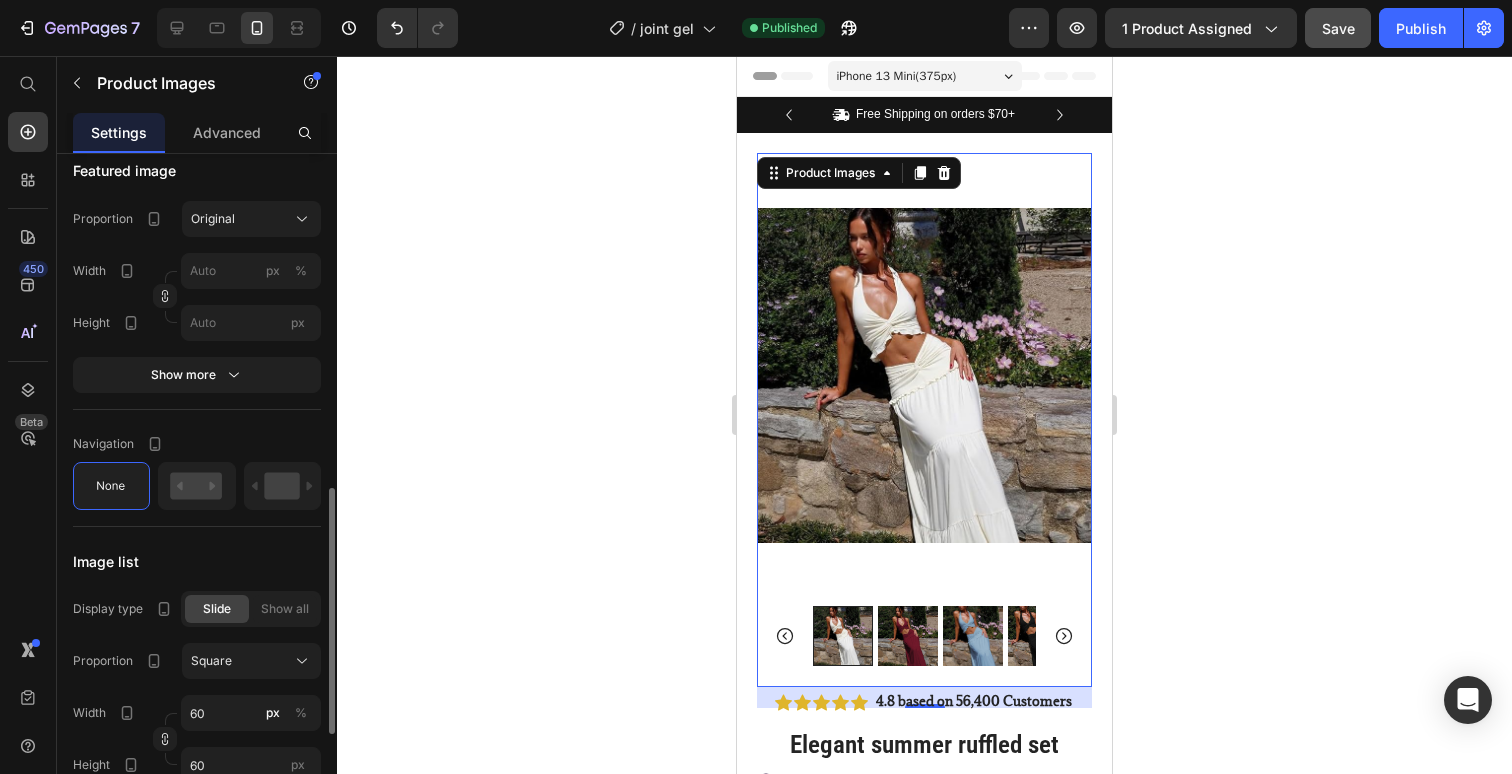 scroll, scrollTop: 722, scrollLeft: 0, axis: vertical 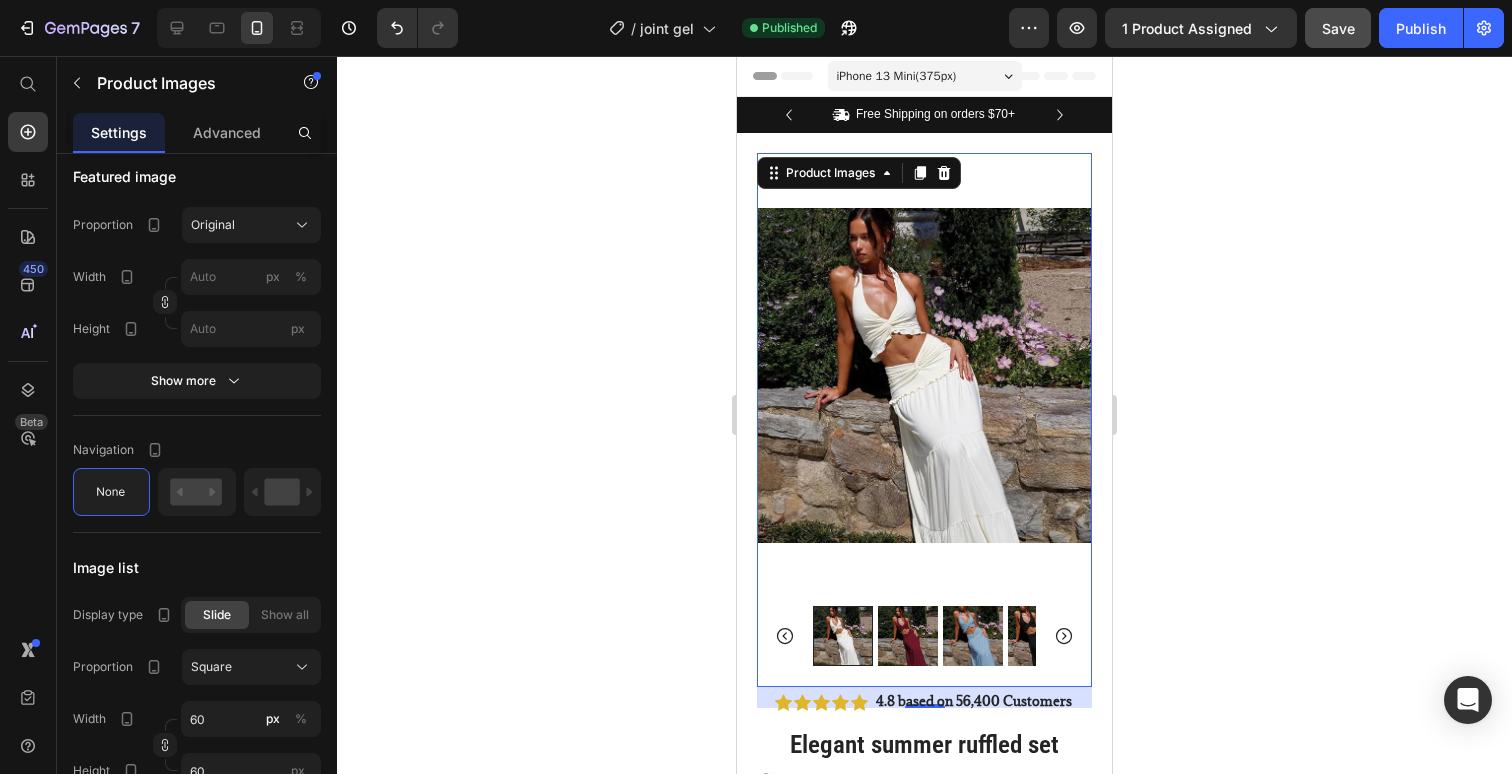 click on "Featured image Proportion Original Width px % Height px Show more" 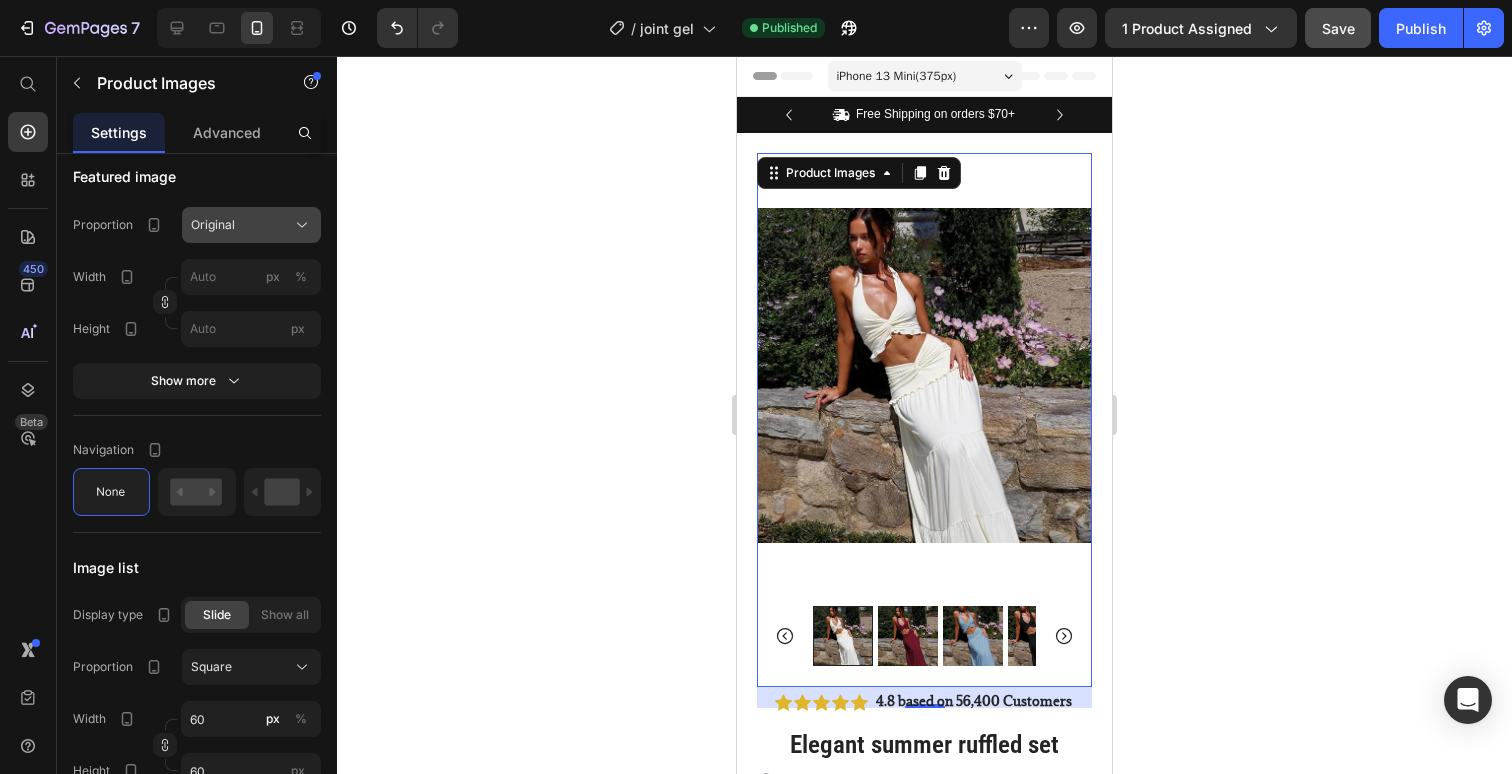 click on "Original" at bounding box center (251, 225) 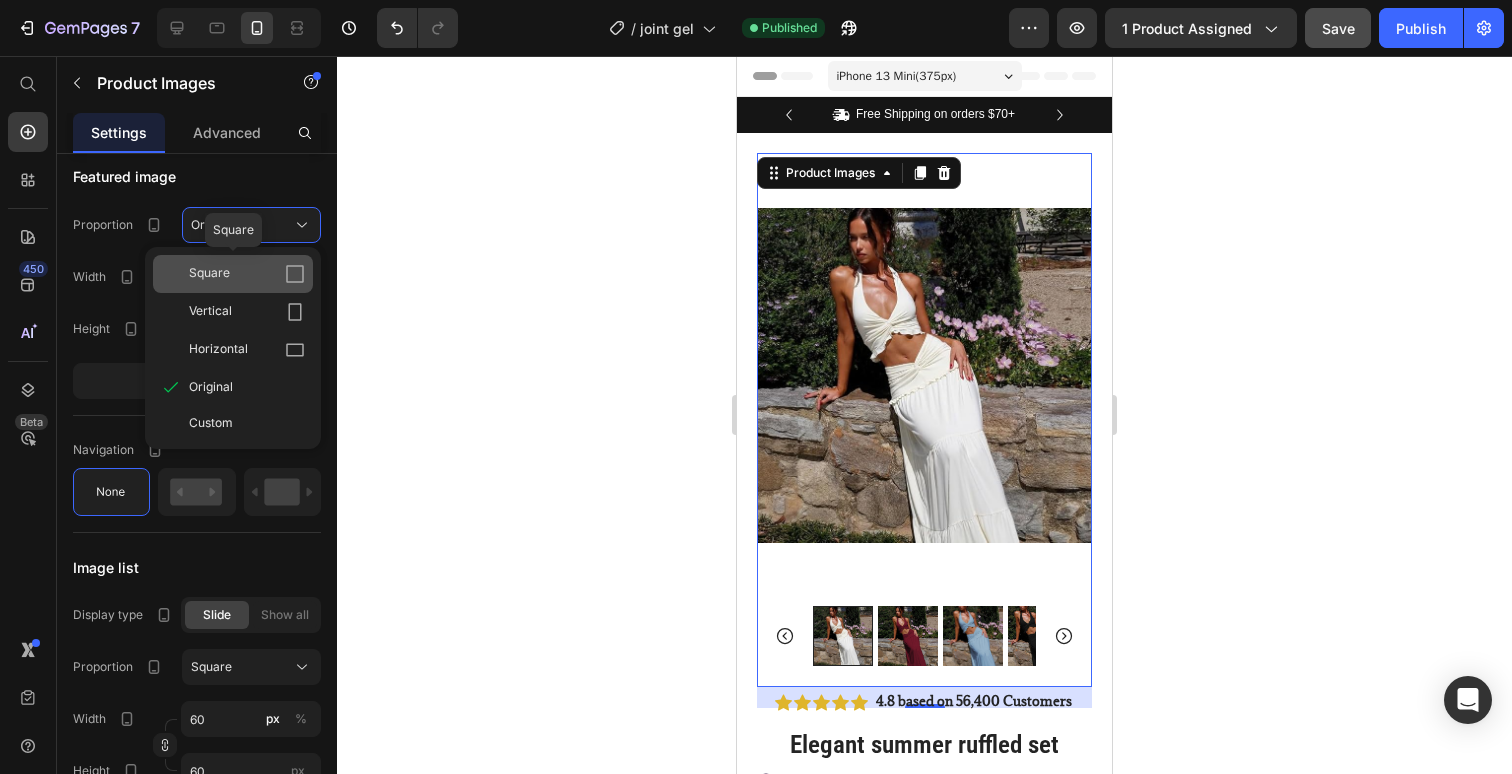 click on "Square" at bounding box center (247, 274) 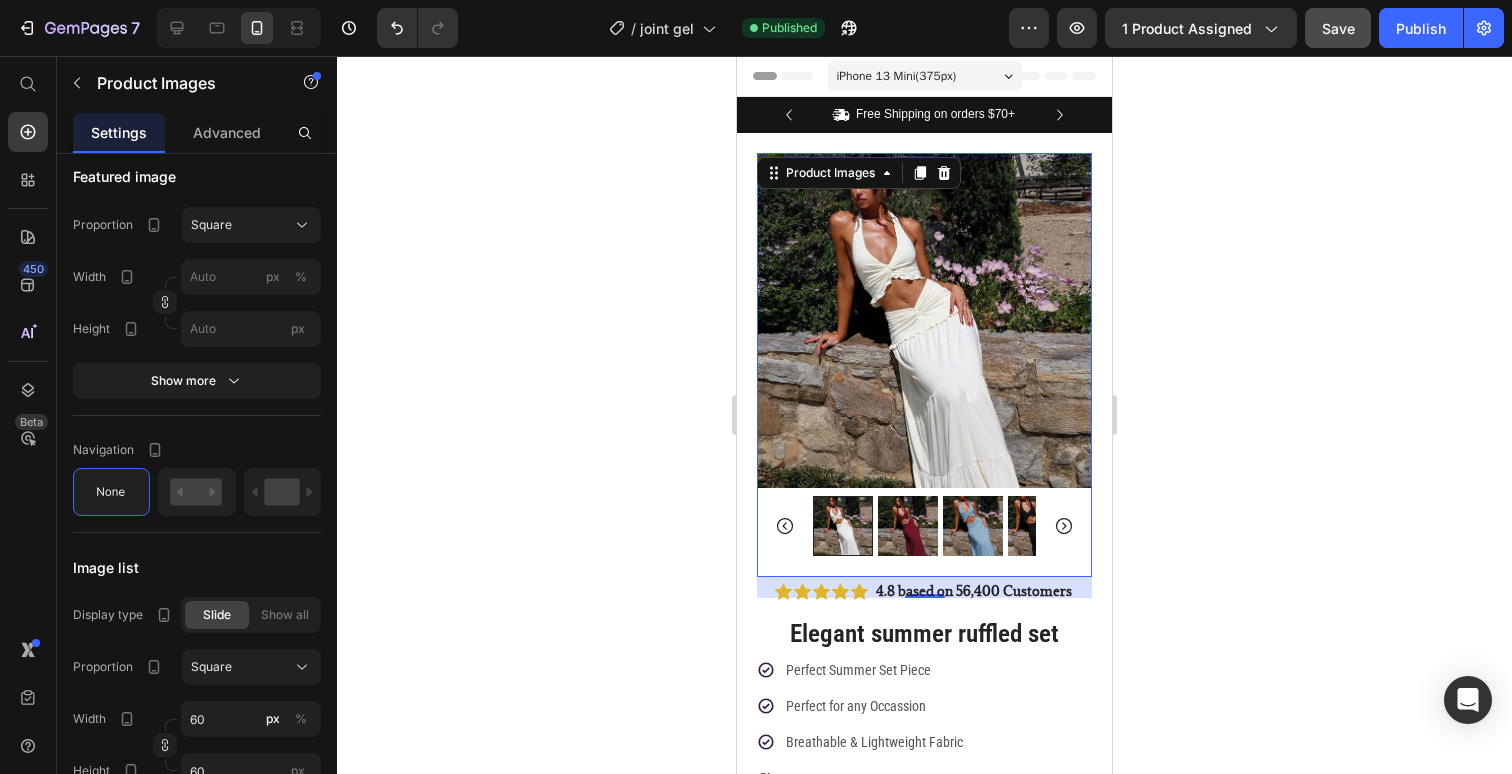 click 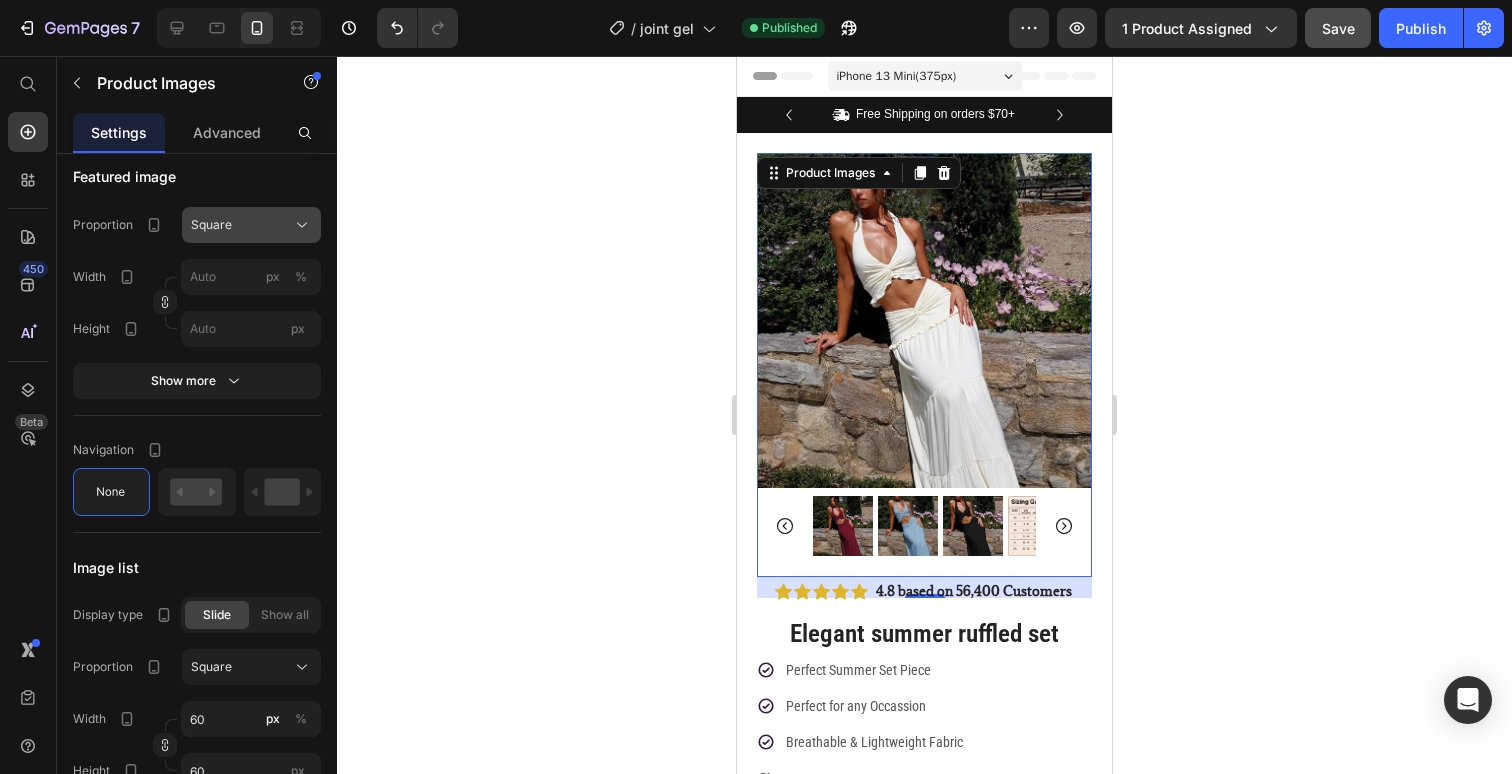 click on "Square" 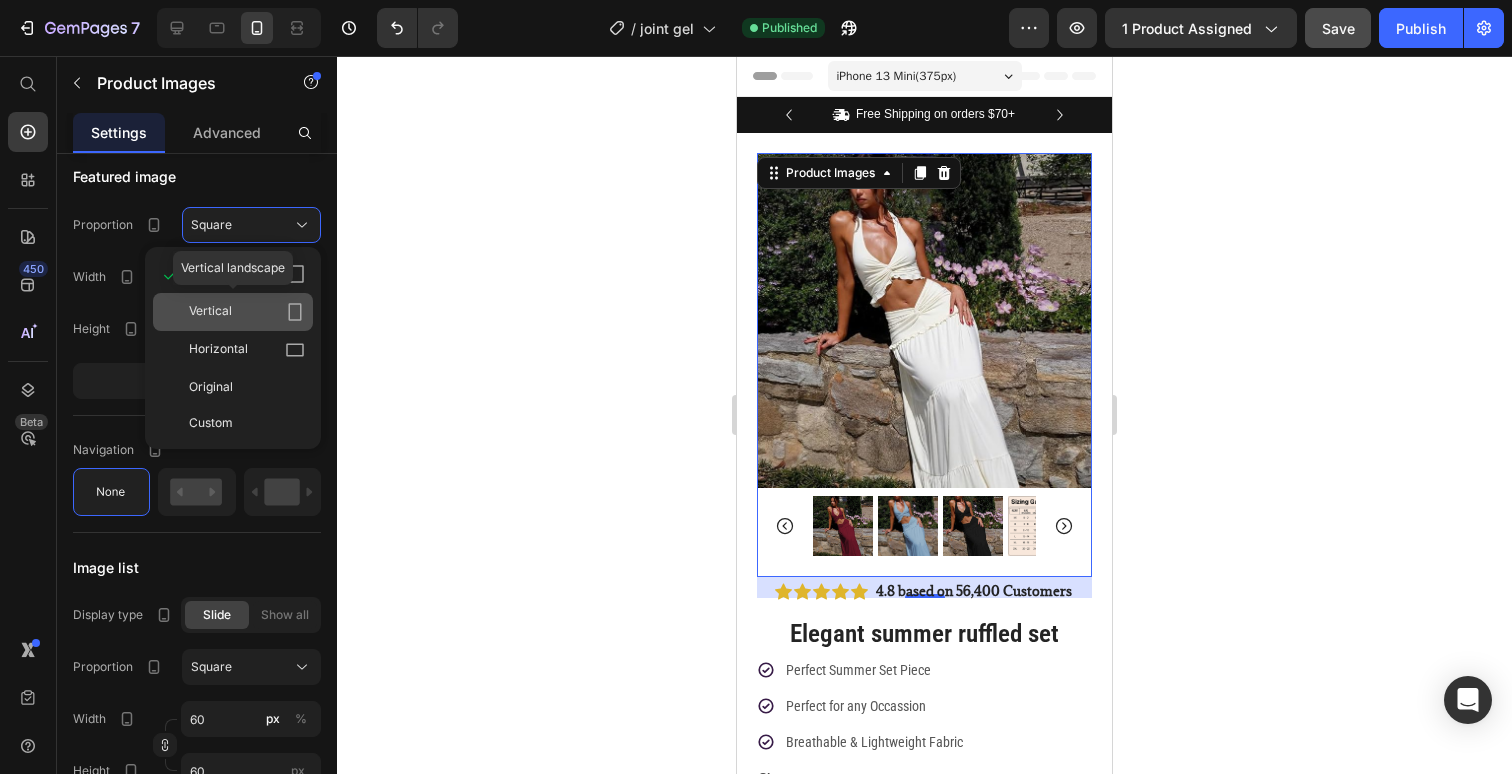 click on "Vertical" at bounding box center (247, 312) 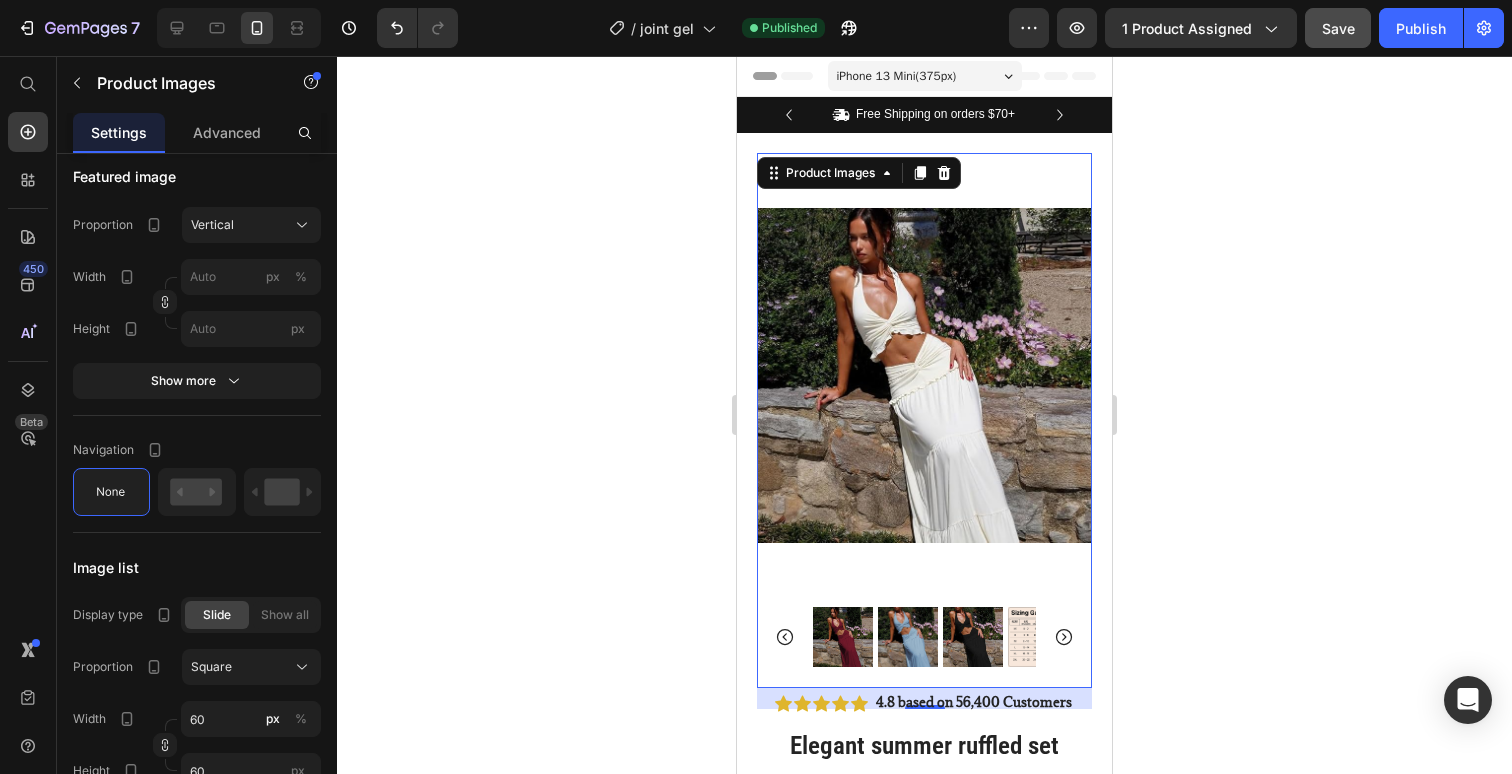 click 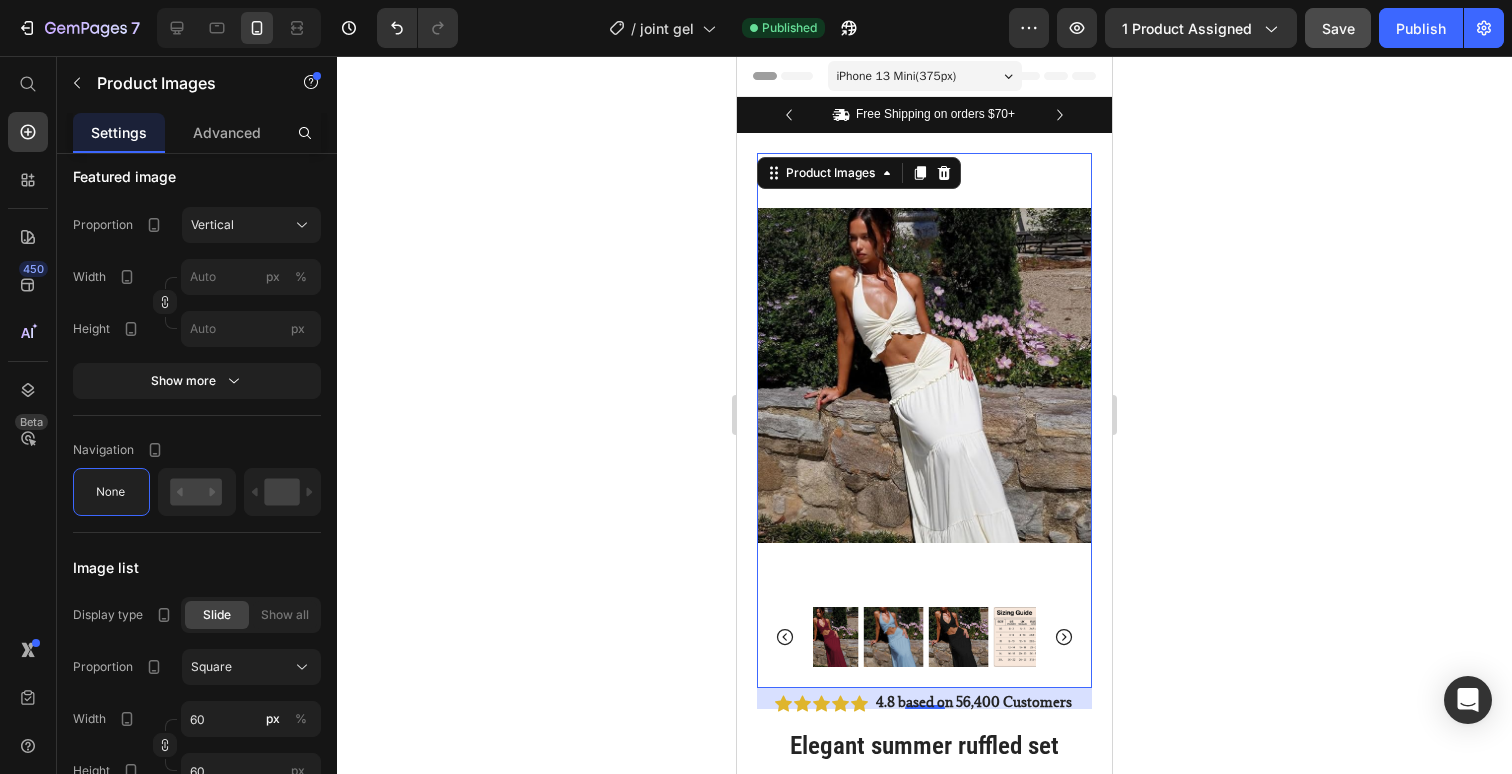 click at bounding box center (924, 637) 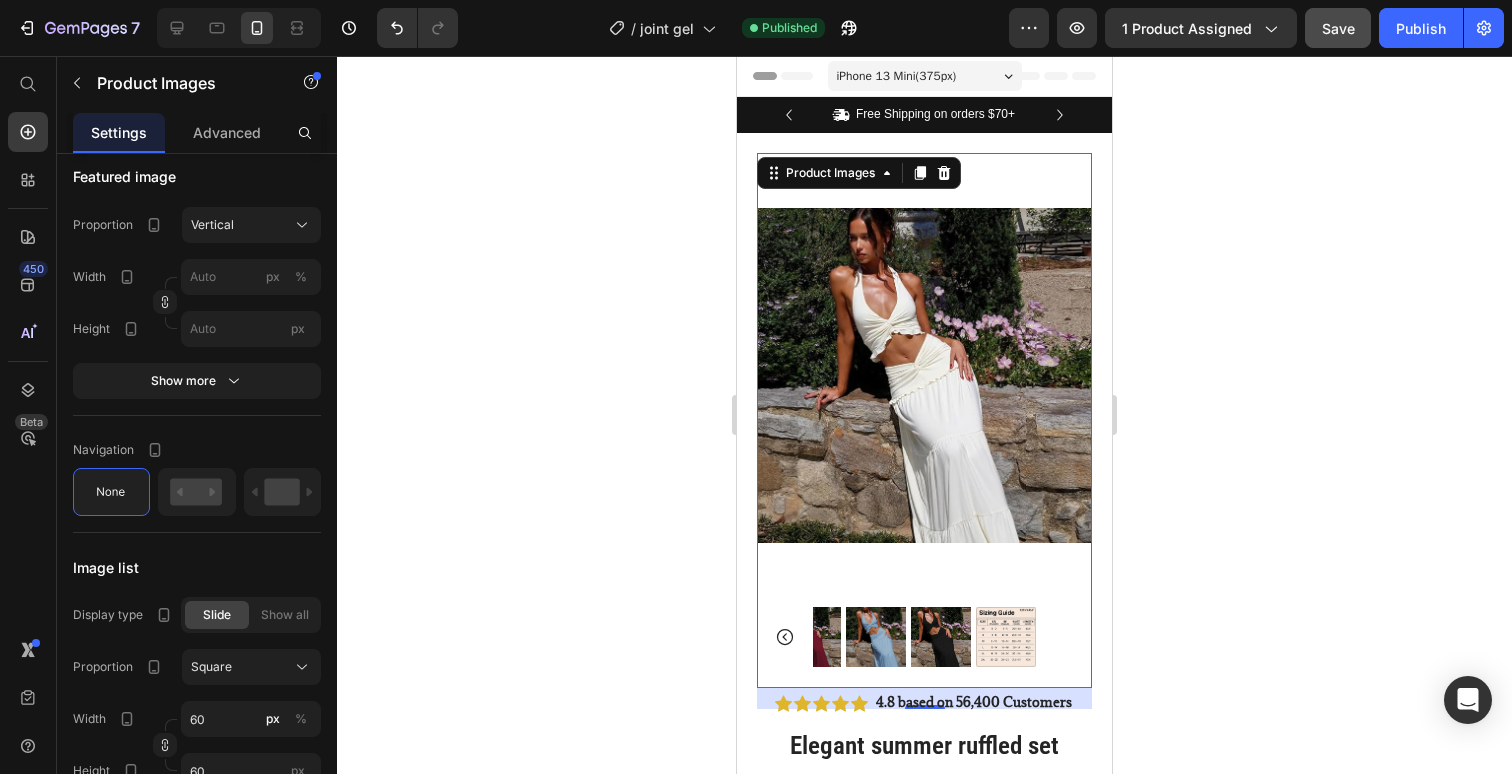 click at bounding box center (924, 637) 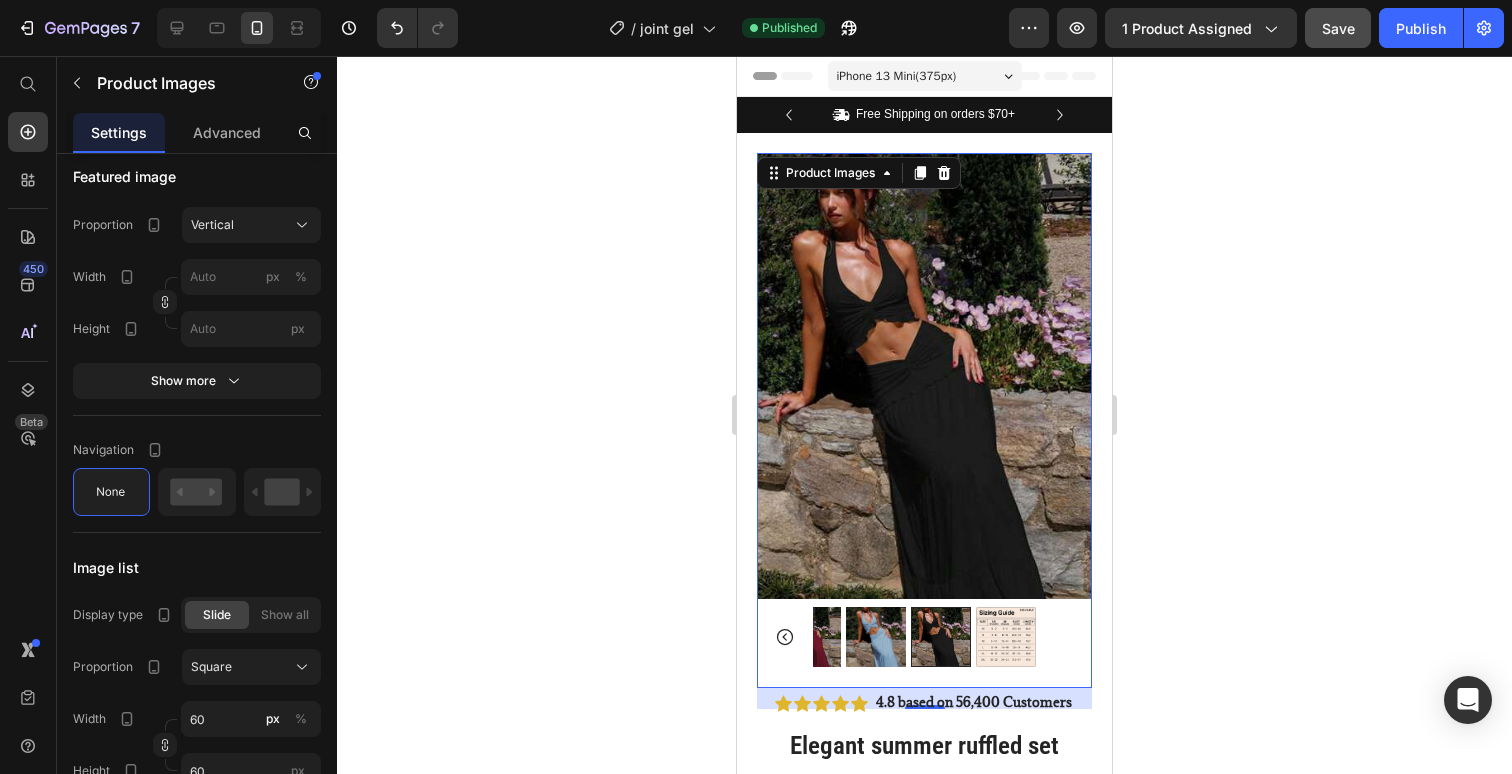click at bounding box center (1006, 637) 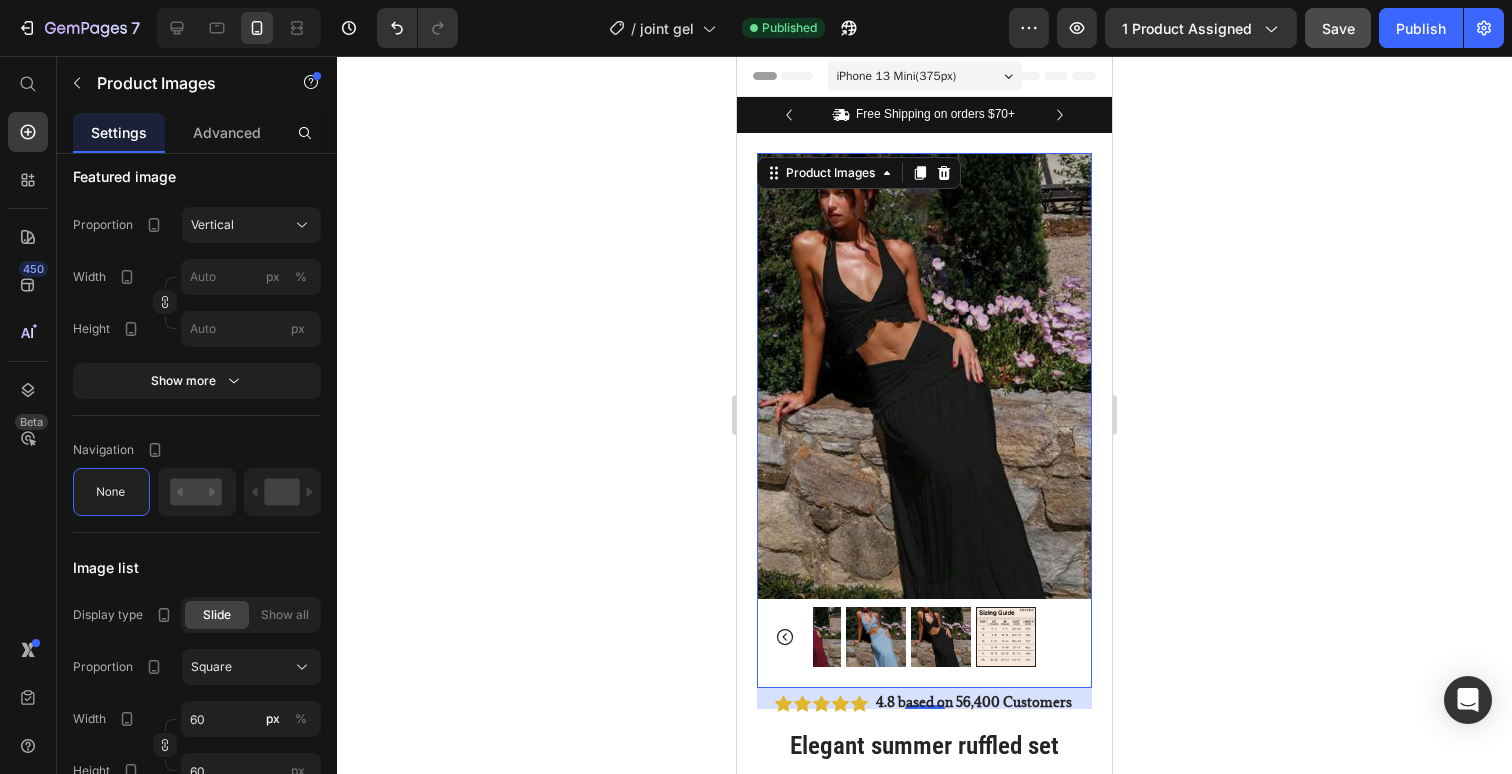 click at bounding box center (1006, 637) 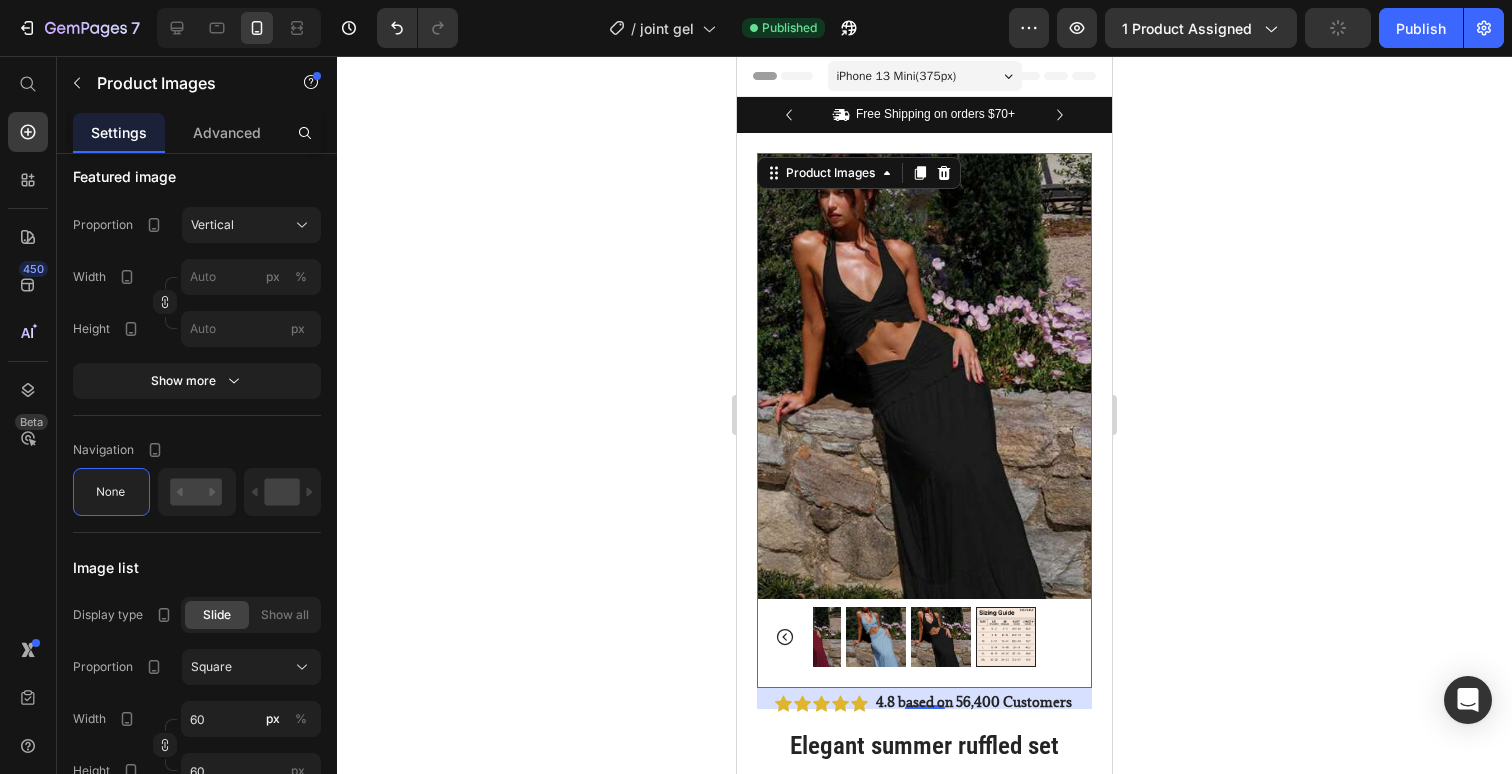 click at bounding box center [1006, 637] 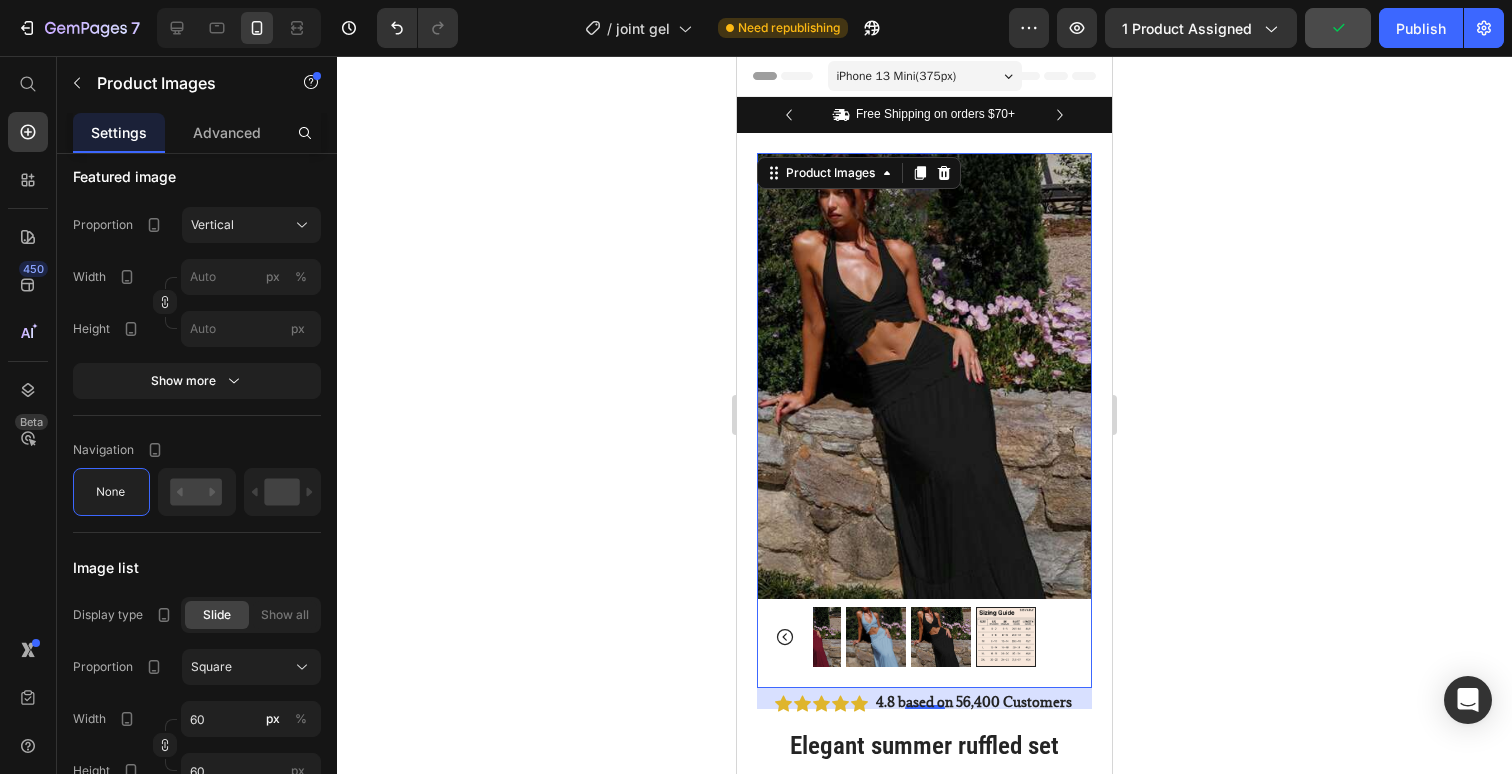click at bounding box center [941, 637] 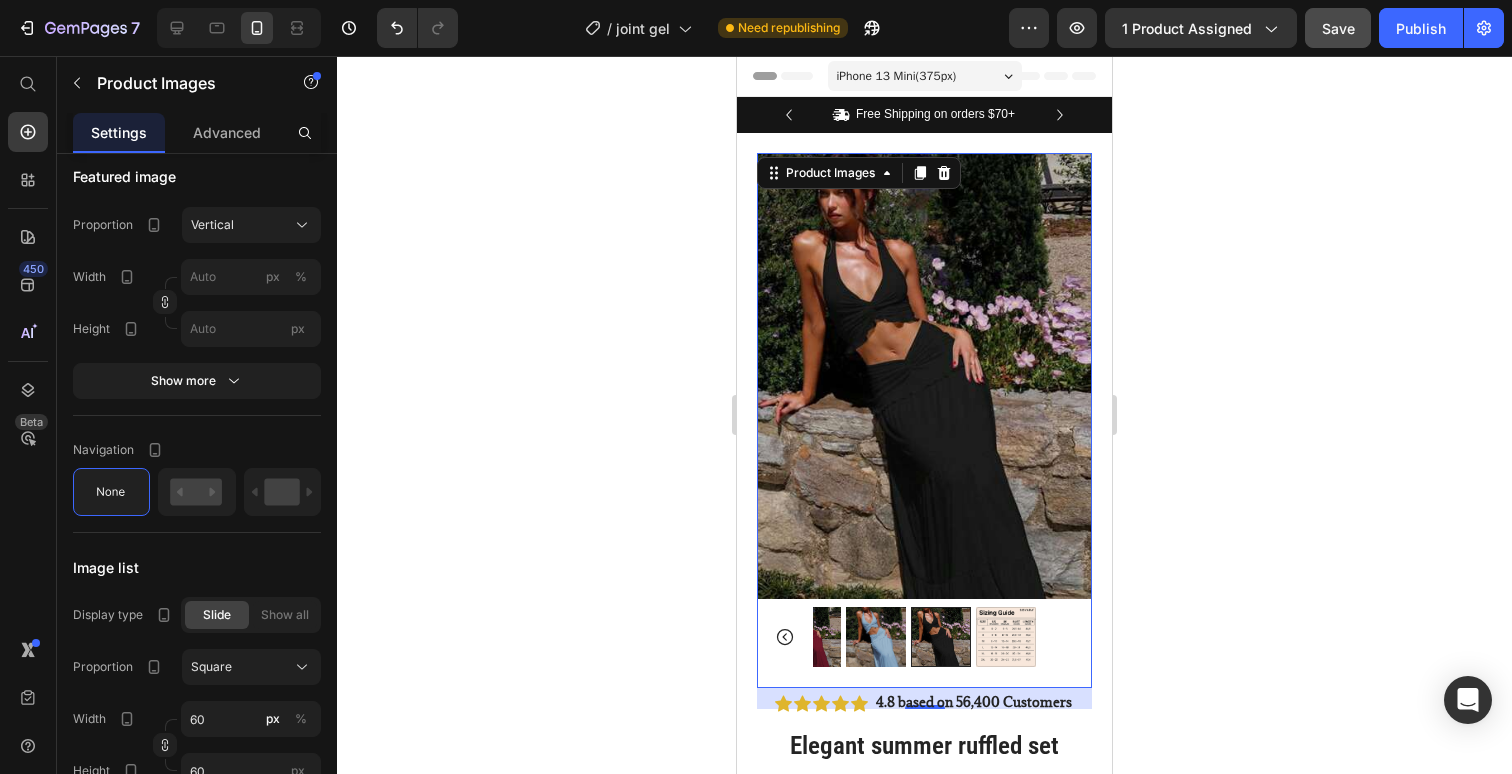 click at bounding box center (1006, 637) 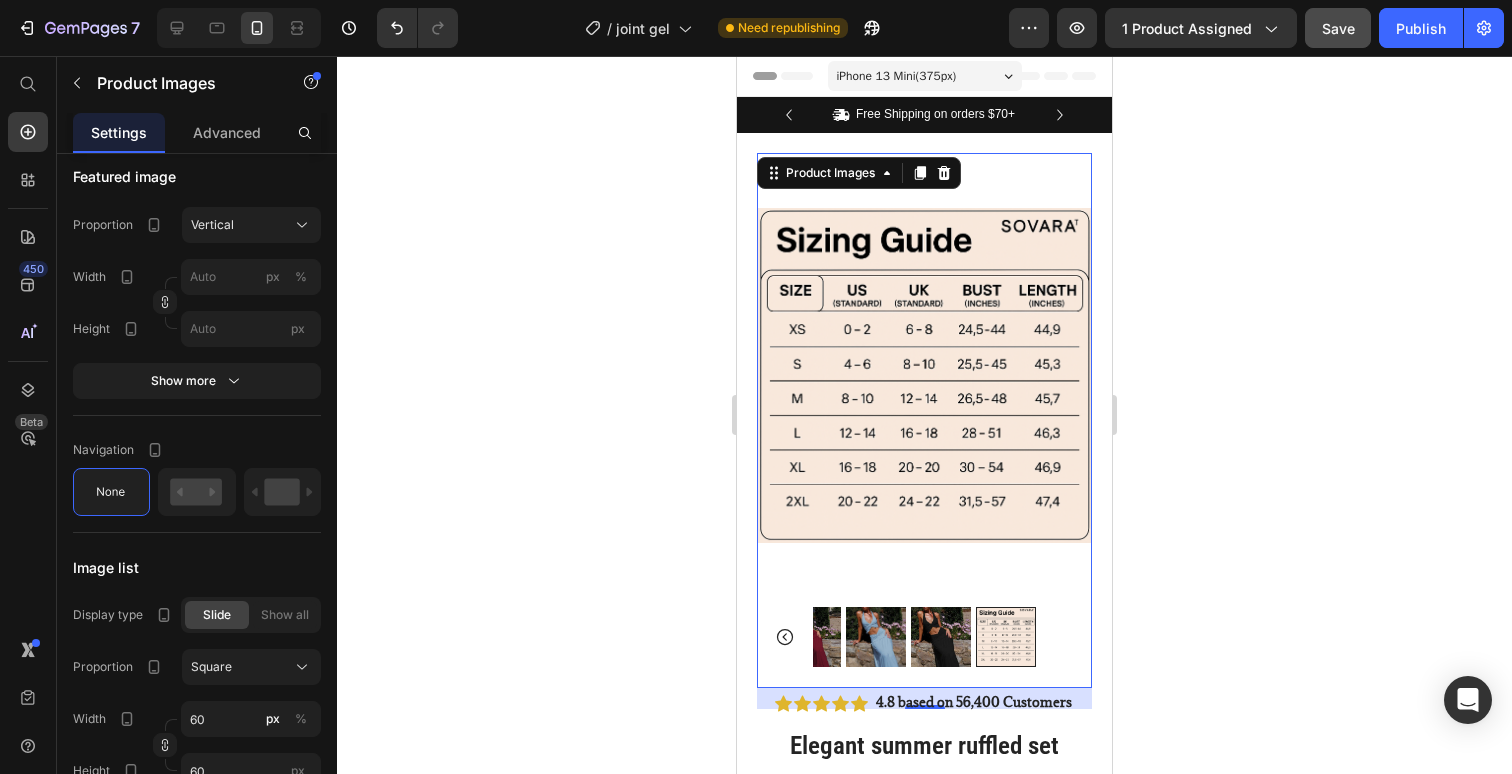click at bounding box center (941, 637) 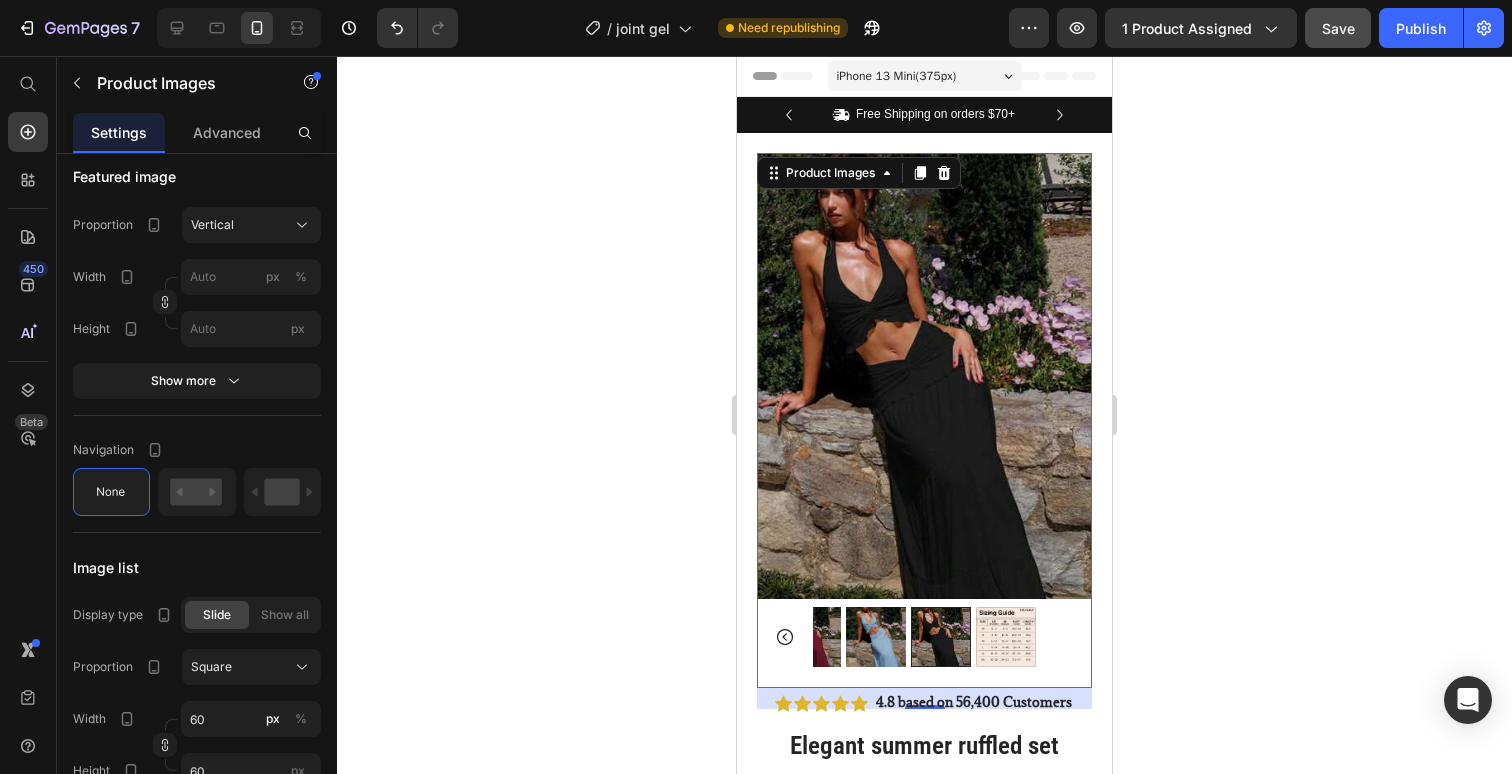 click at bounding box center [1006, 637] 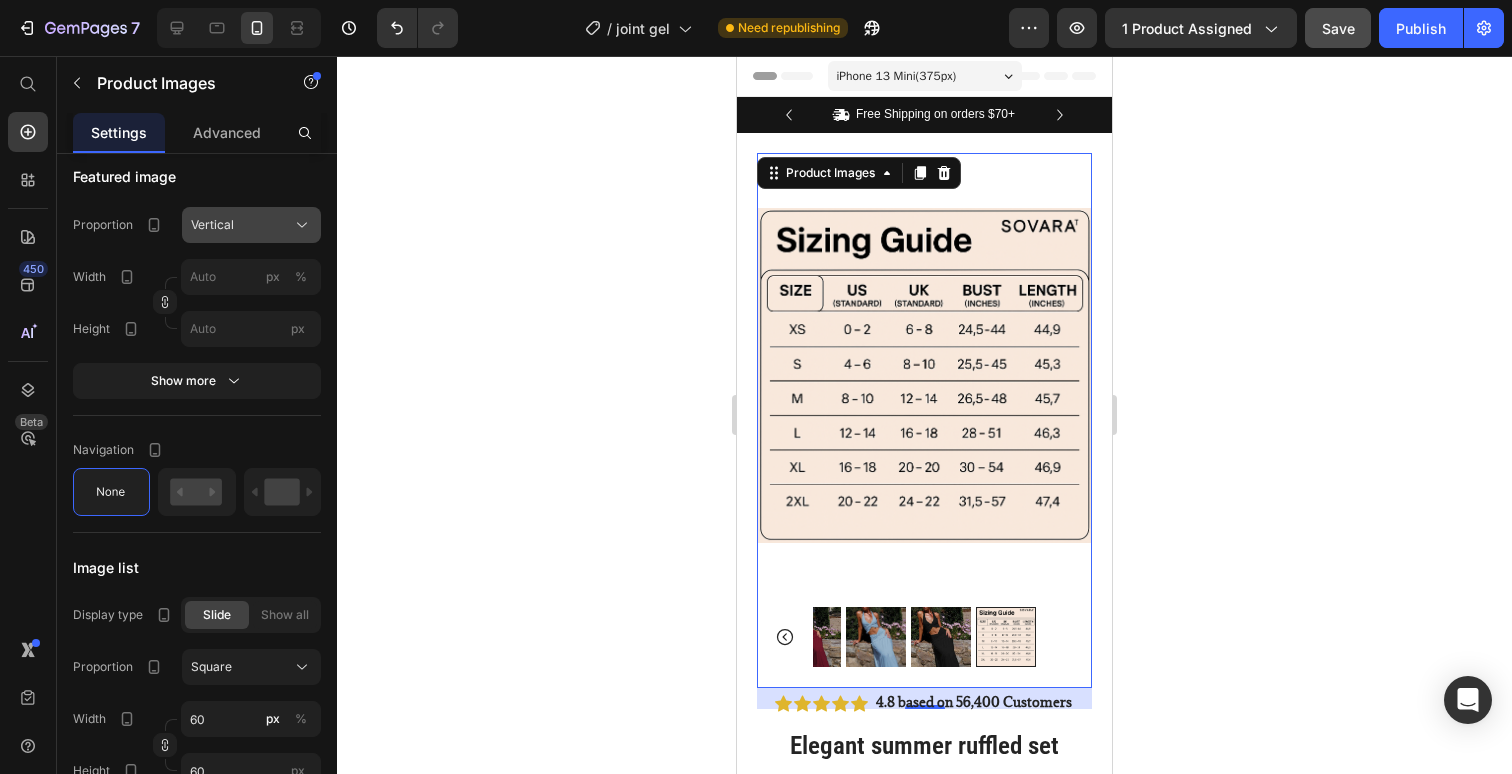click on "Vertical" at bounding box center (251, 225) 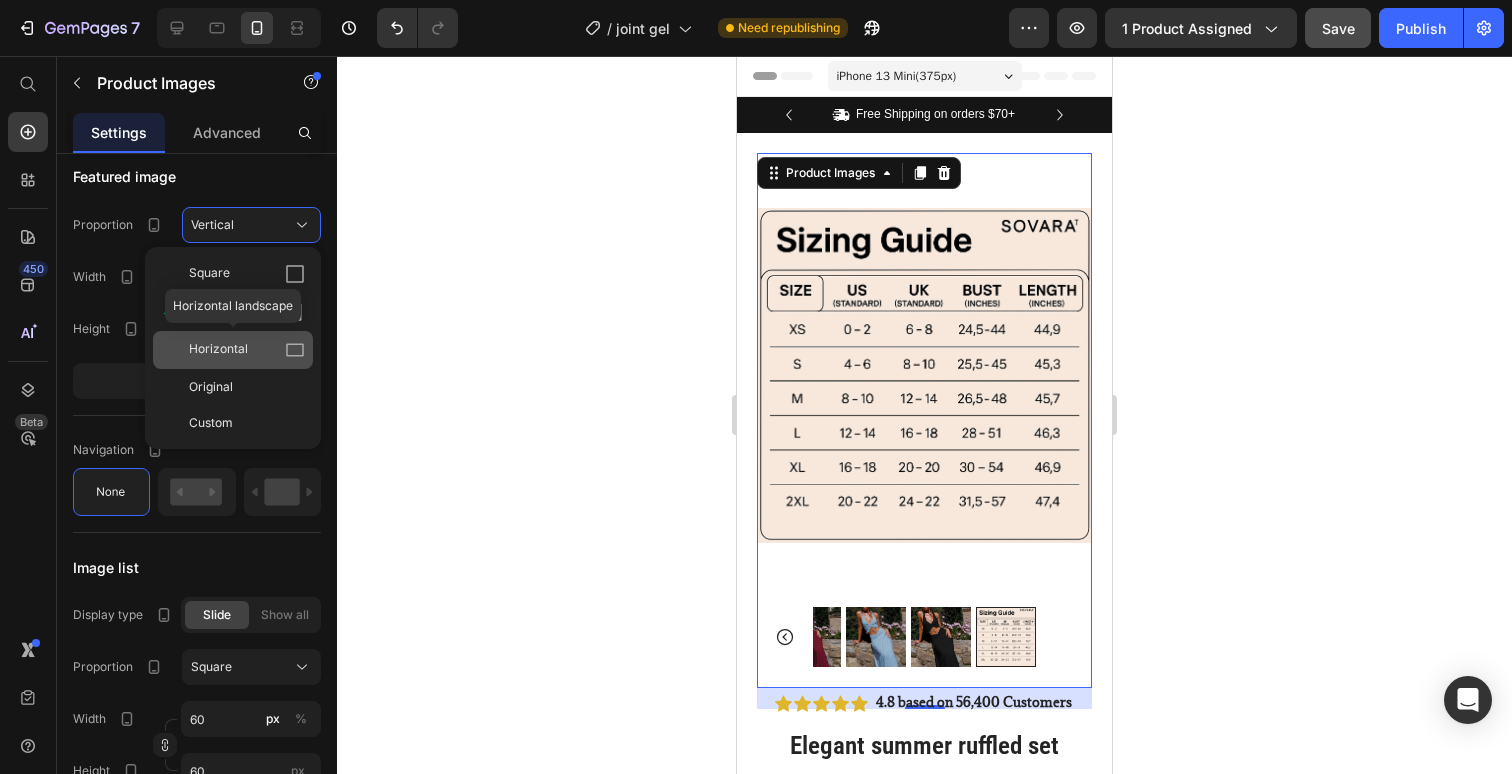 click on "Horizontal" 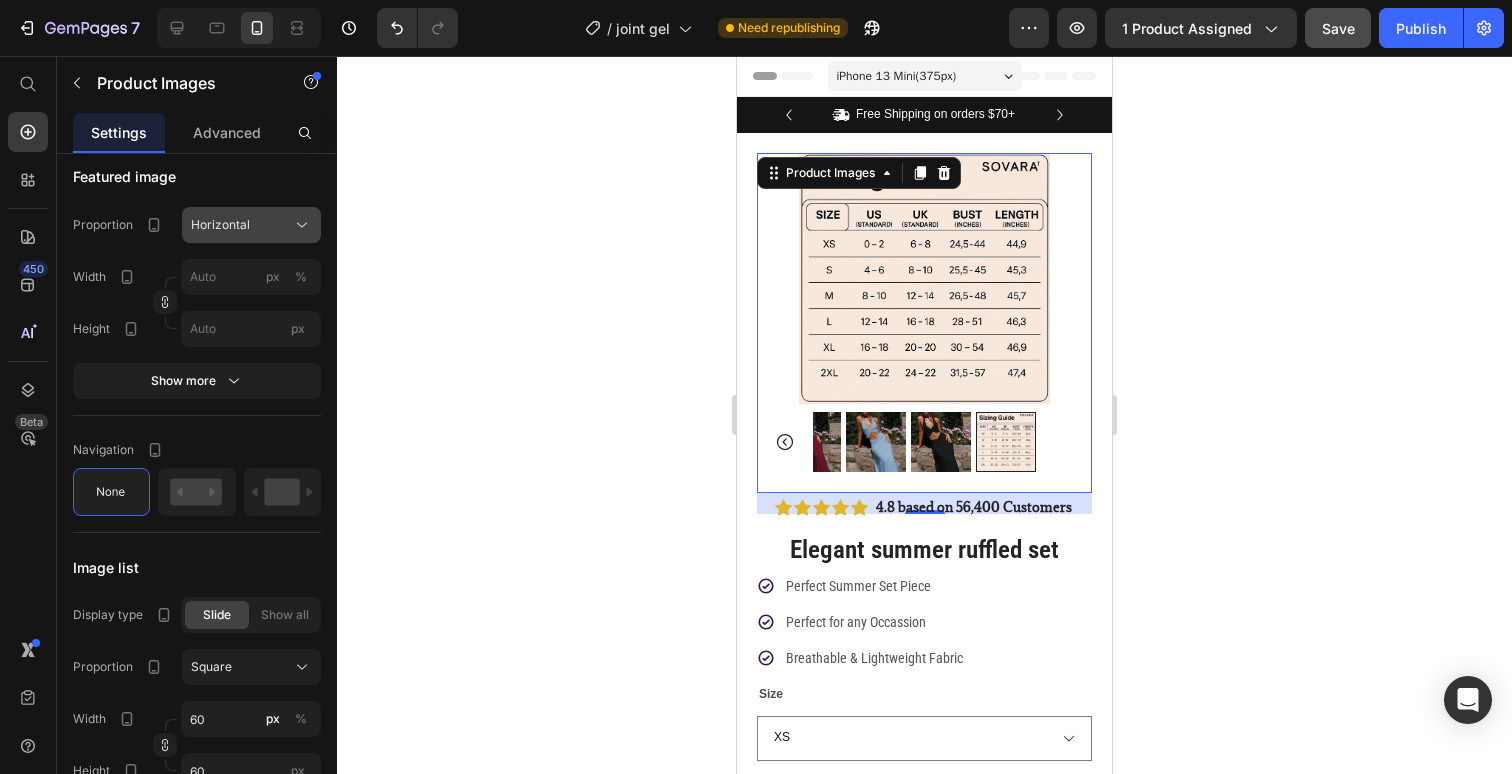 click 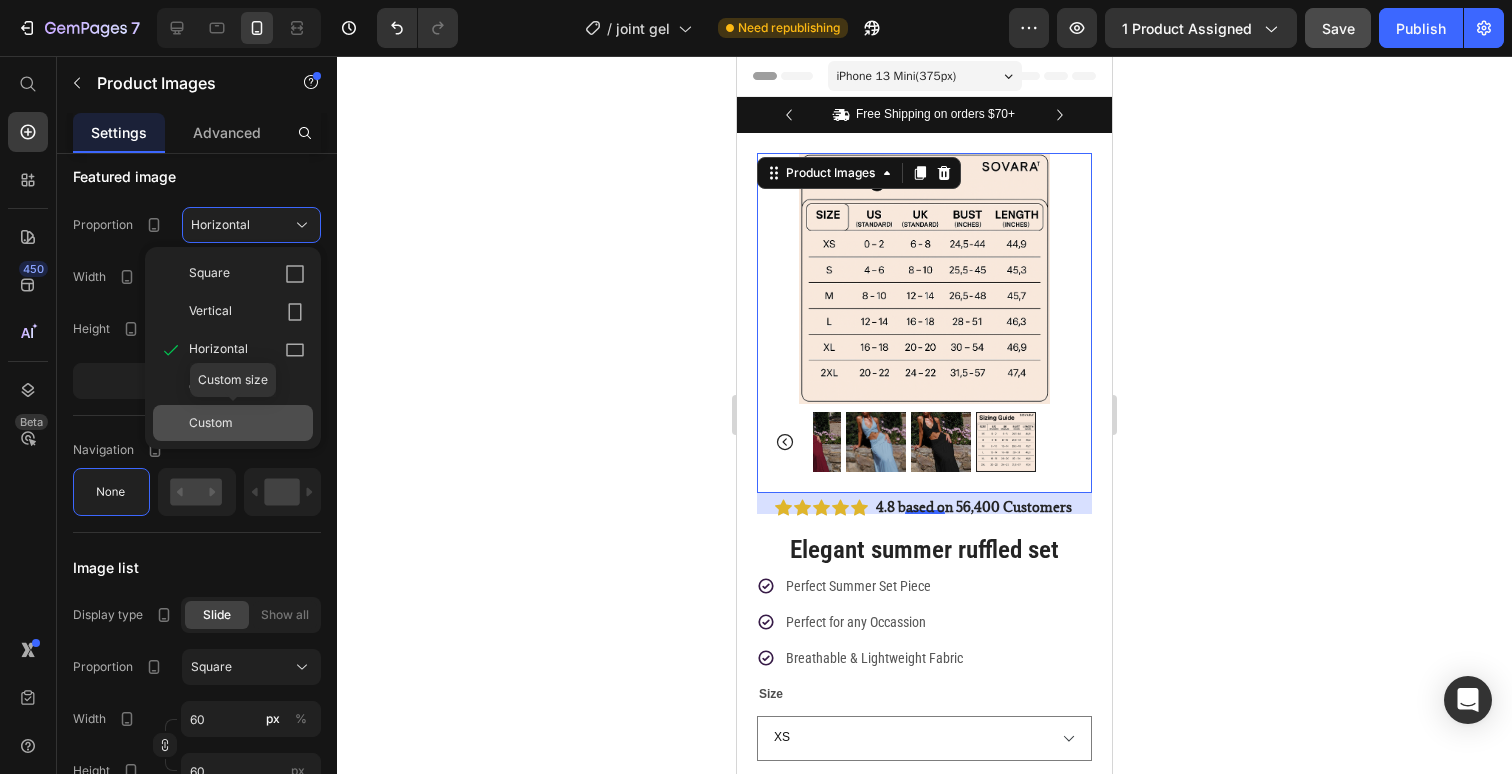 click on "Custom" 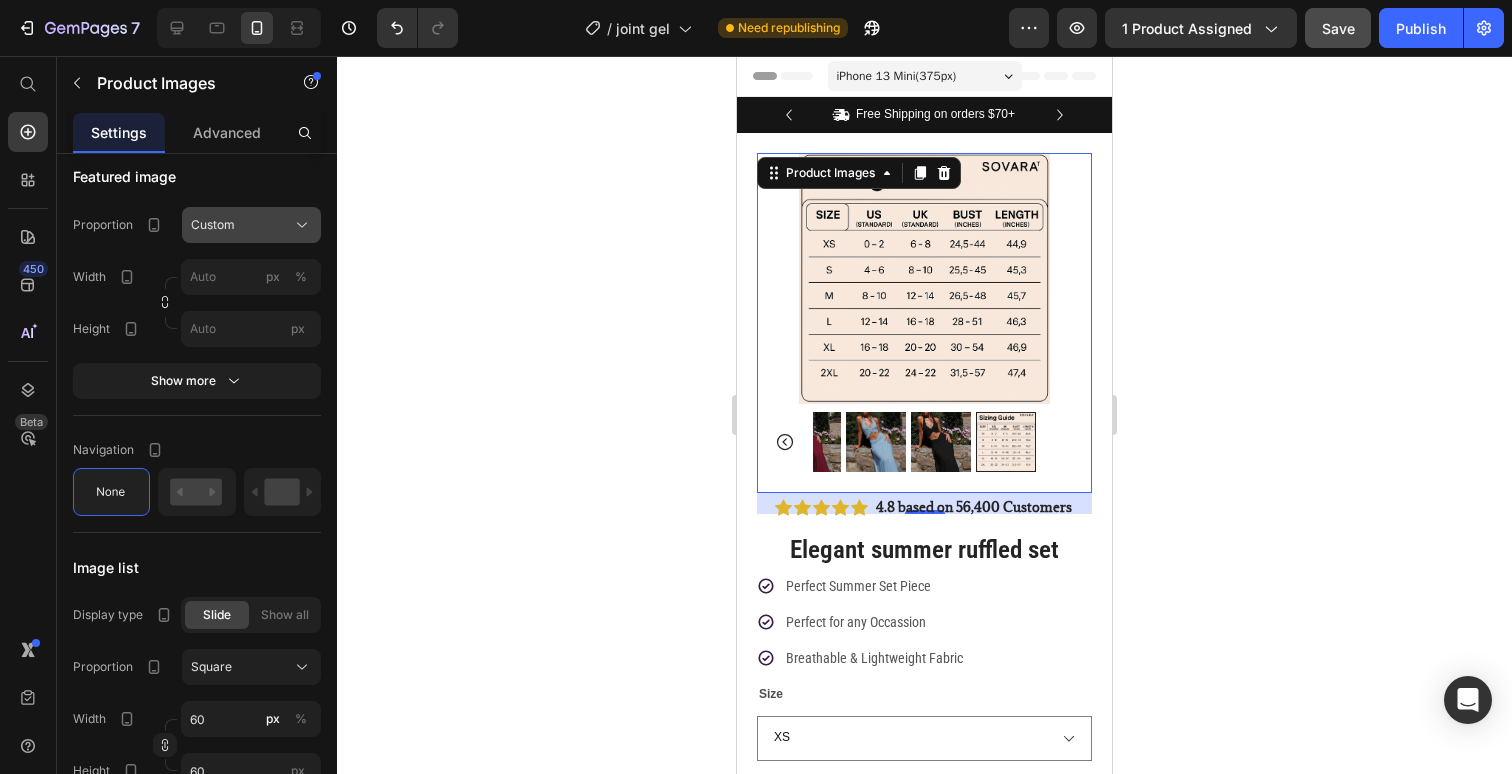click on "Custom" at bounding box center [251, 225] 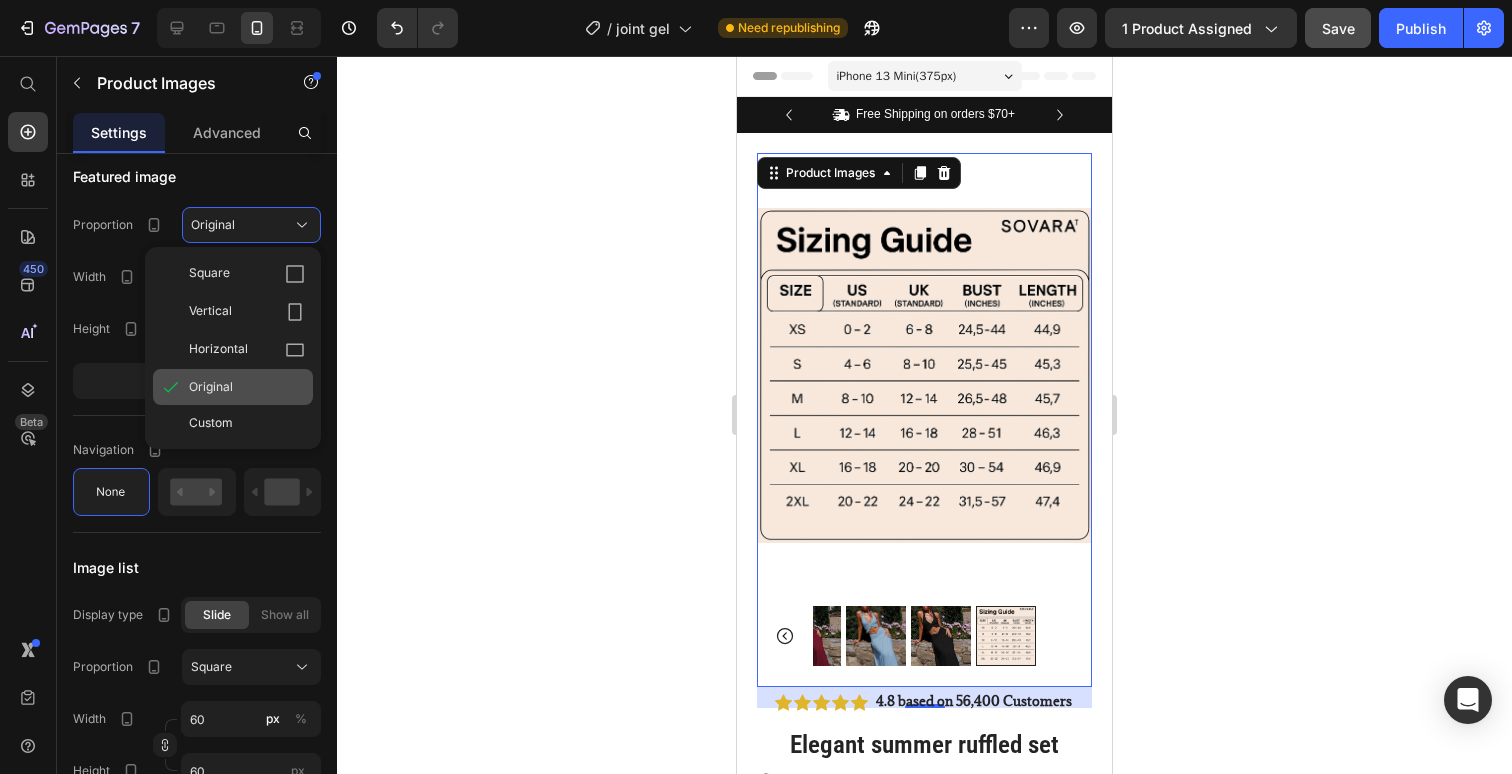 click on "Original" 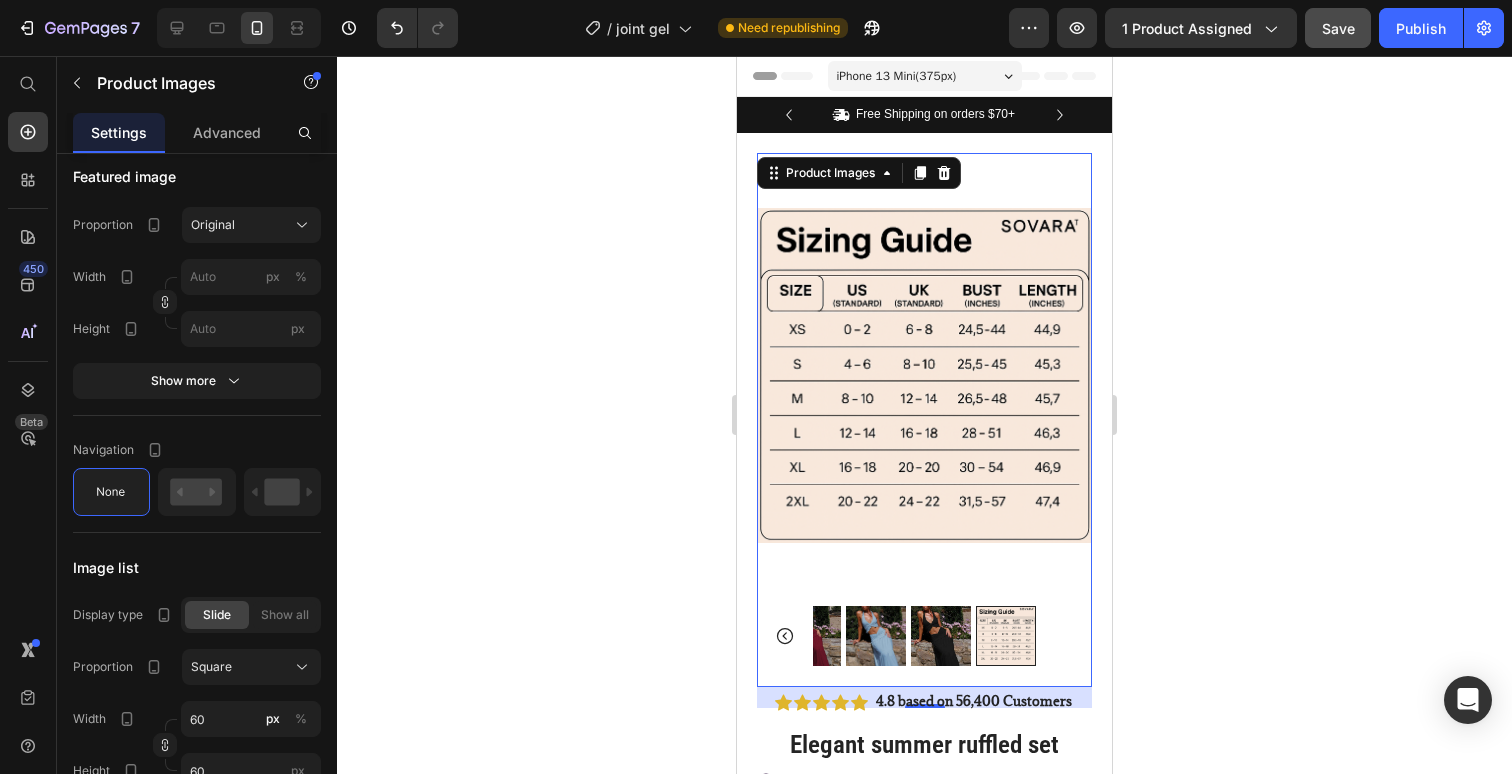 click at bounding box center (941, 636) 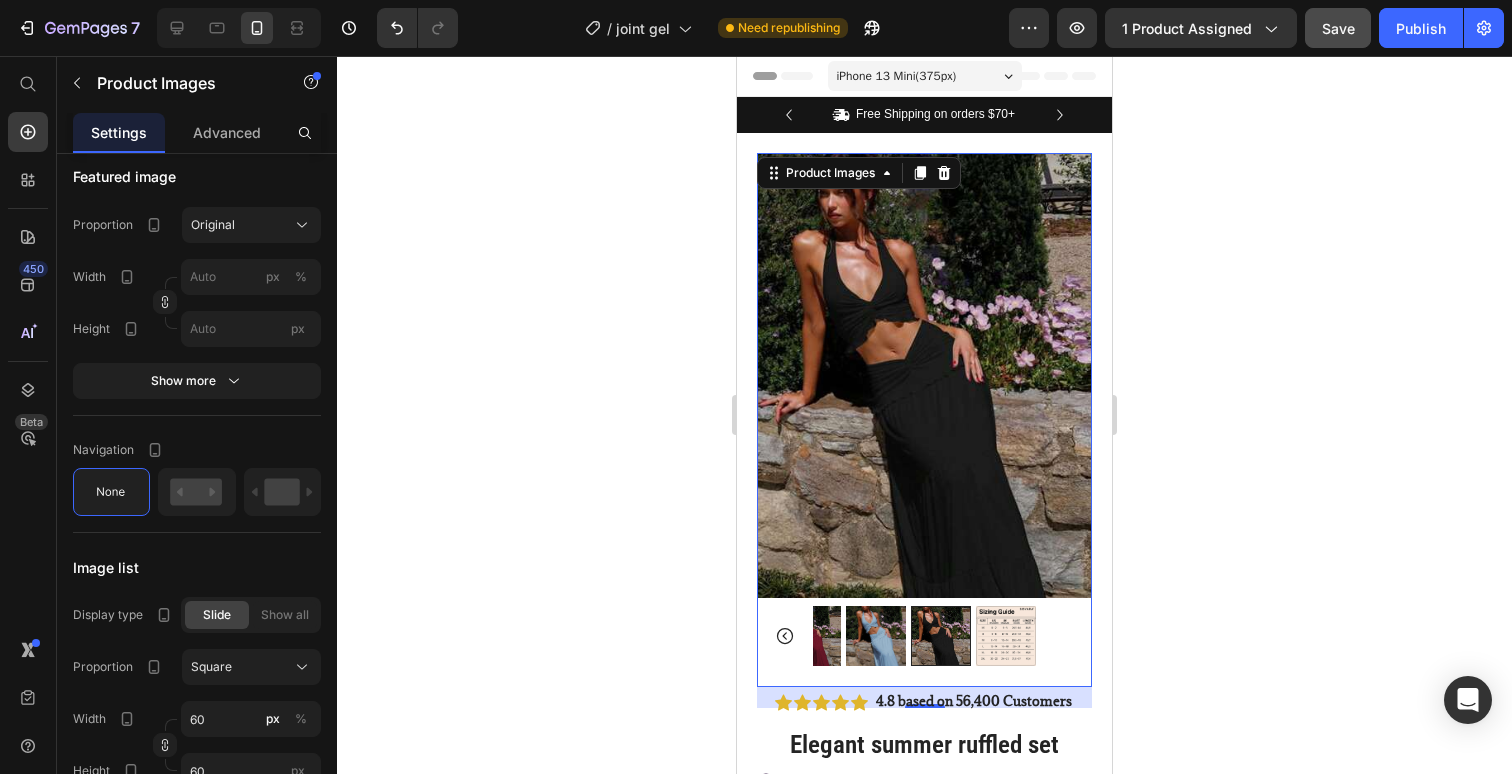 click at bounding box center [876, 636] 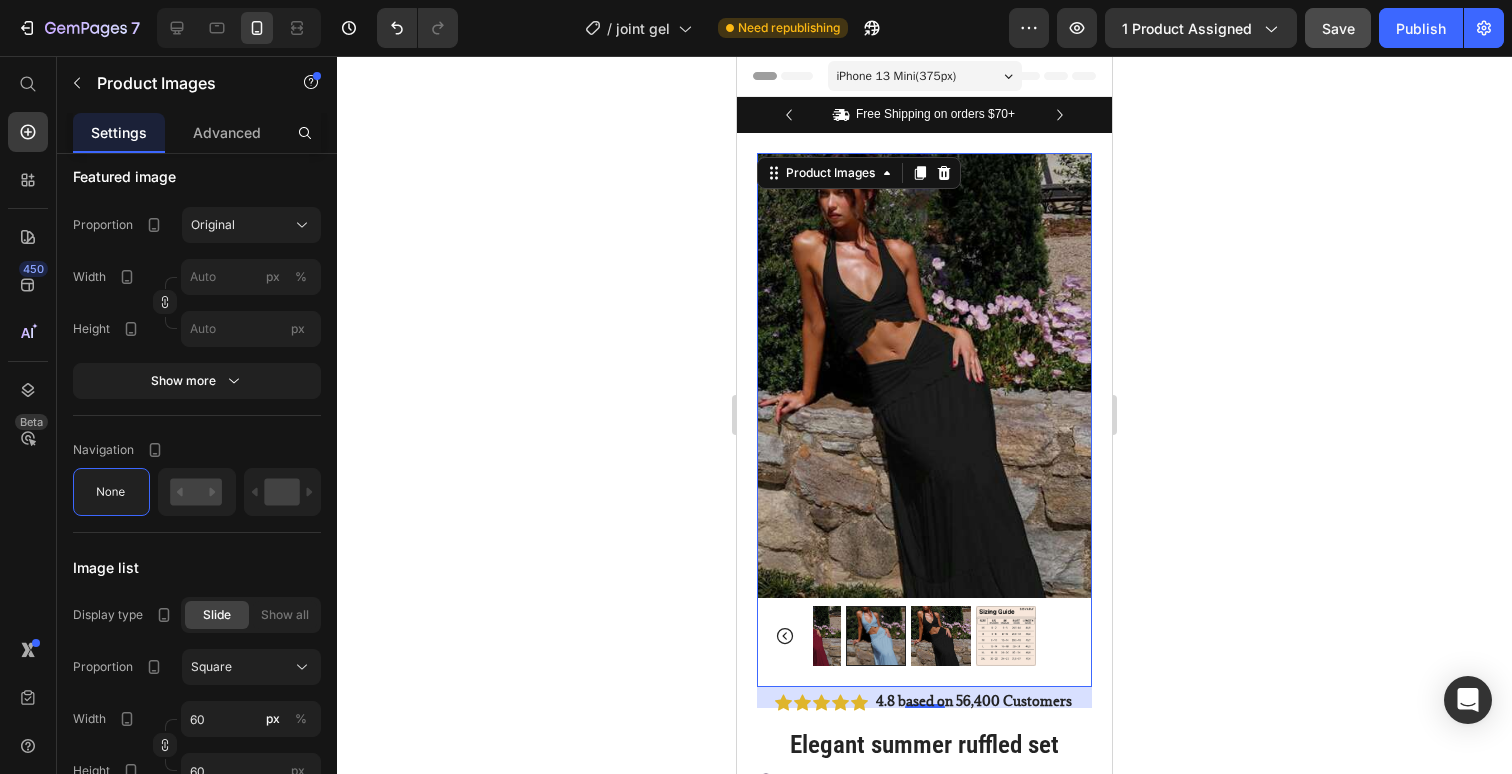 click at bounding box center [924, 636] 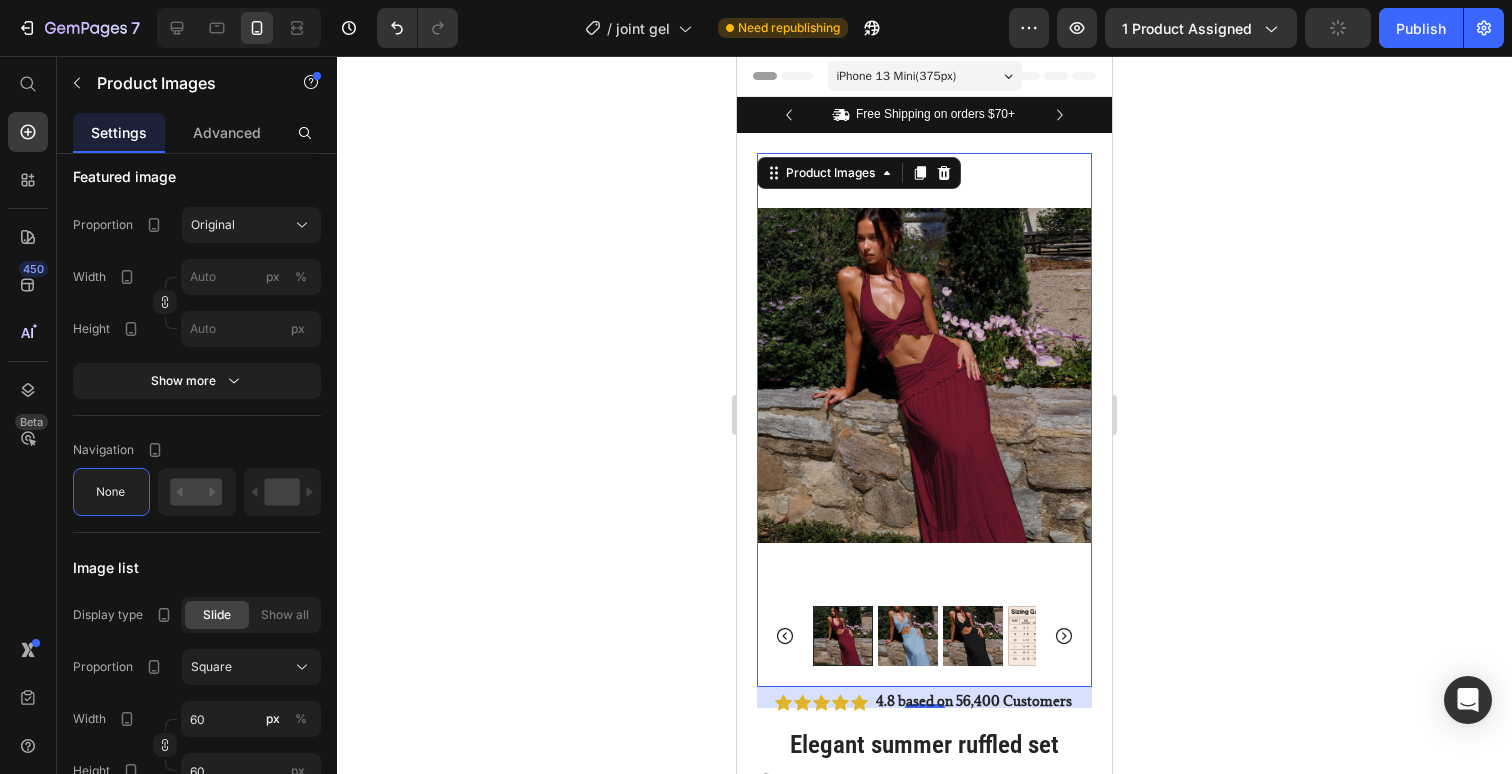 click 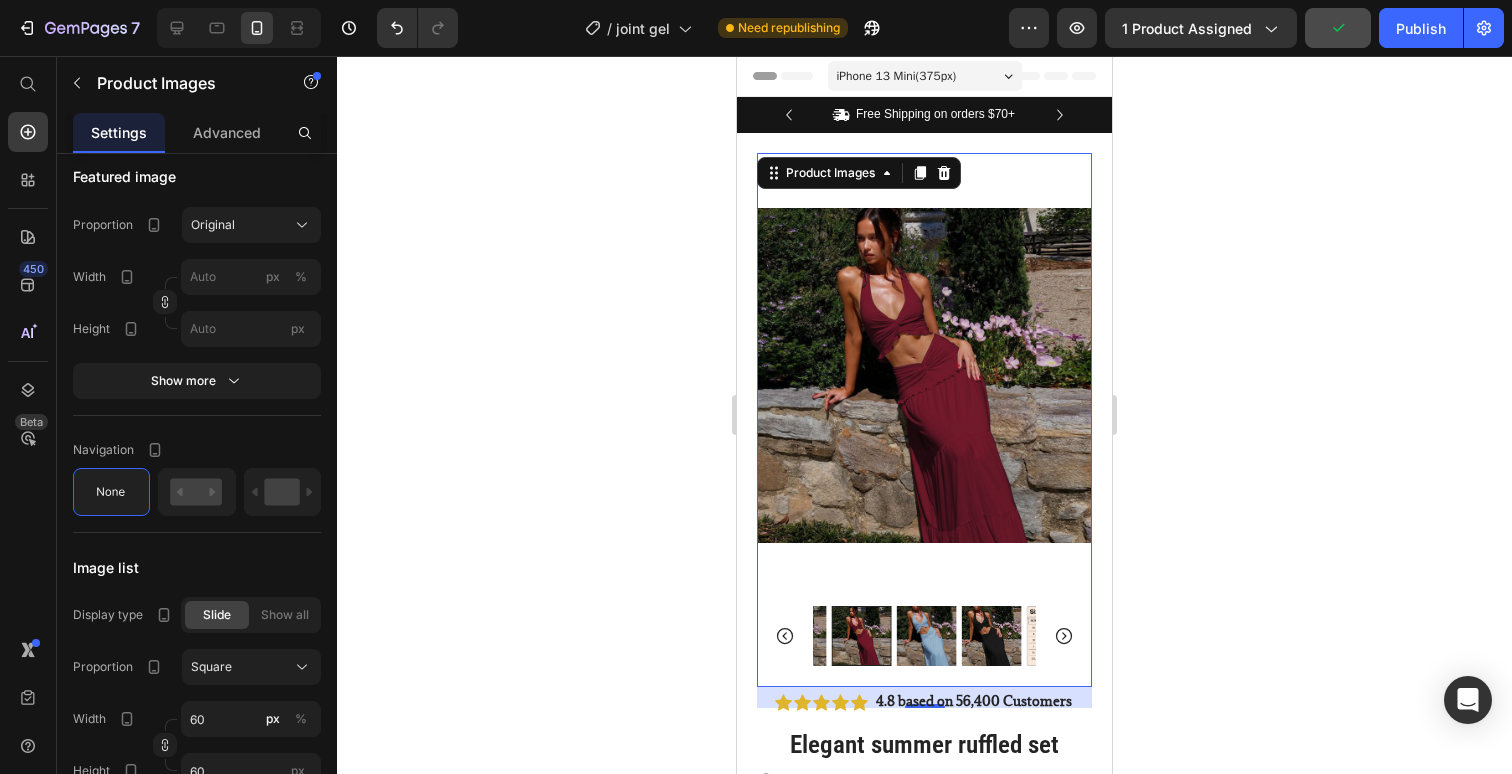 click 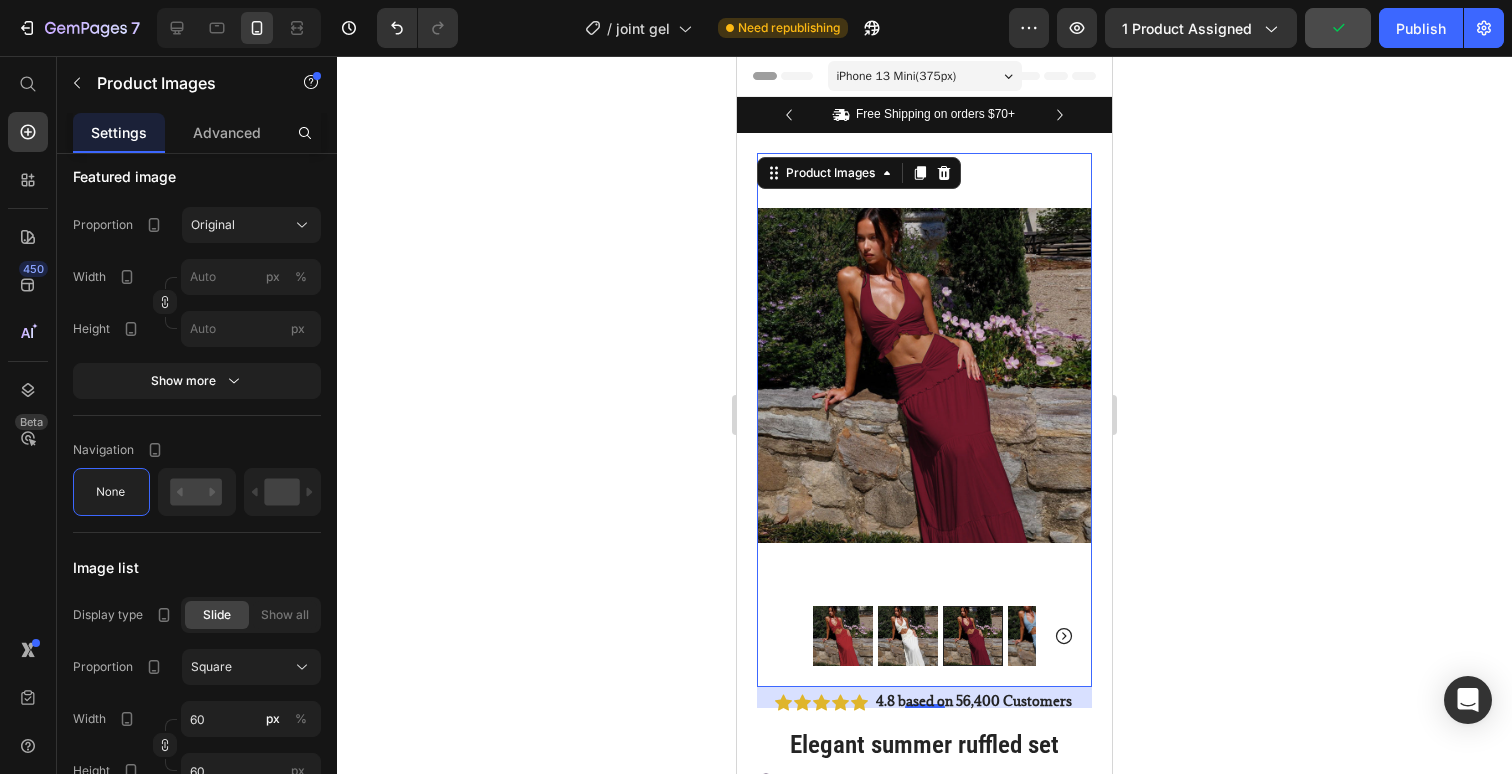 click at bounding box center (843, 636) 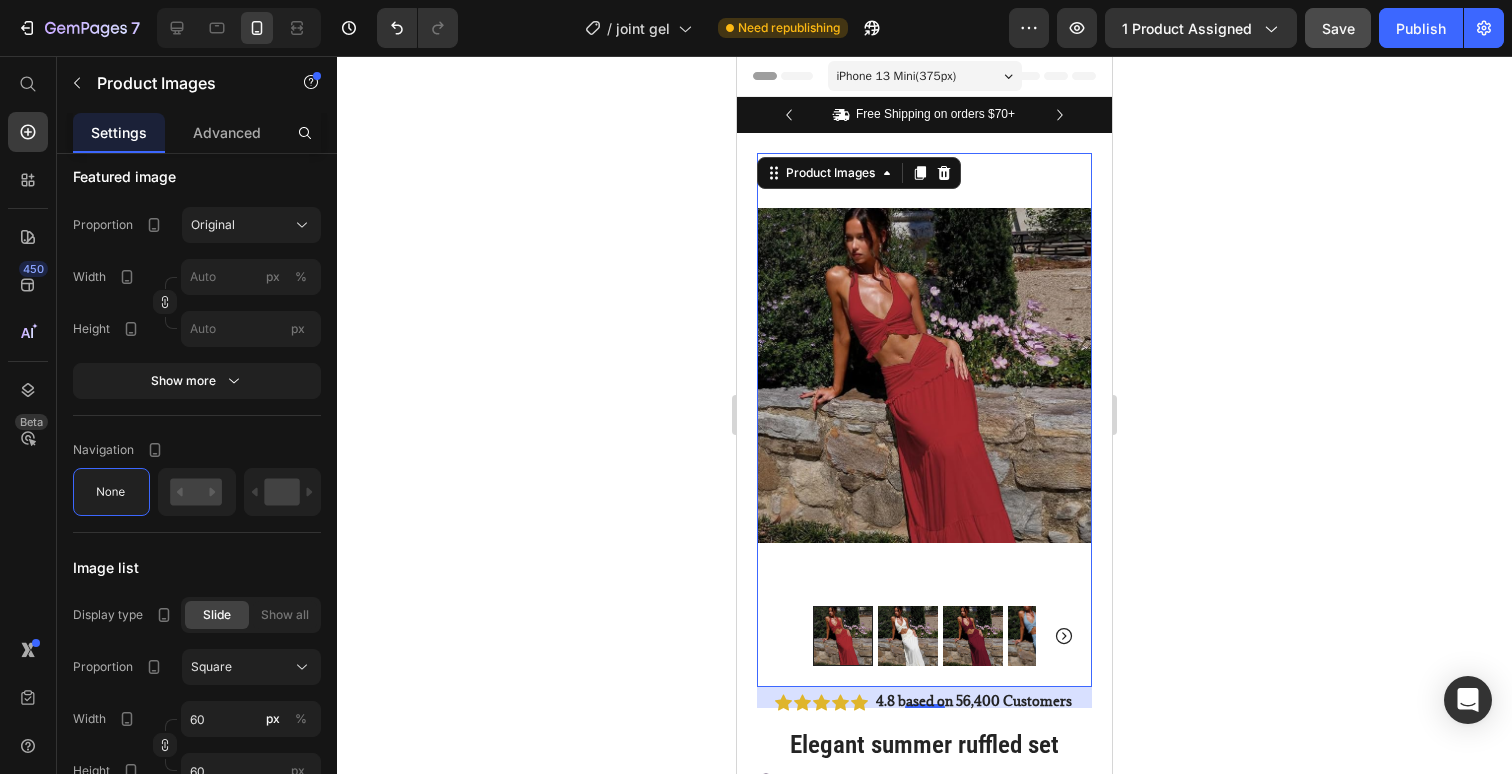 click at bounding box center (924, 376) 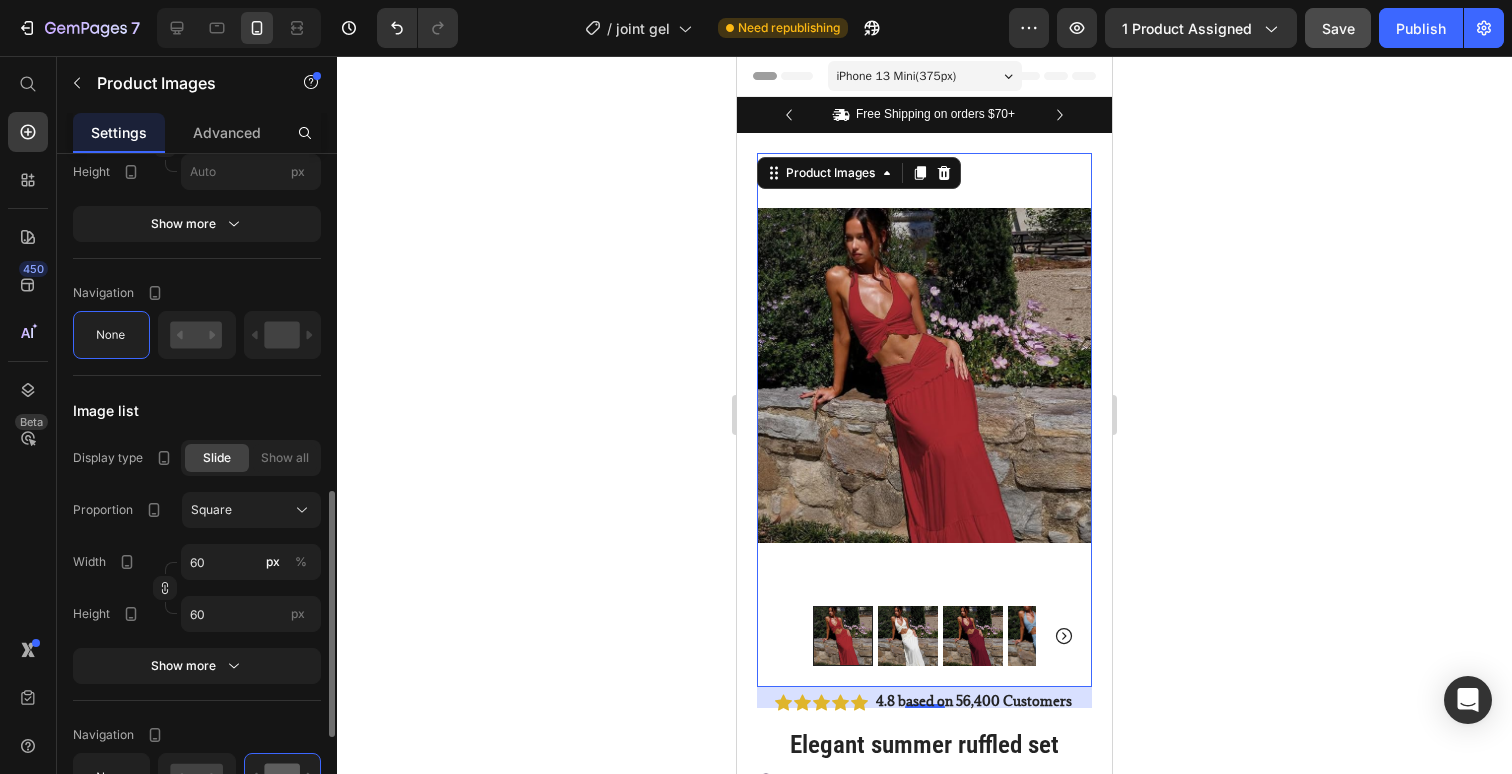 scroll, scrollTop: 892, scrollLeft: 0, axis: vertical 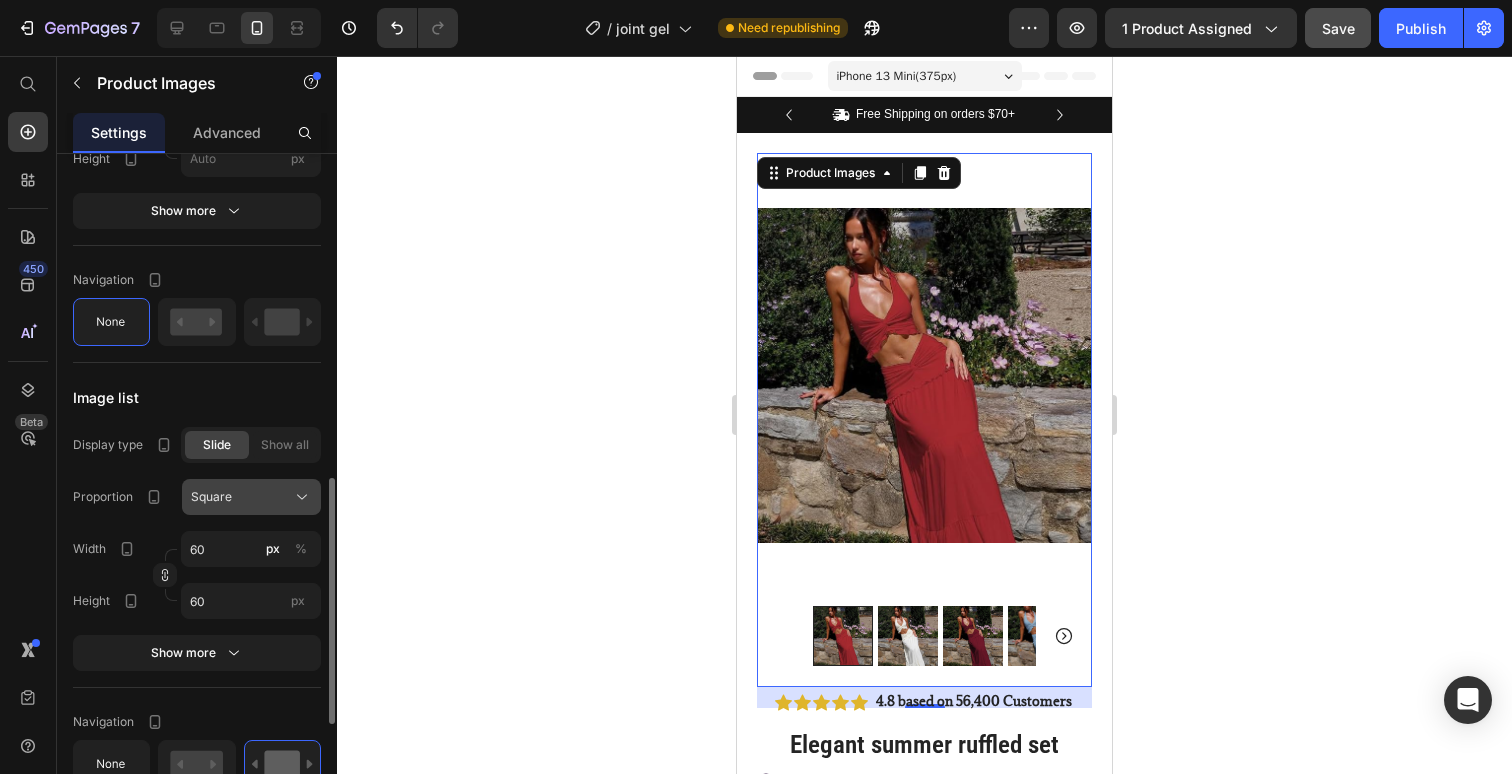click on "Square" 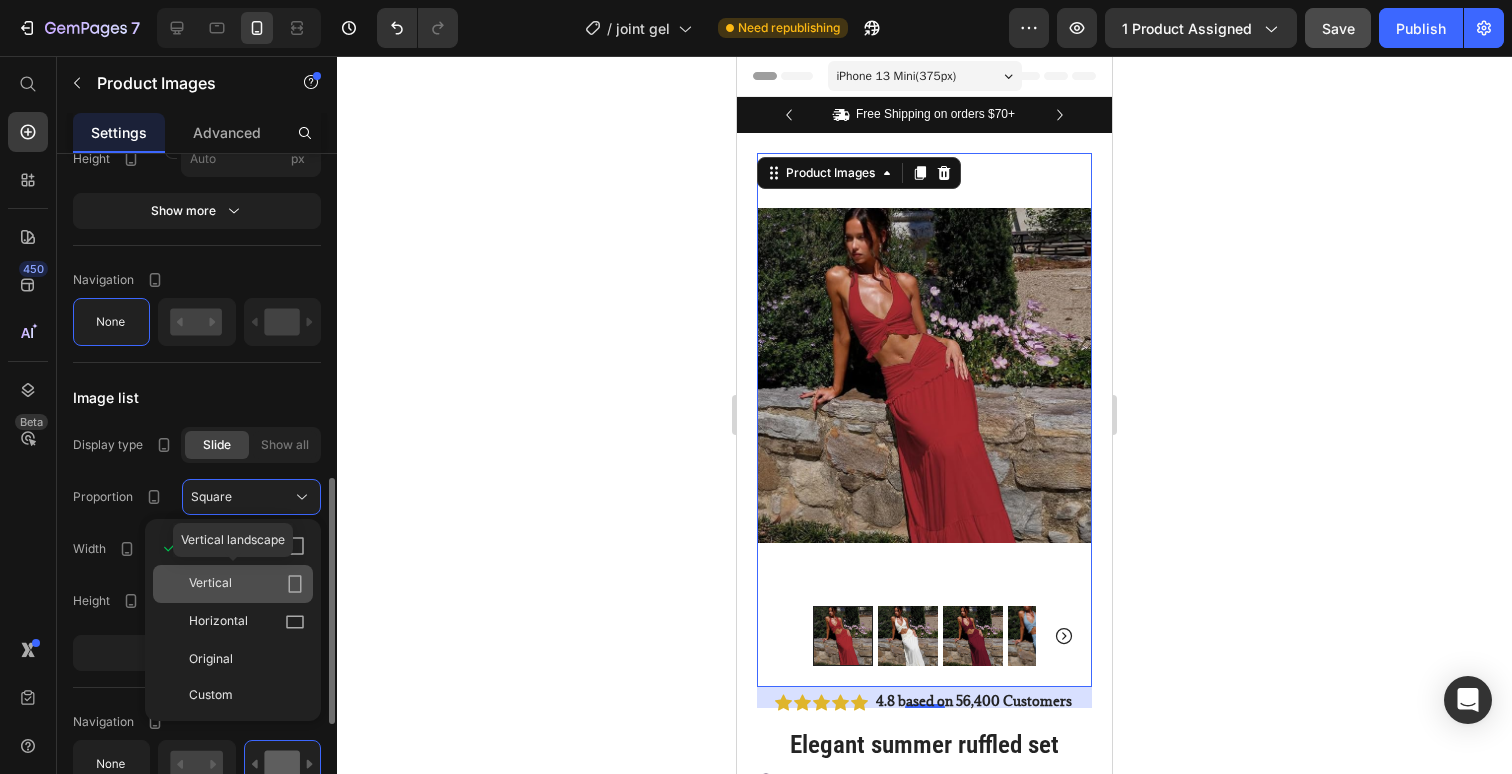 click on "Vertical" at bounding box center [210, 584] 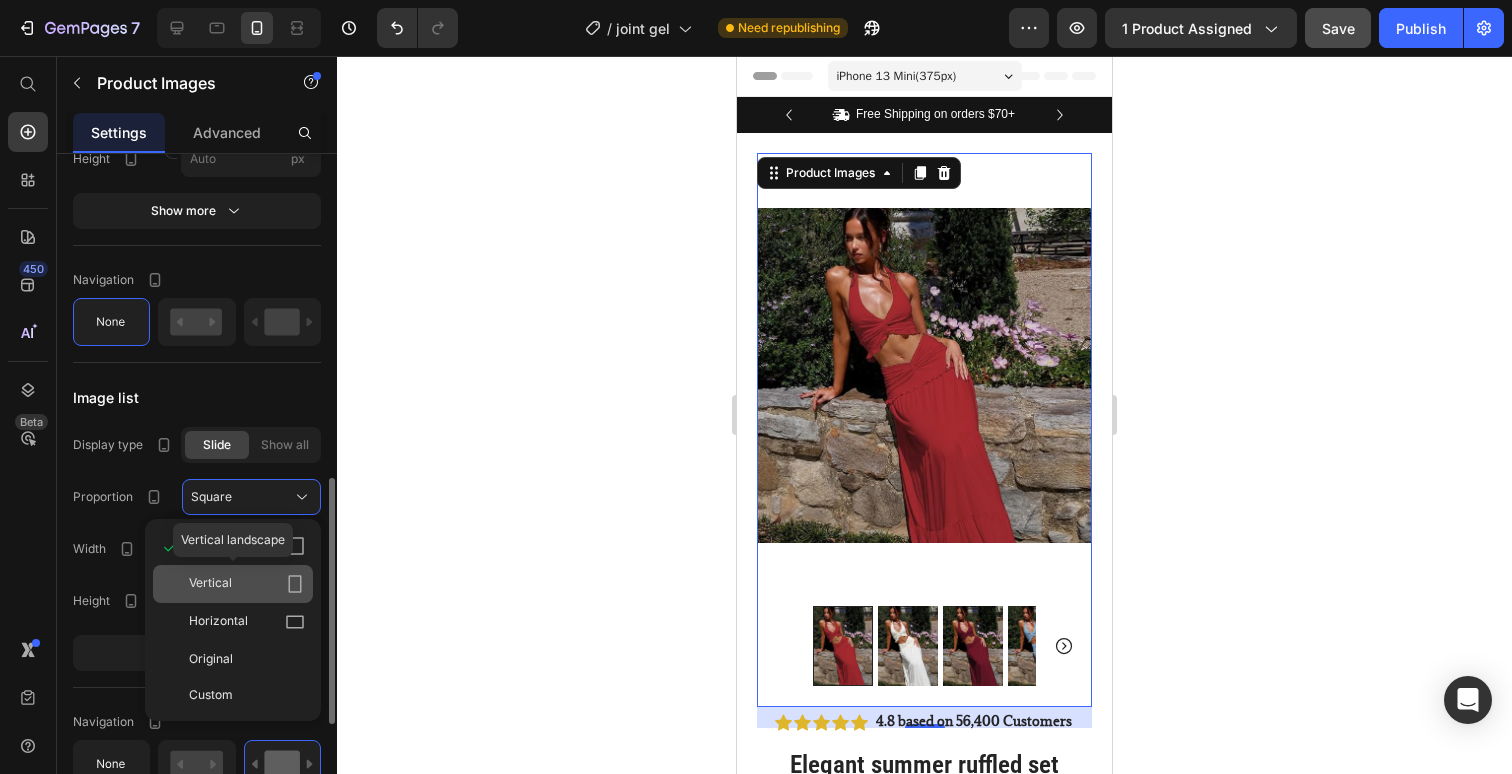 type 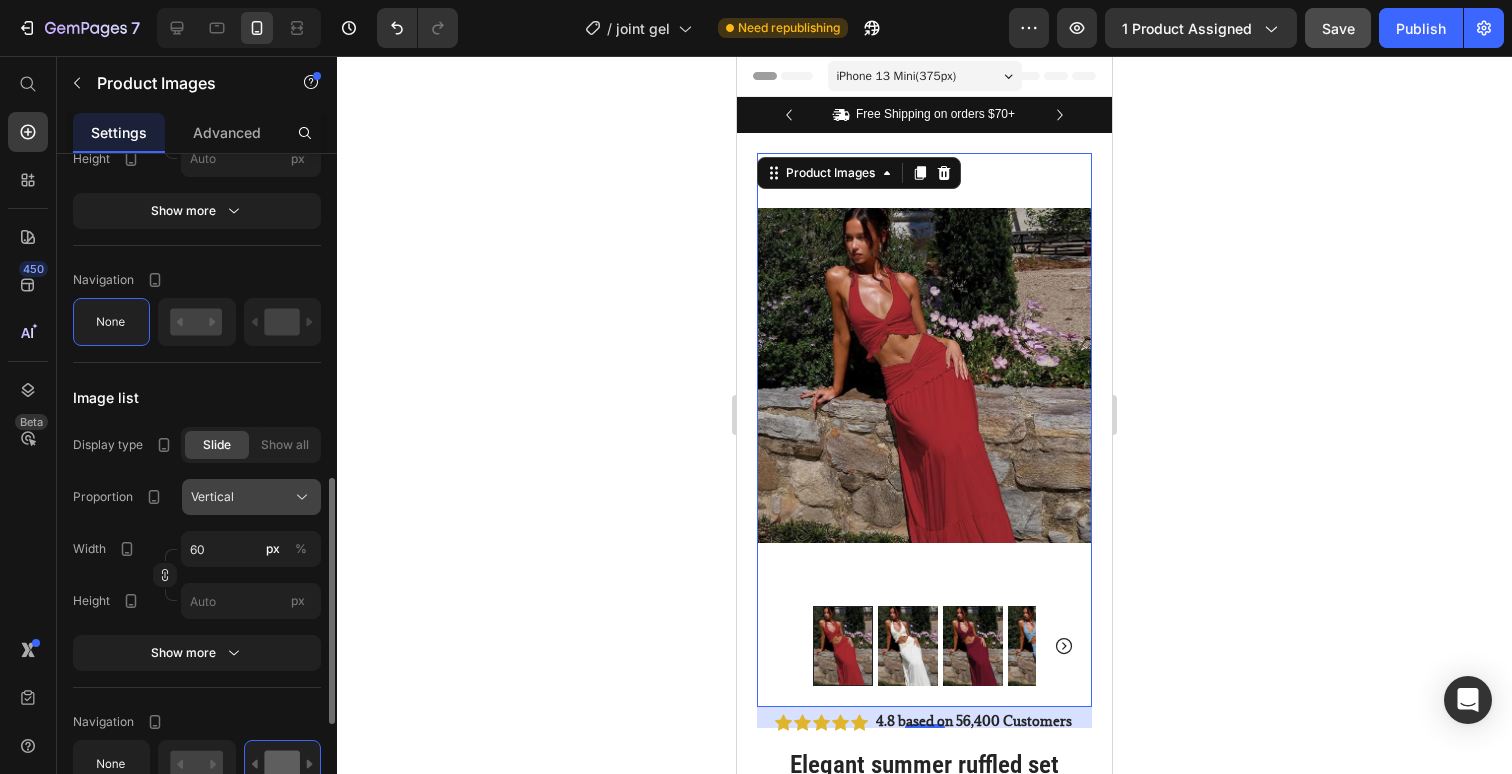 click on "Vertical" at bounding box center (251, 497) 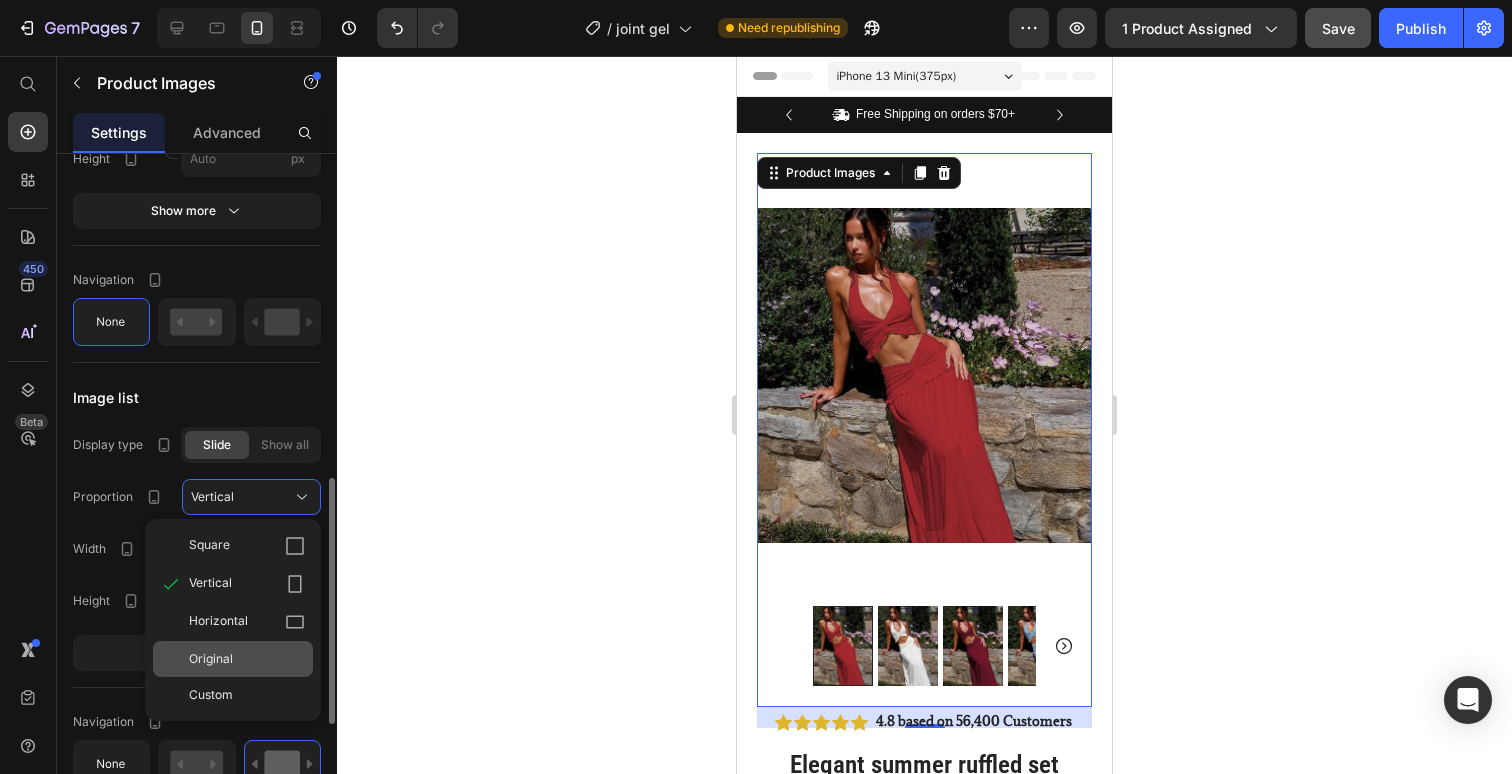 click on "Original" at bounding box center (211, 659) 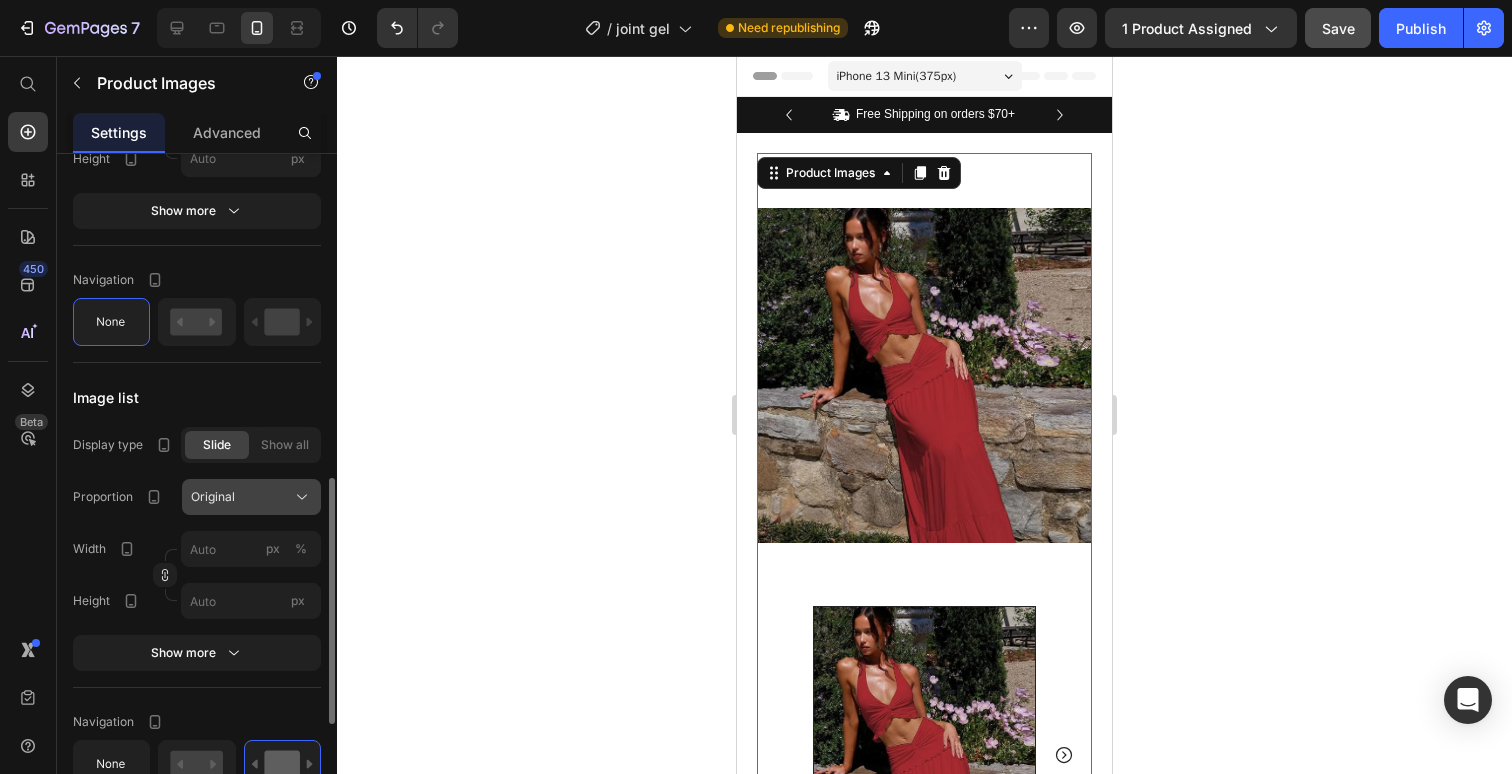 click on "Original" 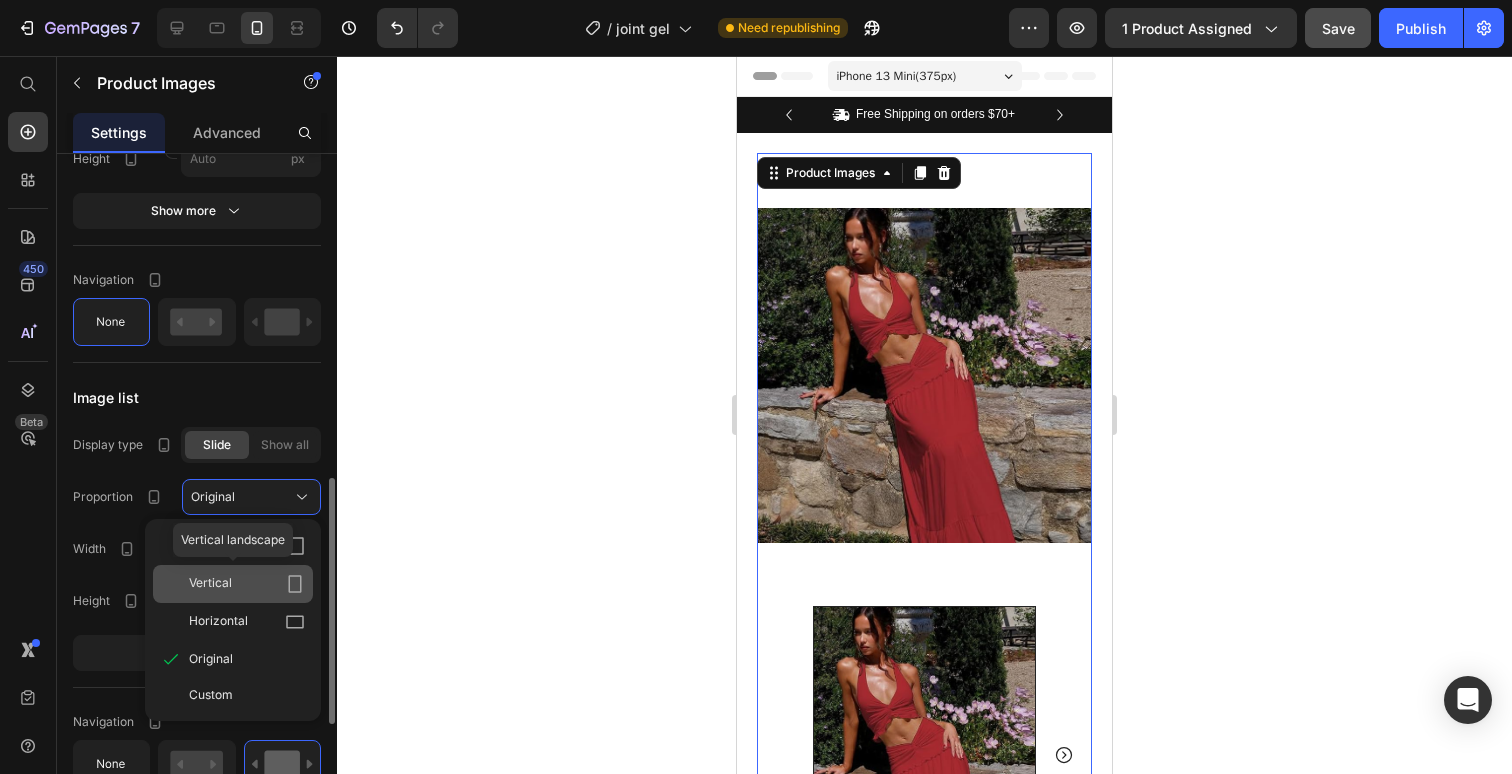 click on "Vertical" 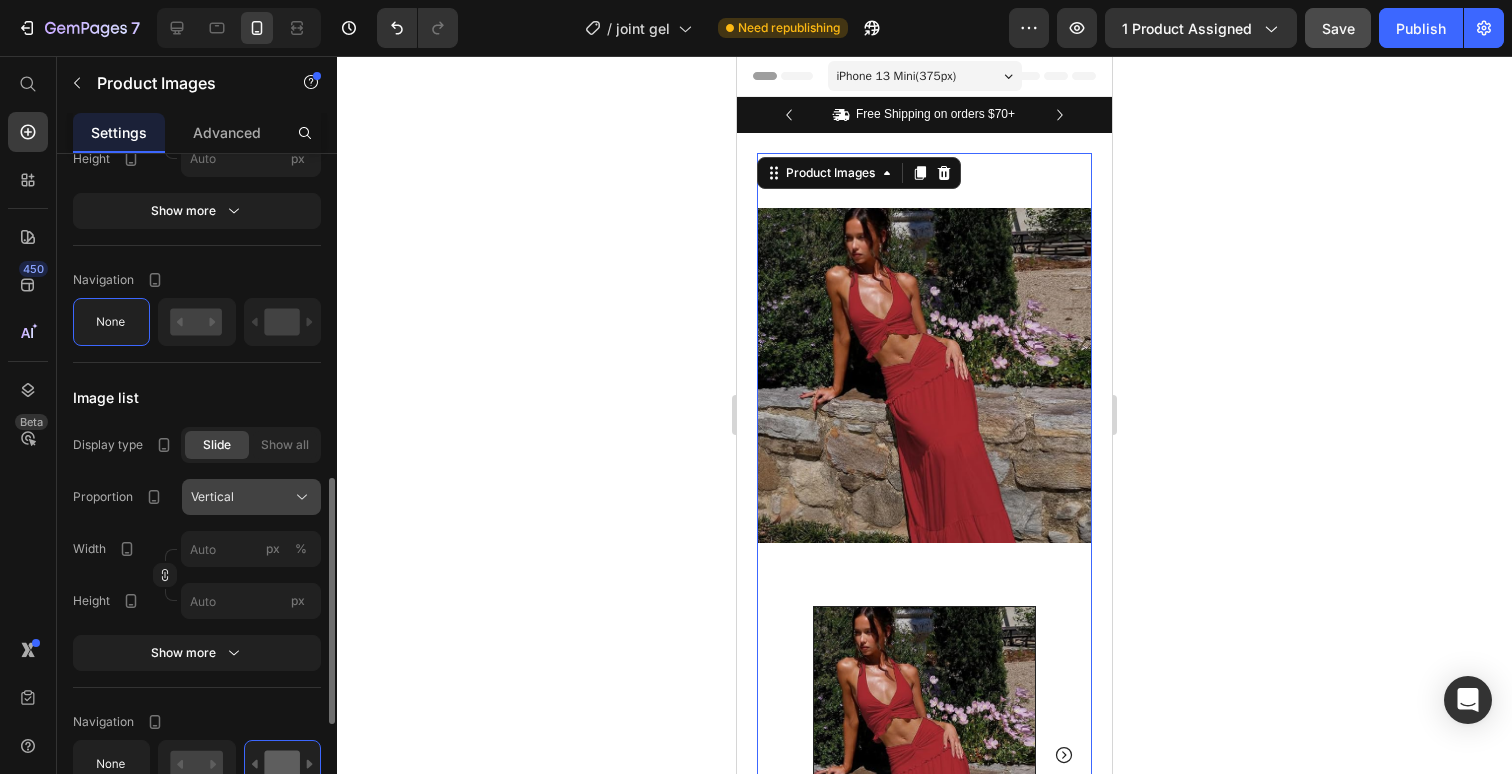 click 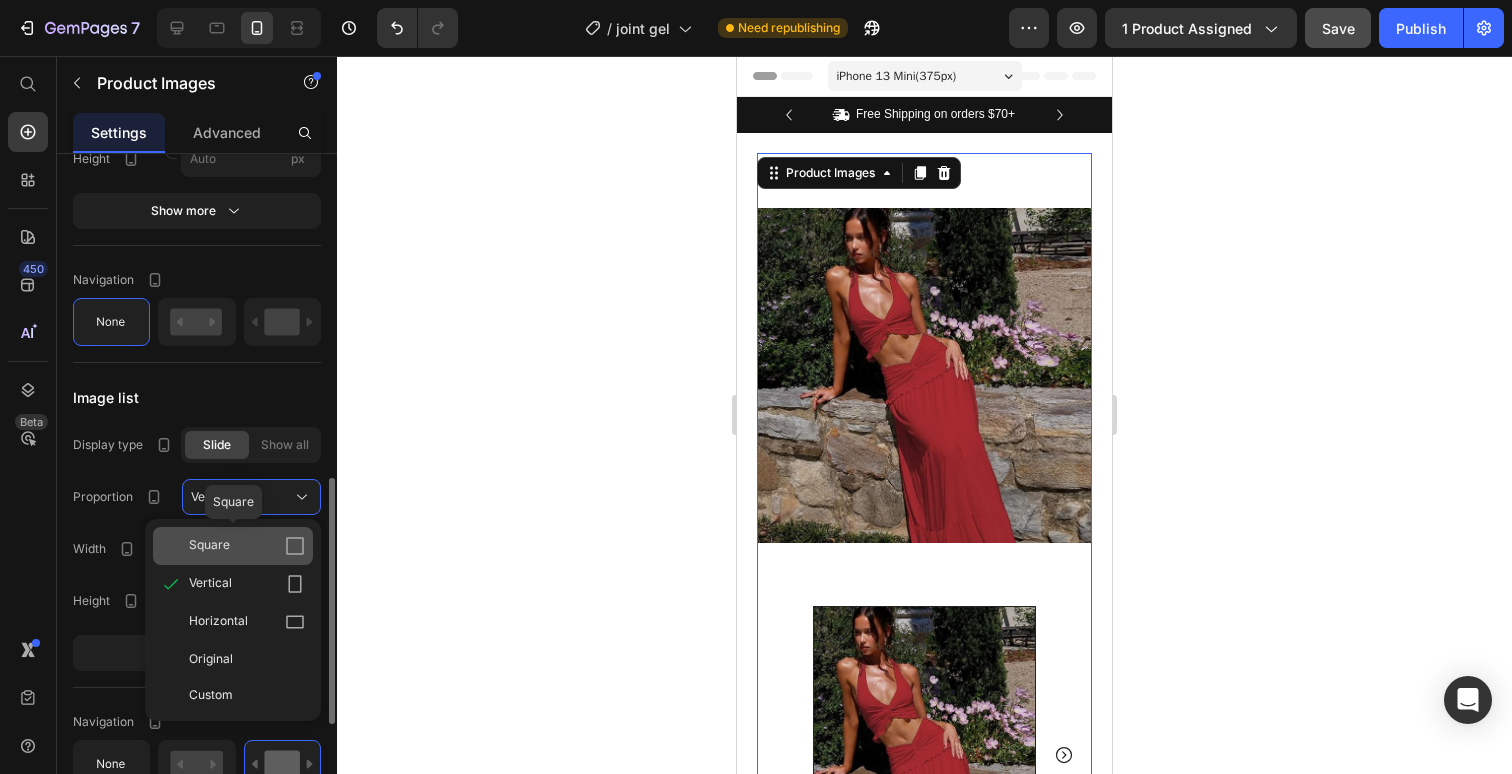 click on "Square" at bounding box center (247, 546) 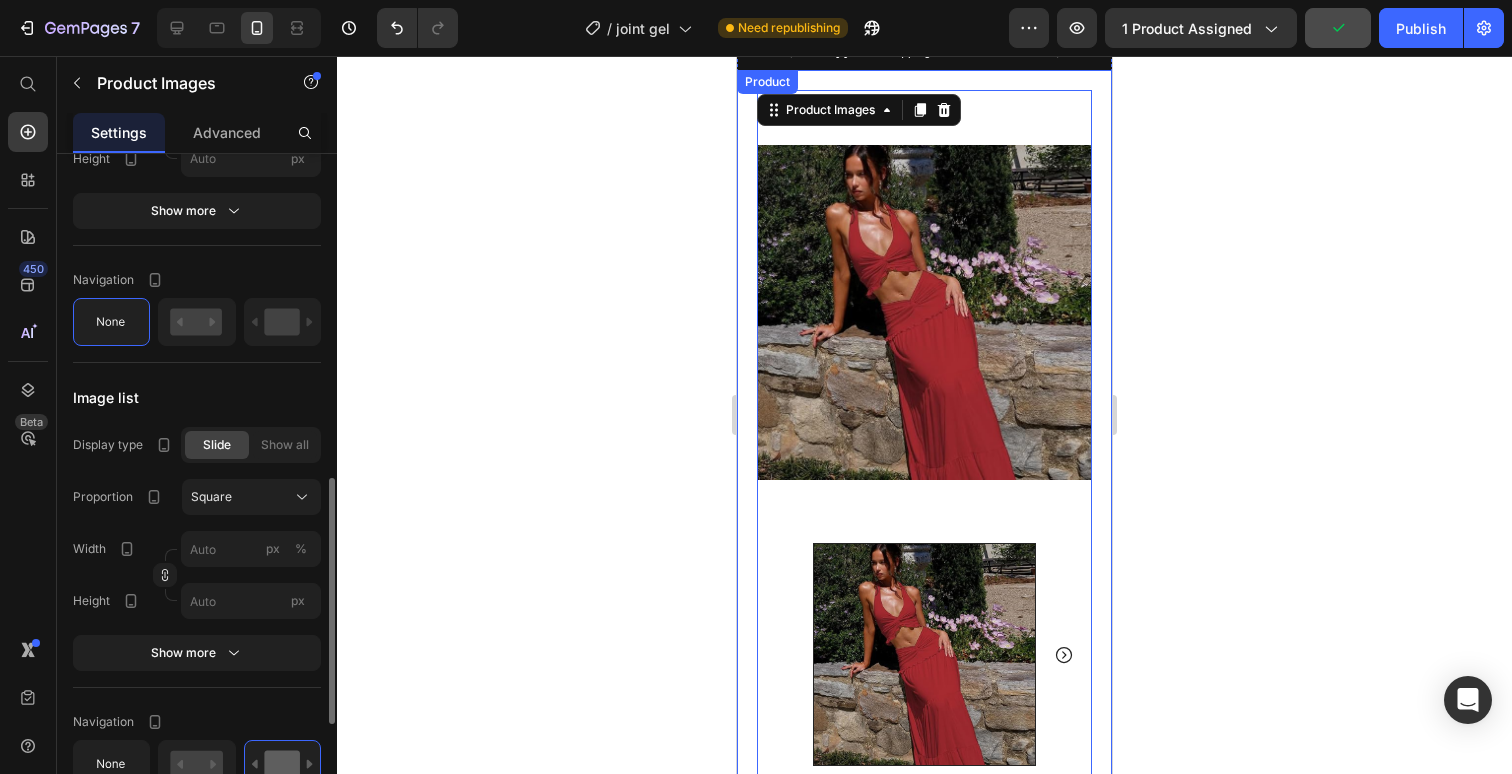 scroll, scrollTop: 51, scrollLeft: 0, axis: vertical 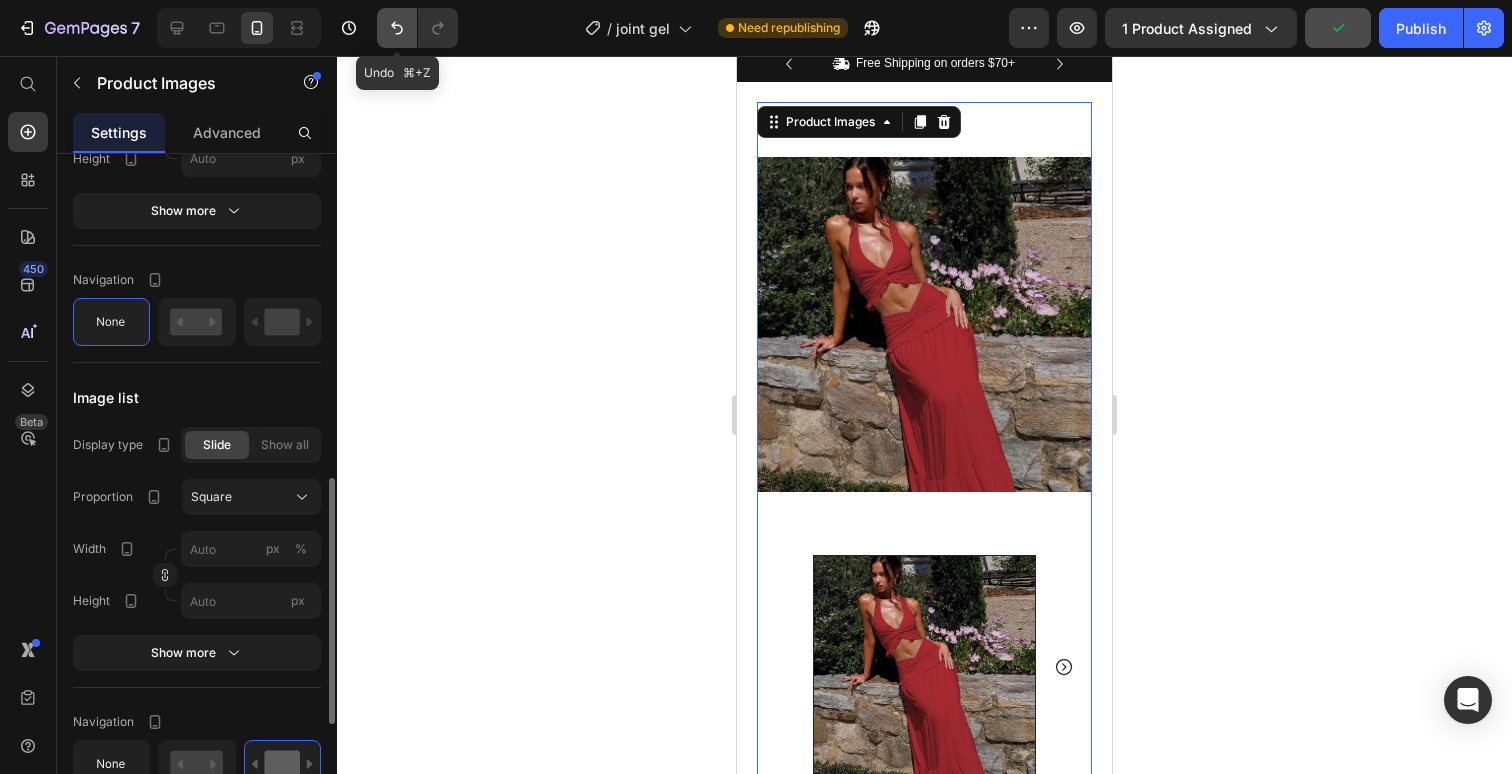 click 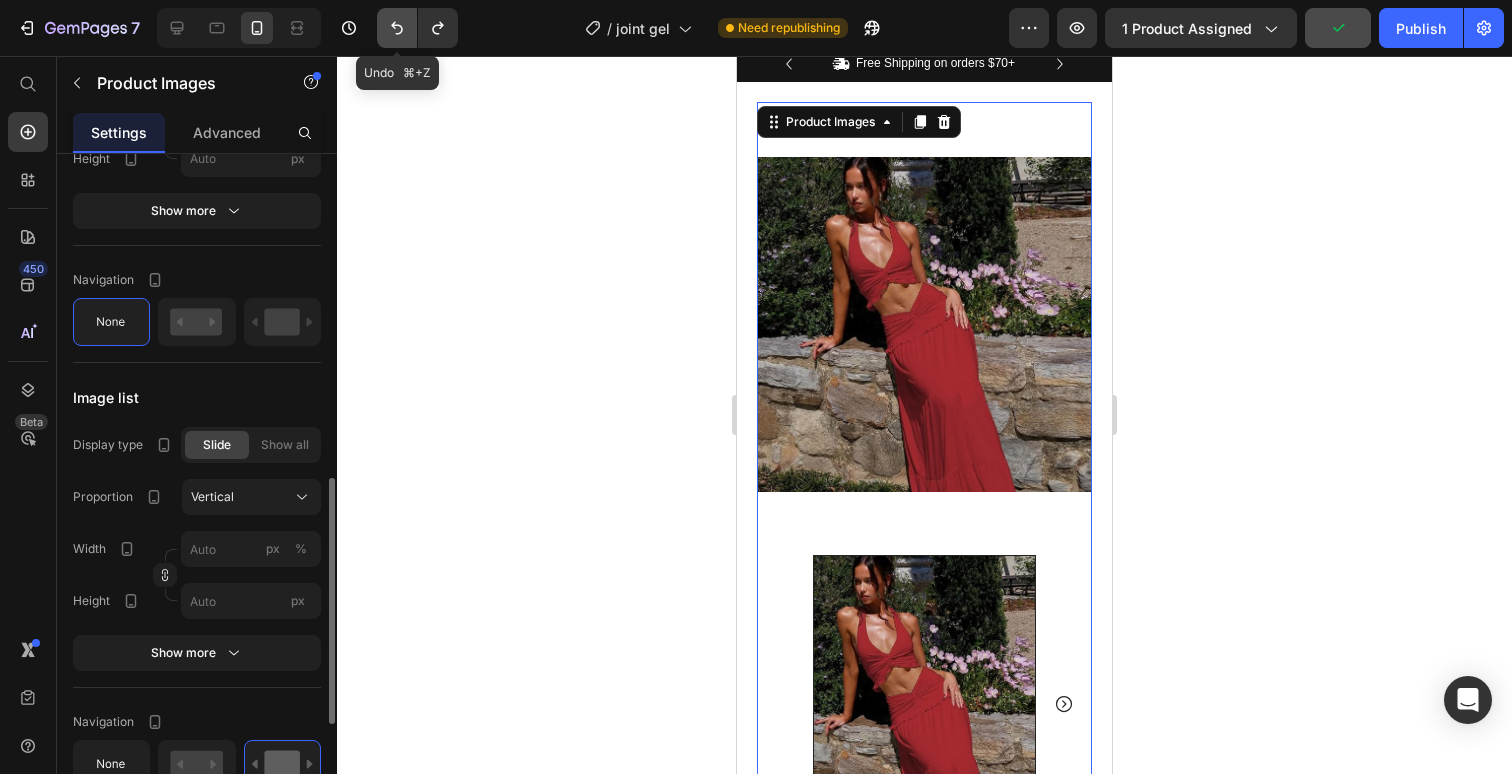 click 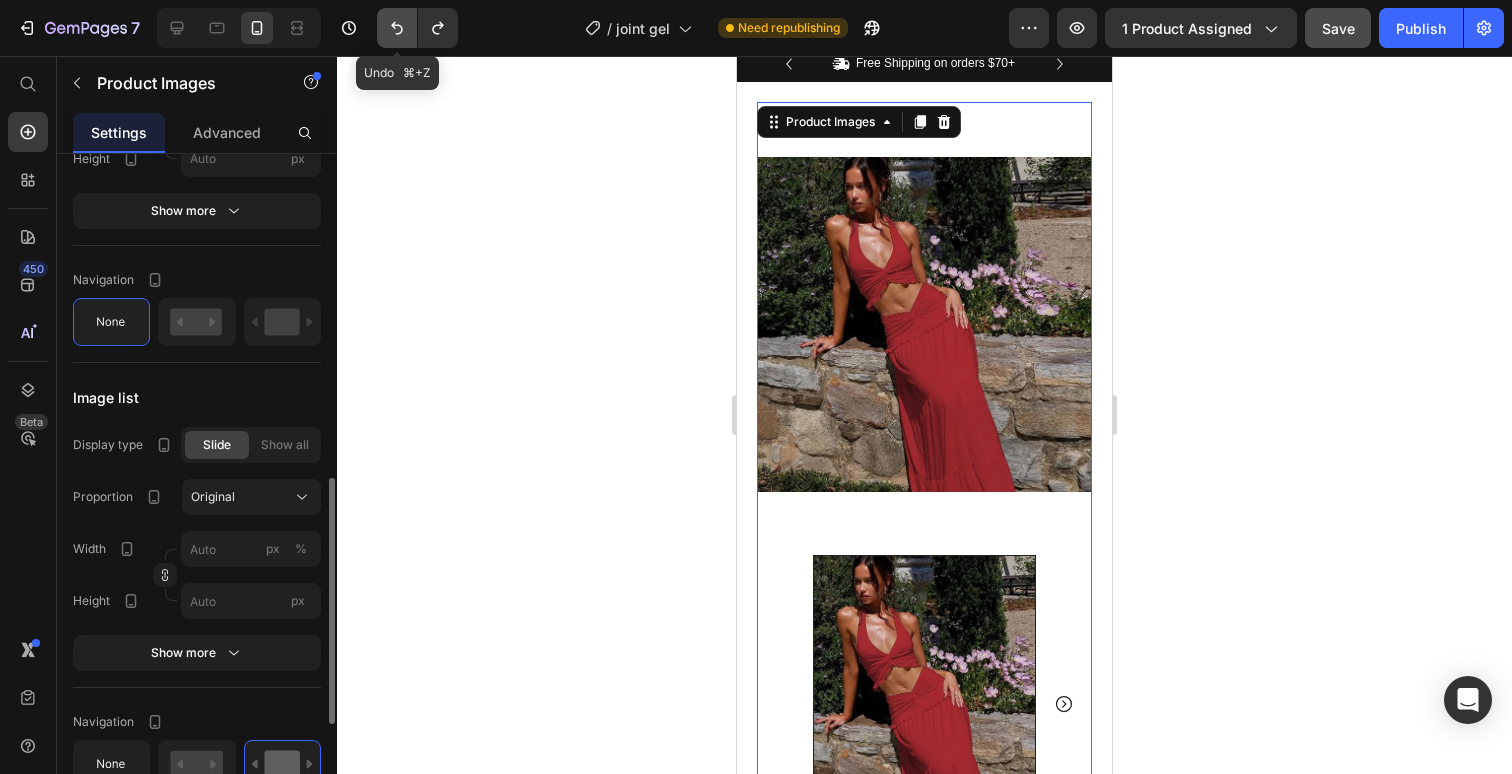 click 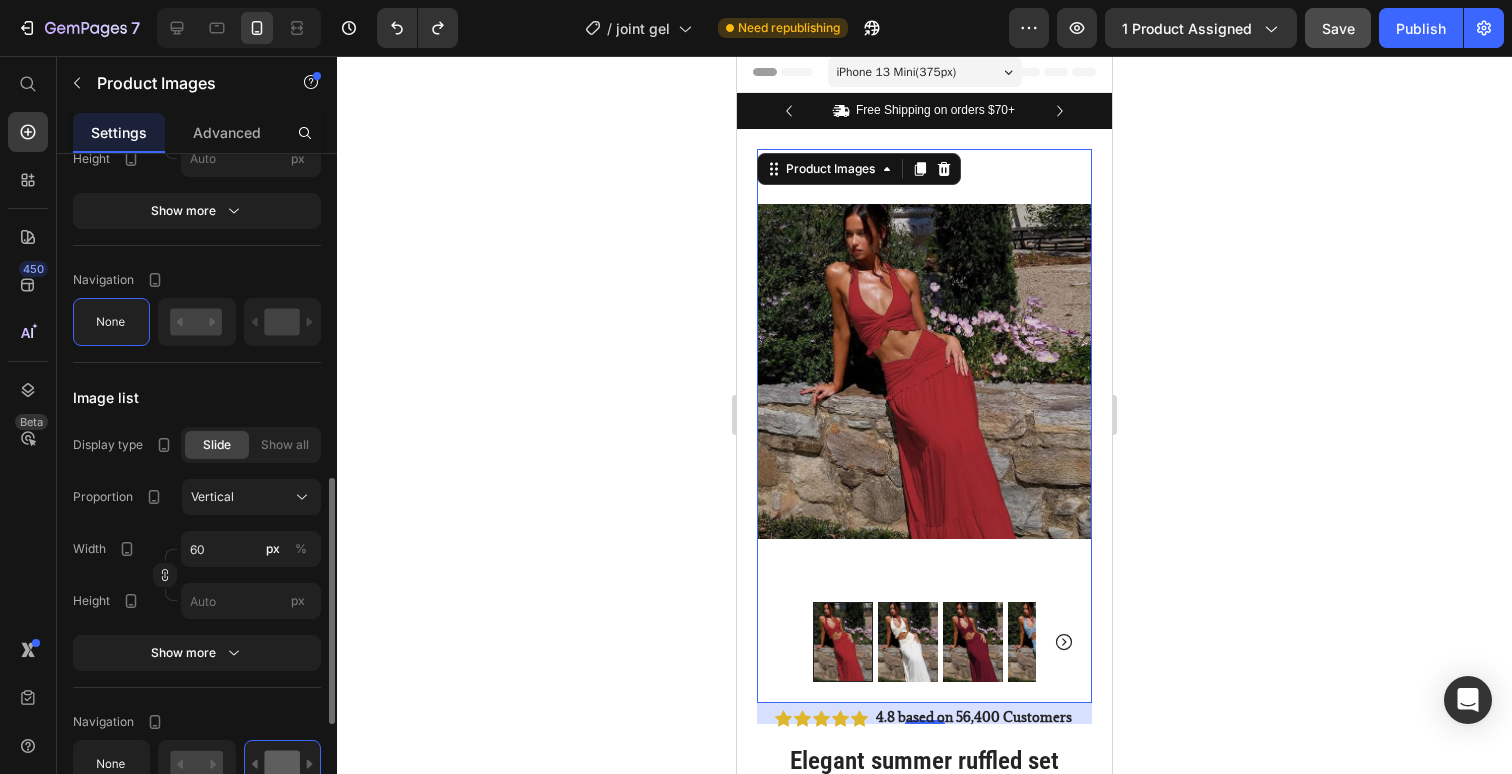 scroll, scrollTop: 0, scrollLeft: 0, axis: both 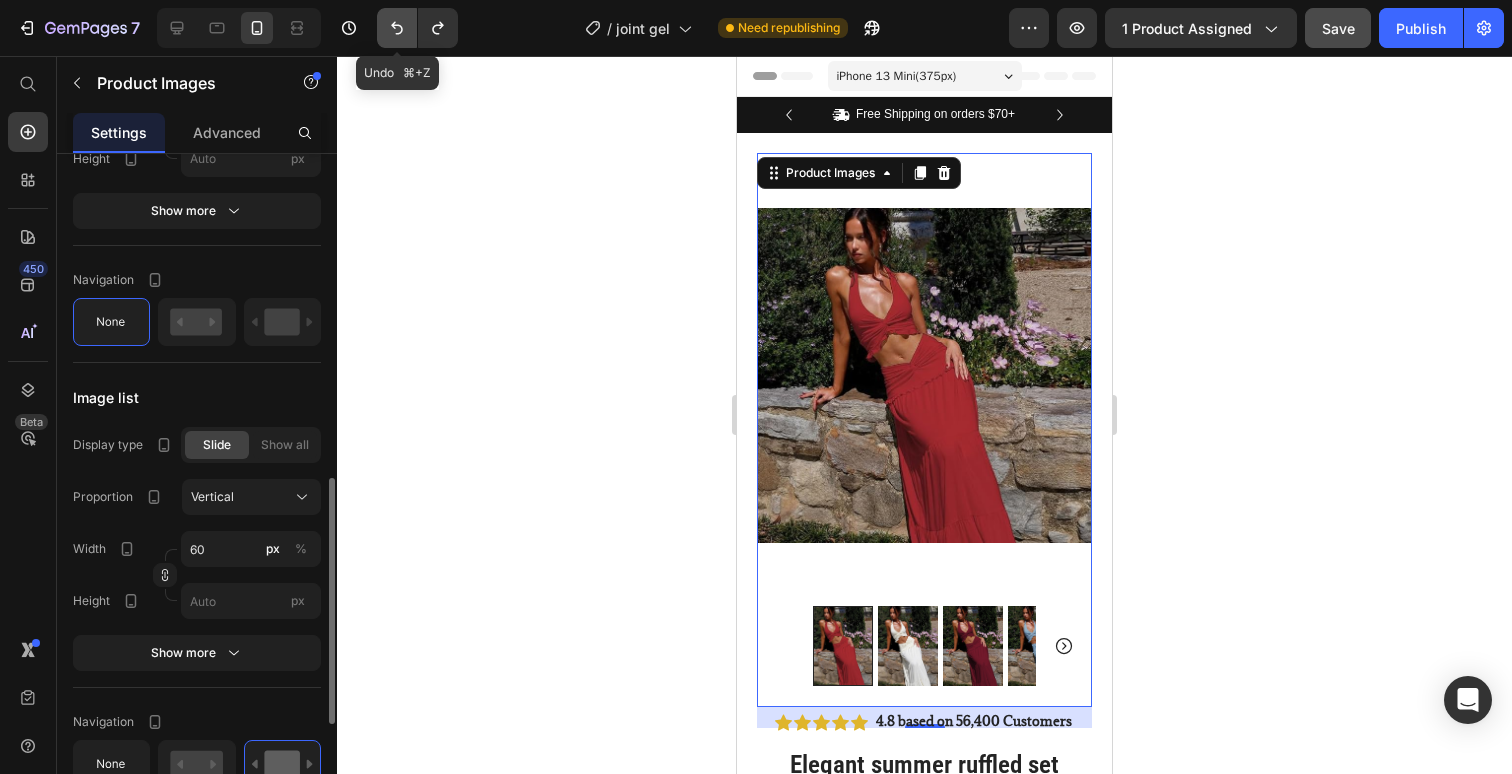 click 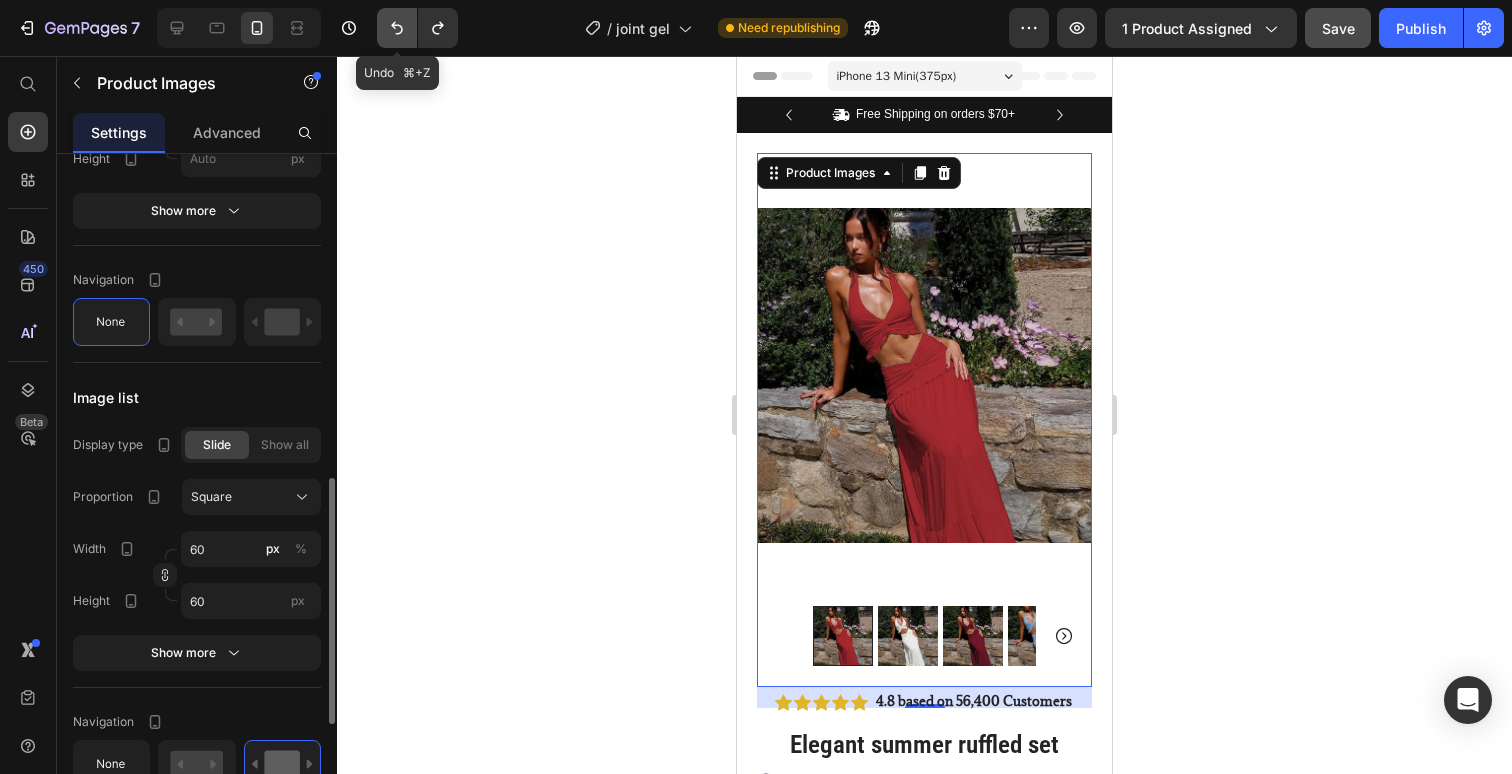 click 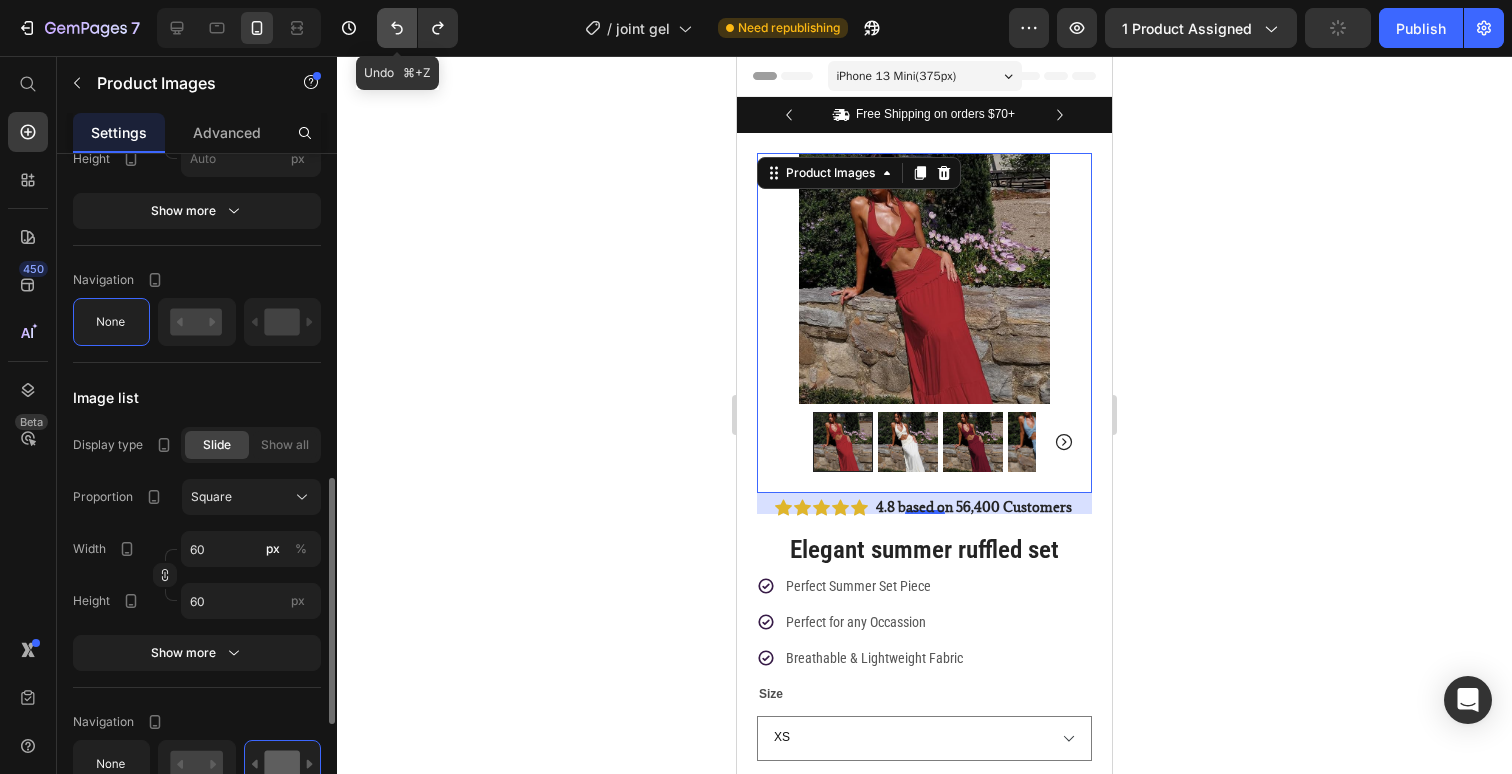 click 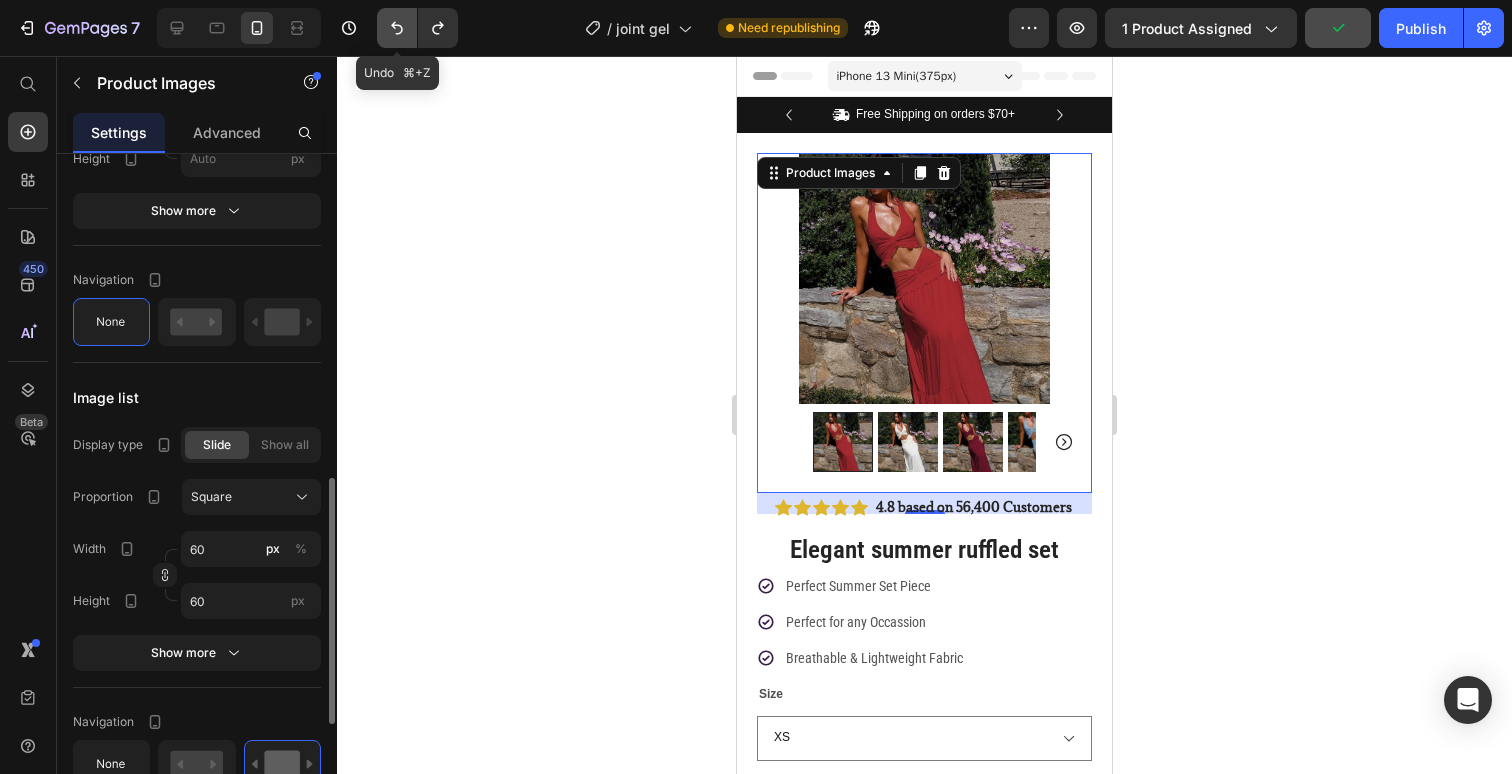click 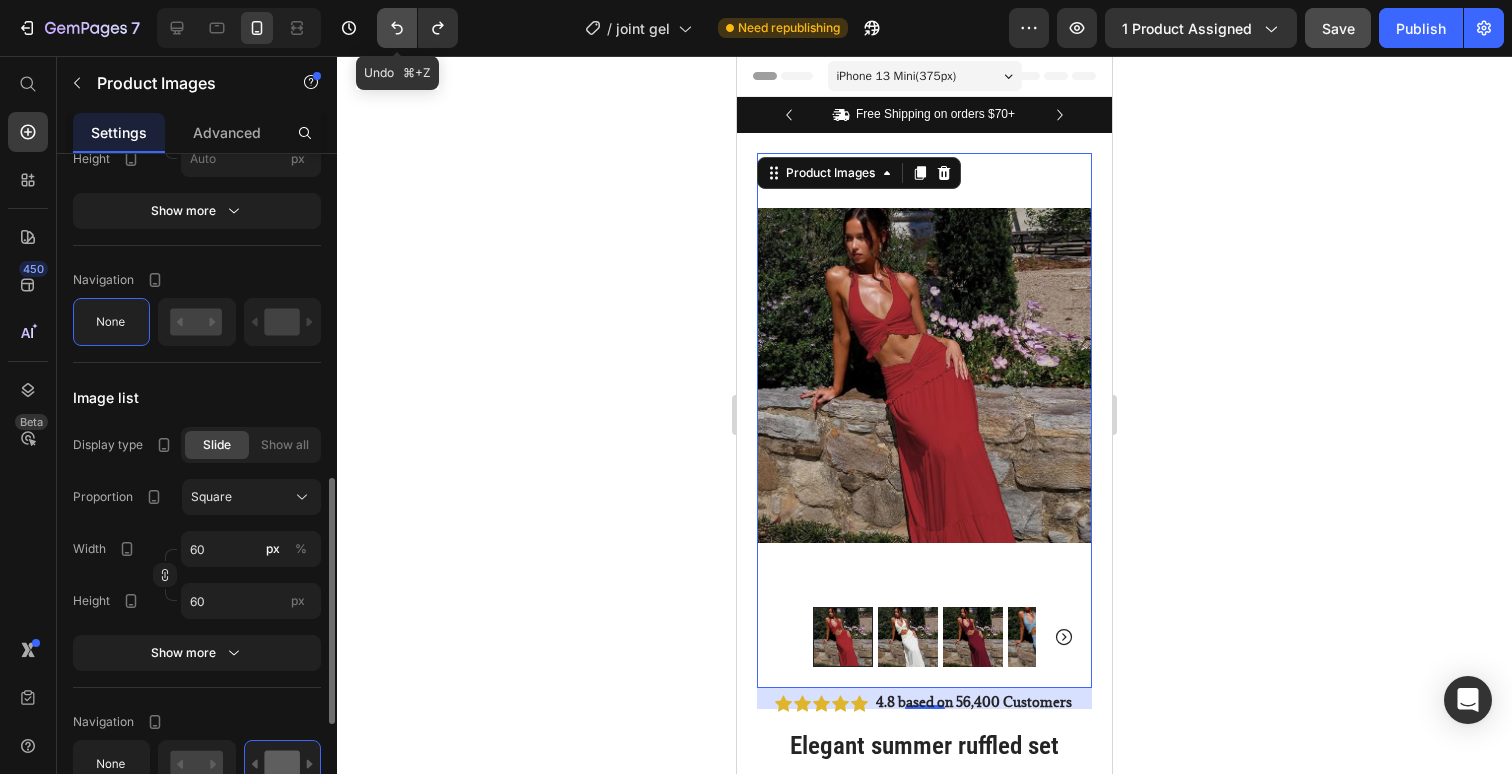 click 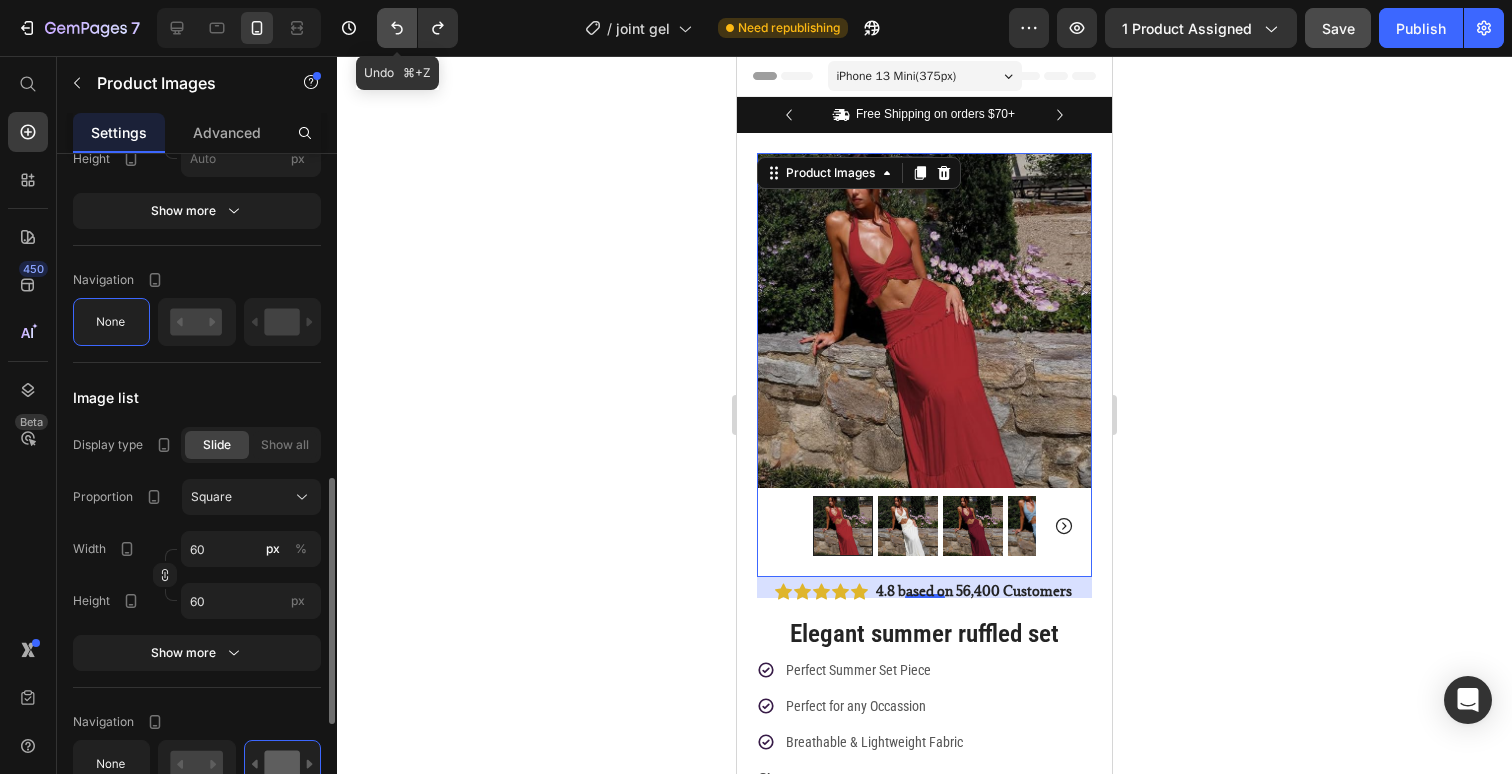 click 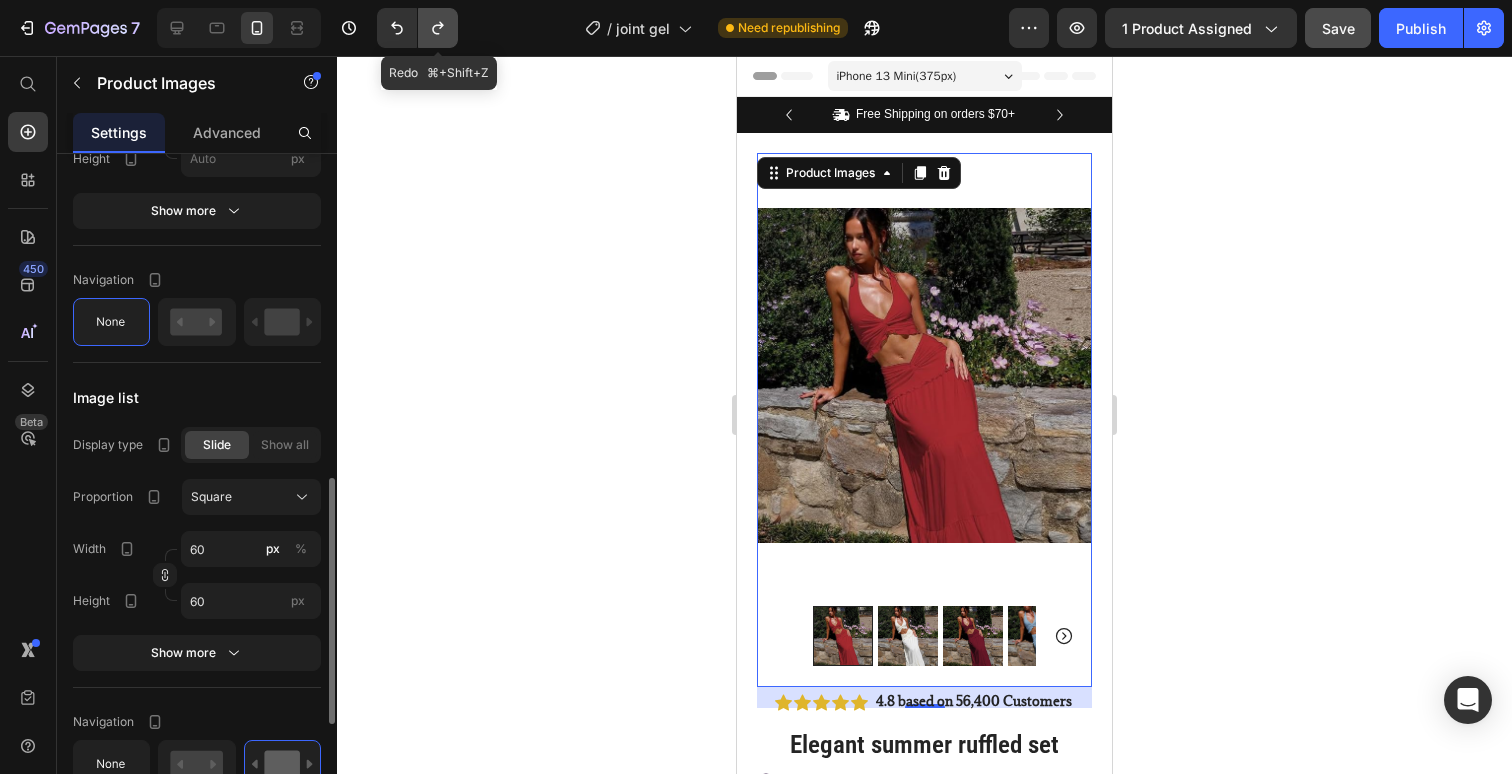 click 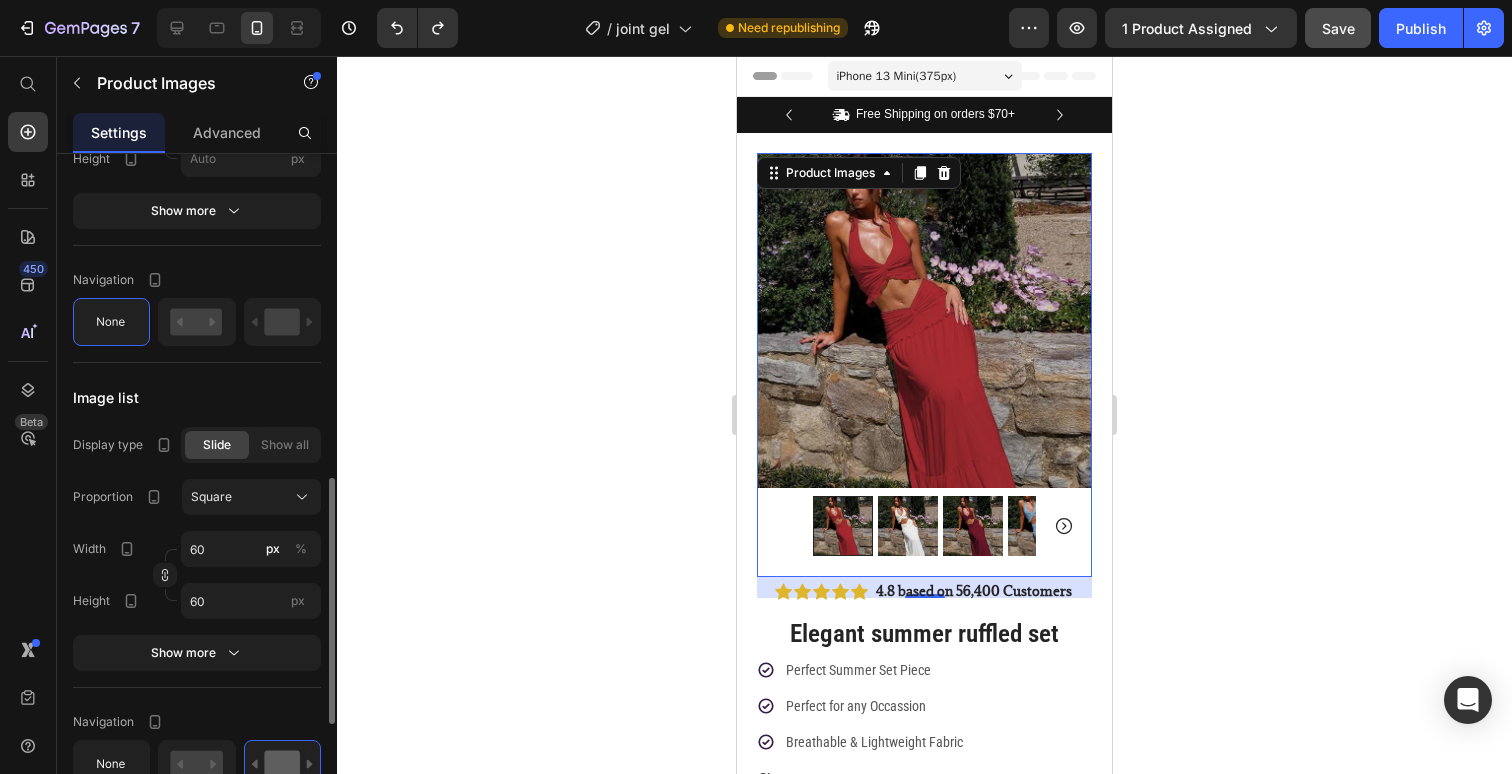 click 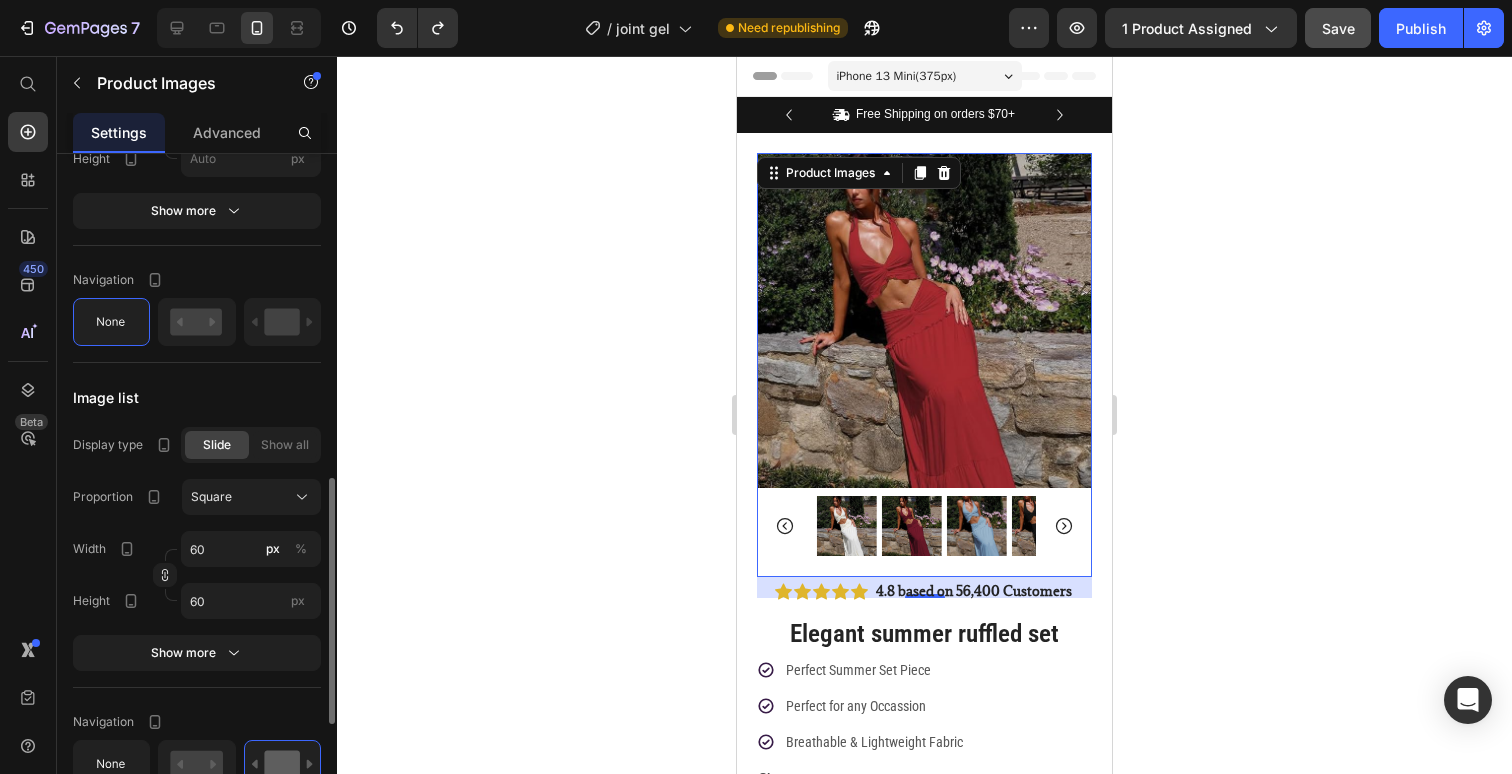 click 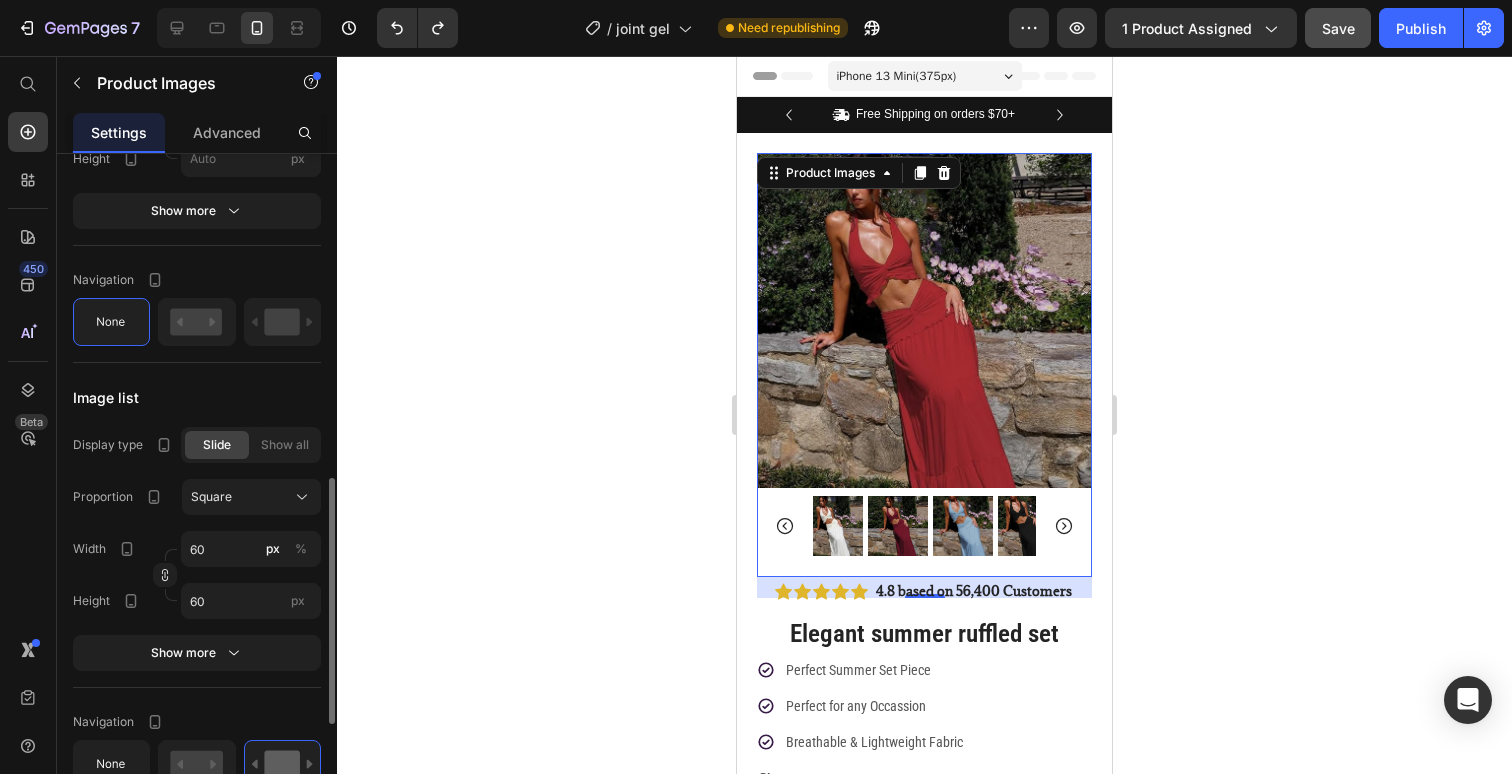 click 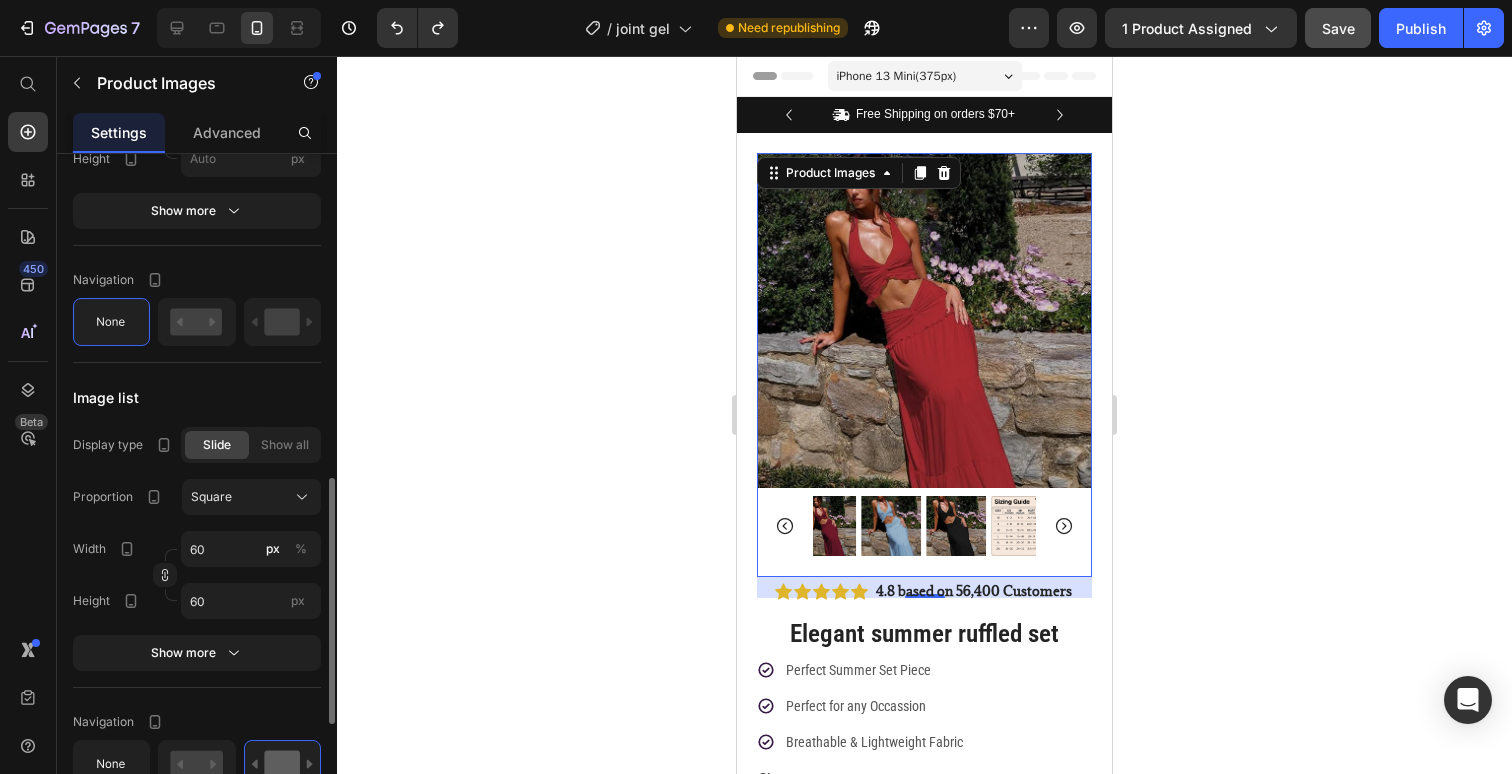 click at bounding box center [924, 526] 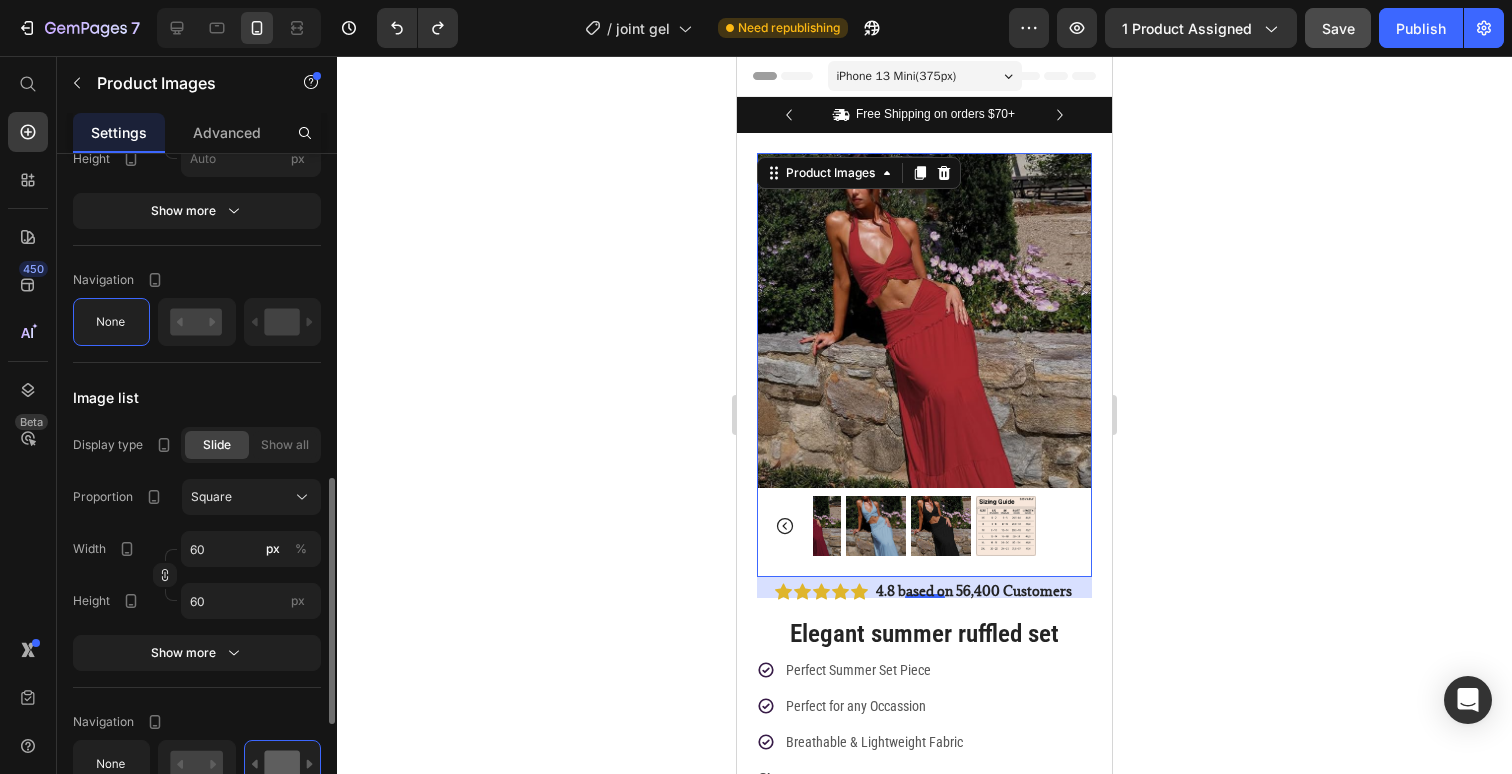 click at bounding box center (1006, 526) 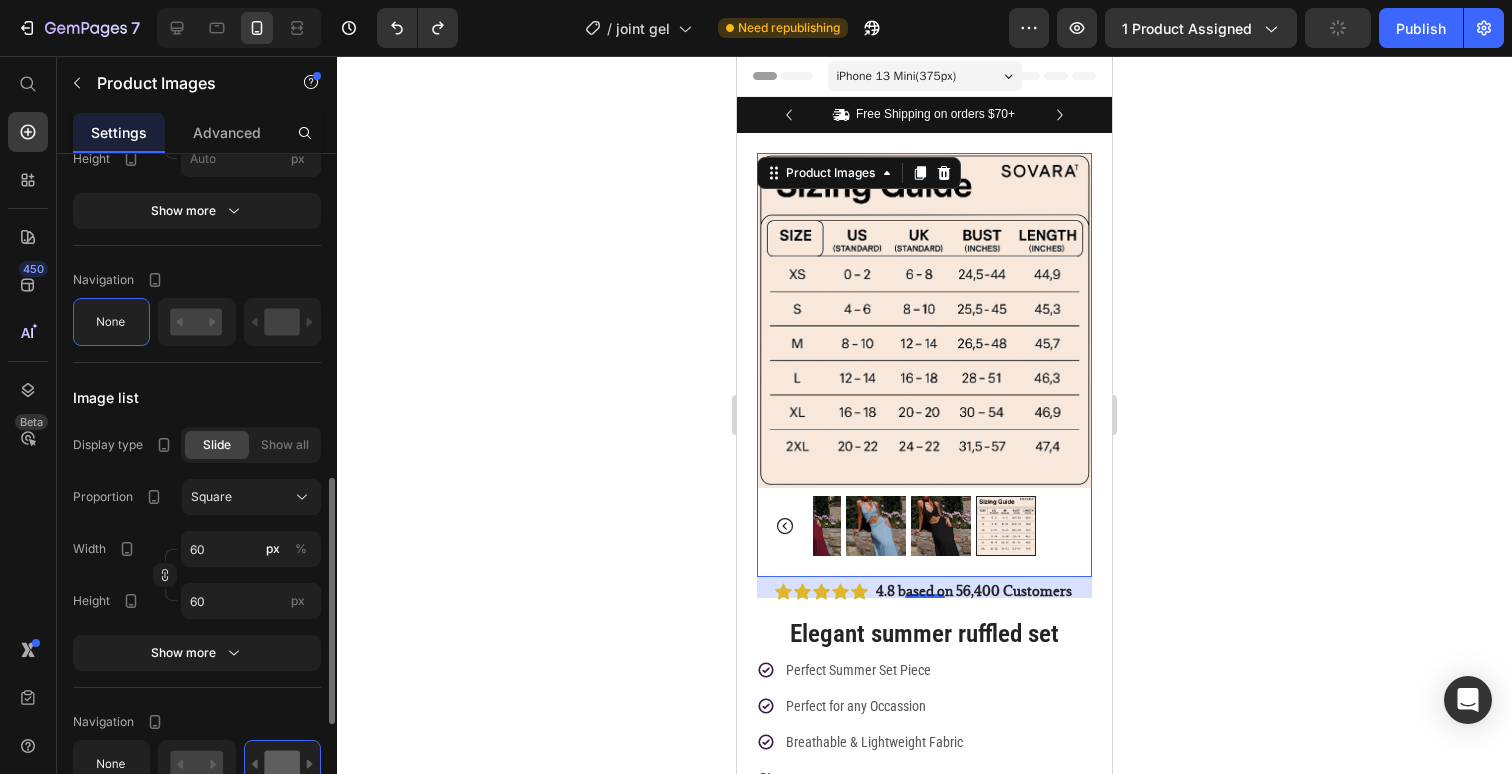 click 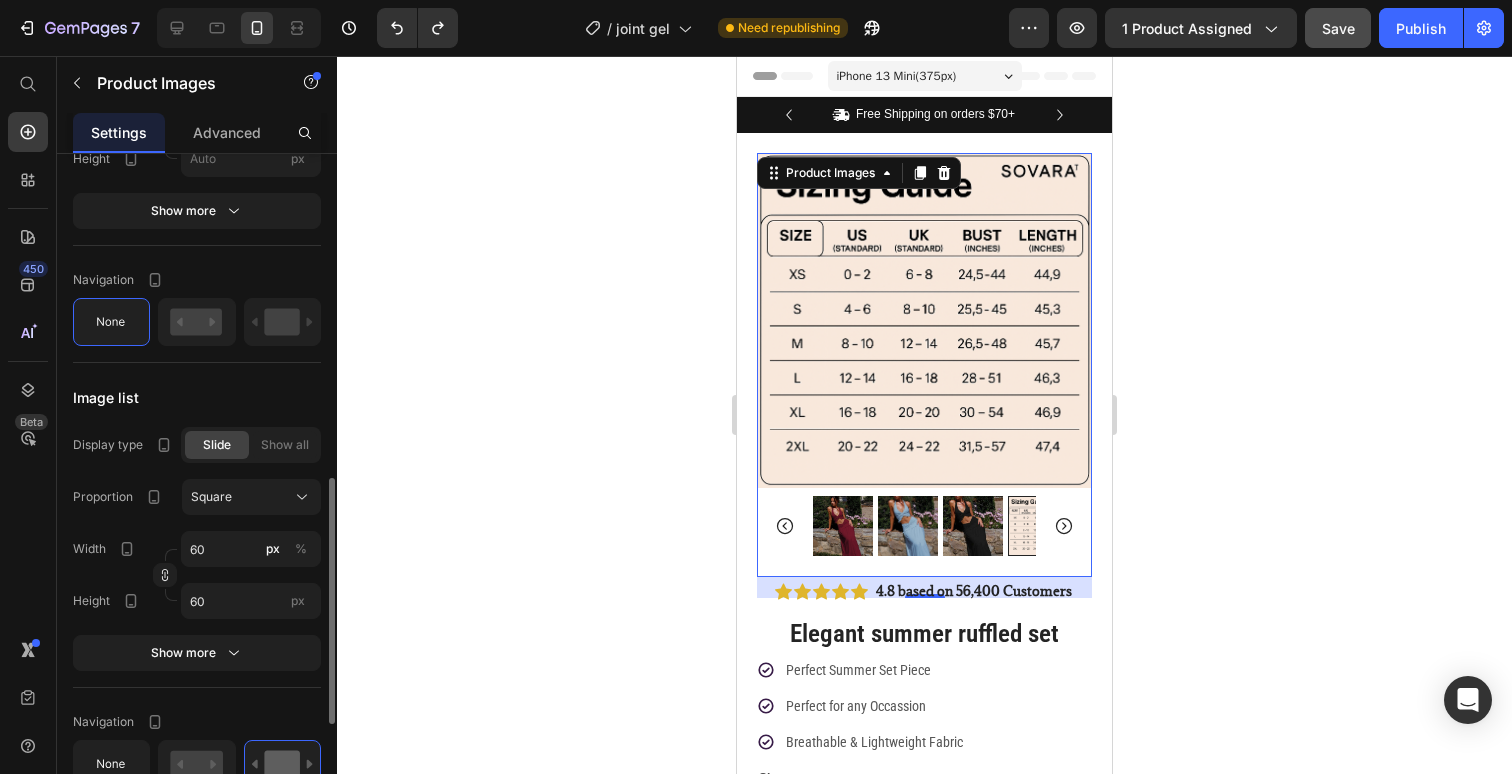 click 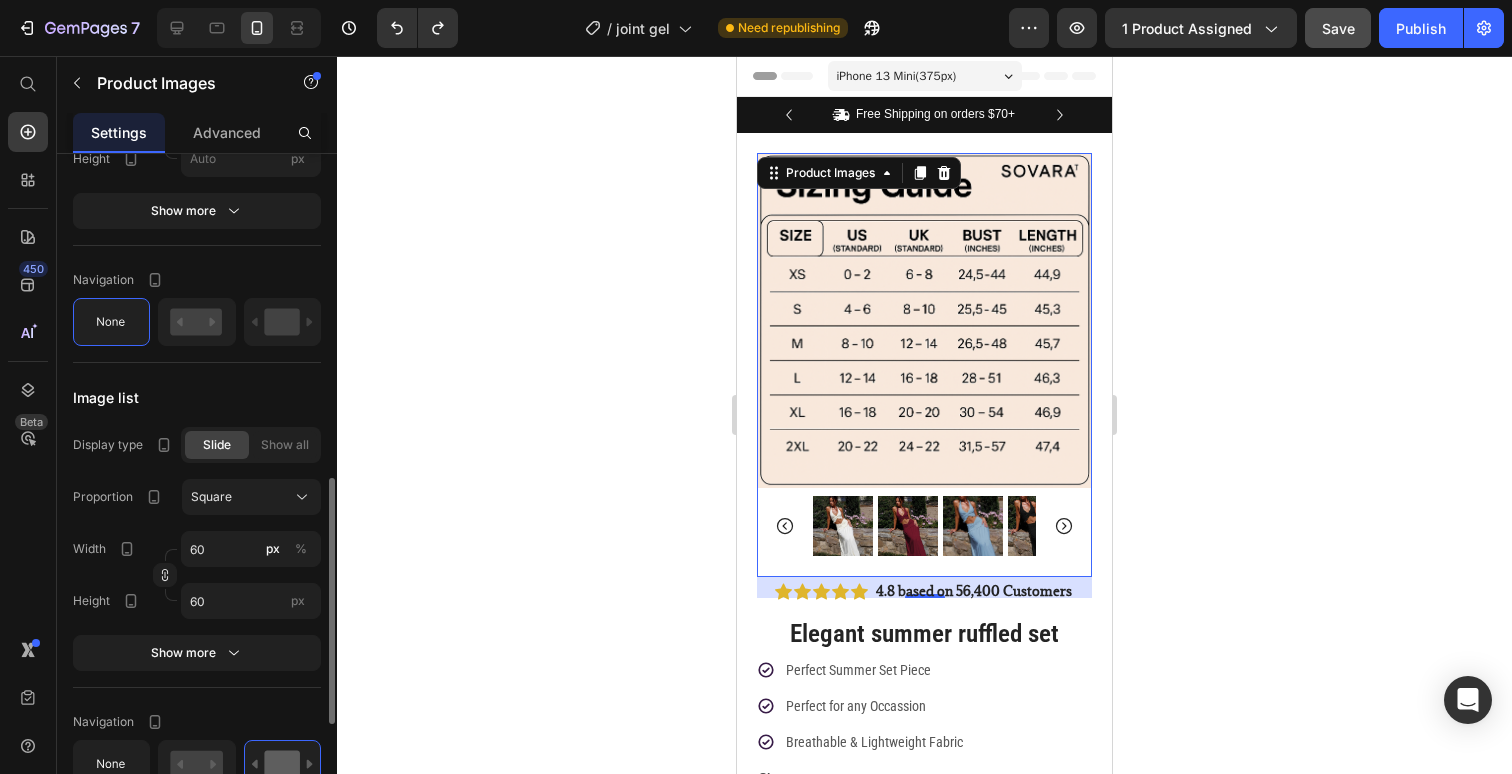 click at bounding box center (843, 526) 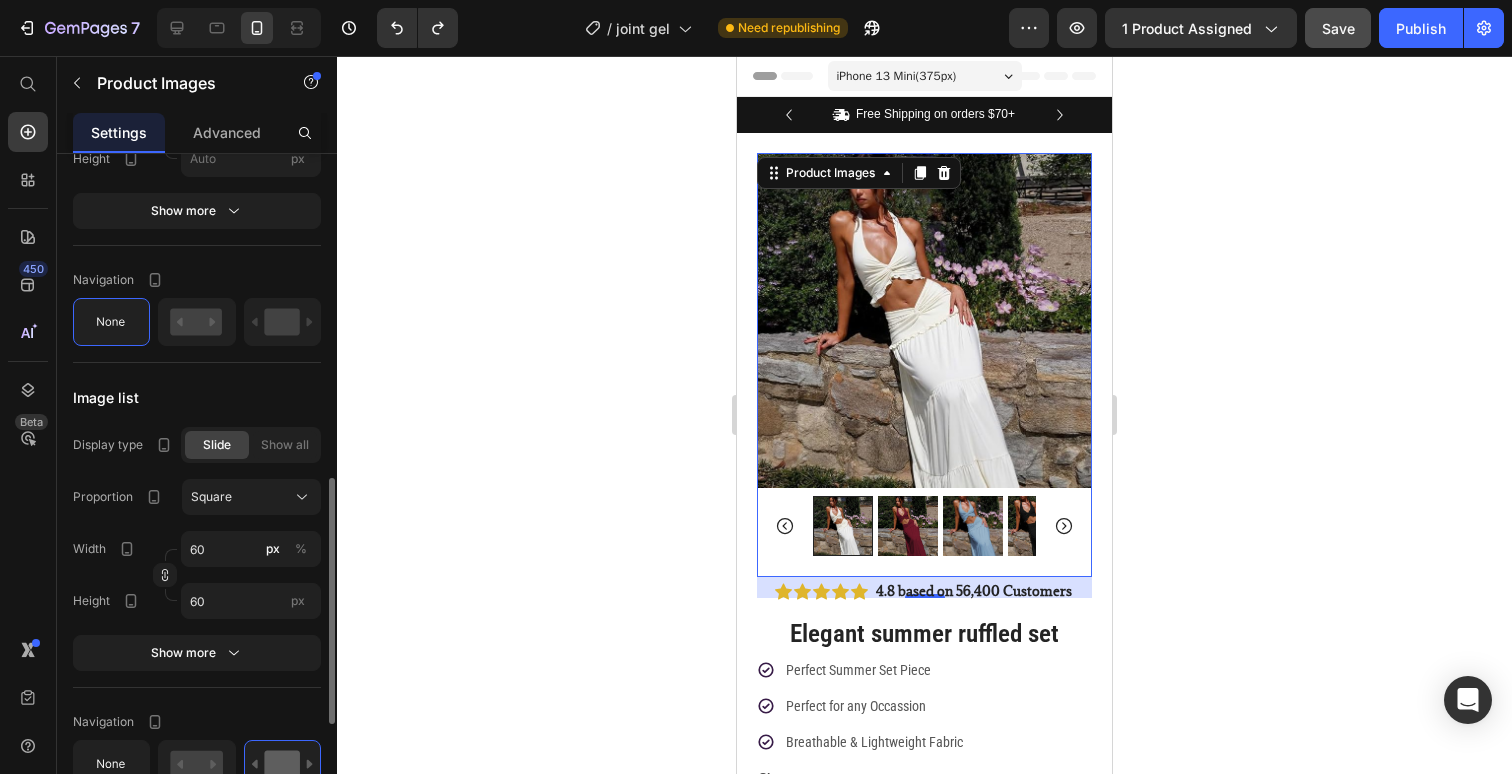 click at bounding box center (908, 526) 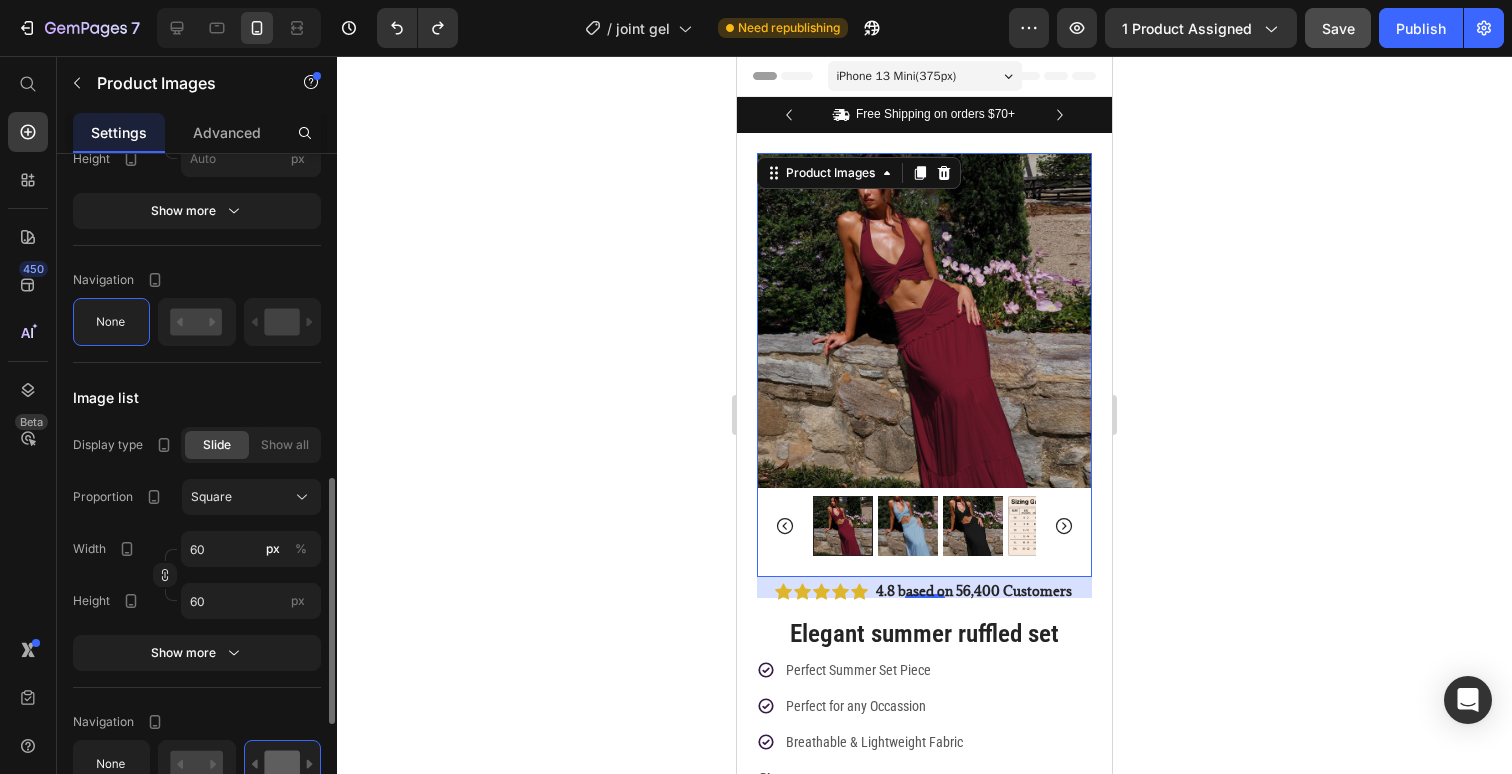click 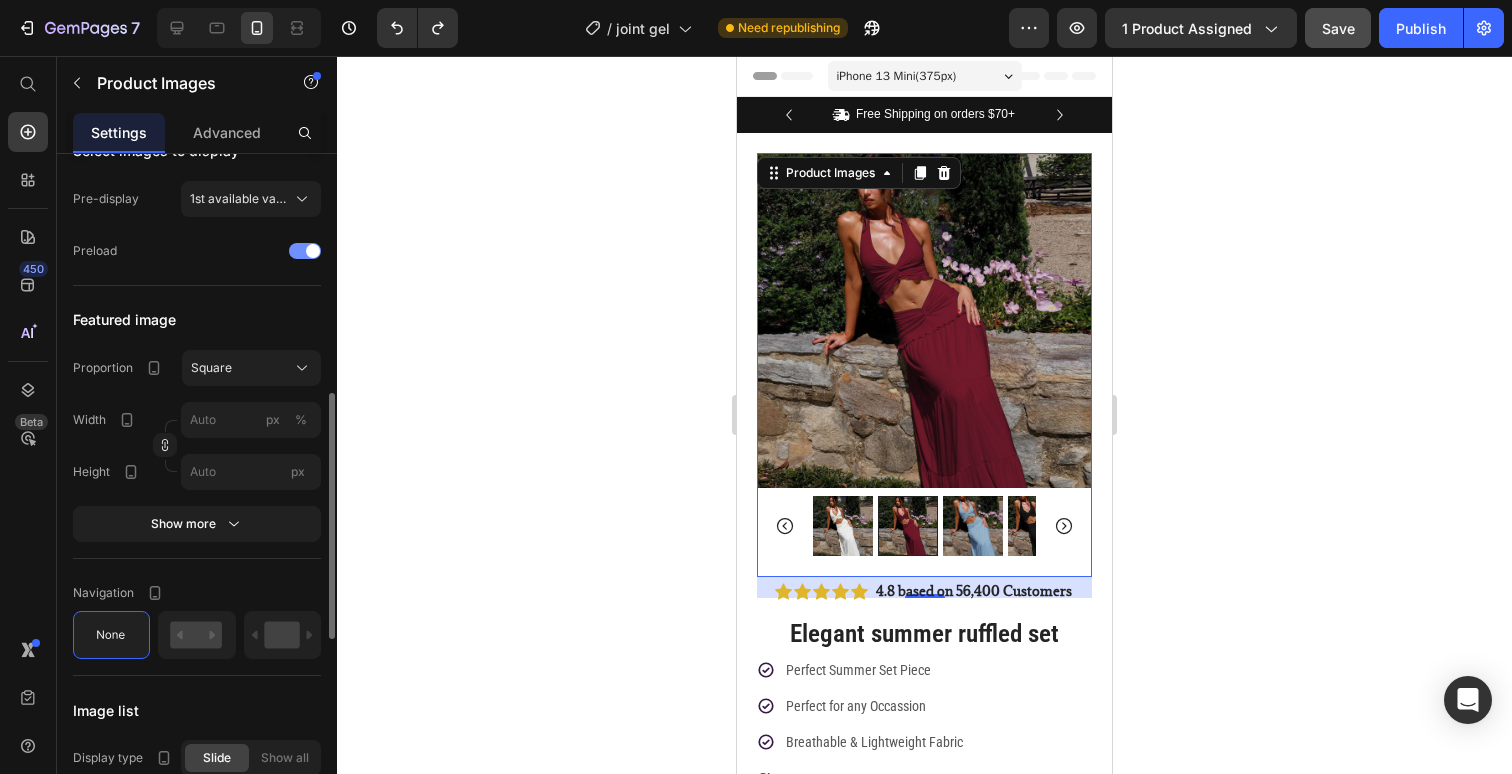 scroll, scrollTop: 600, scrollLeft: 0, axis: vertical 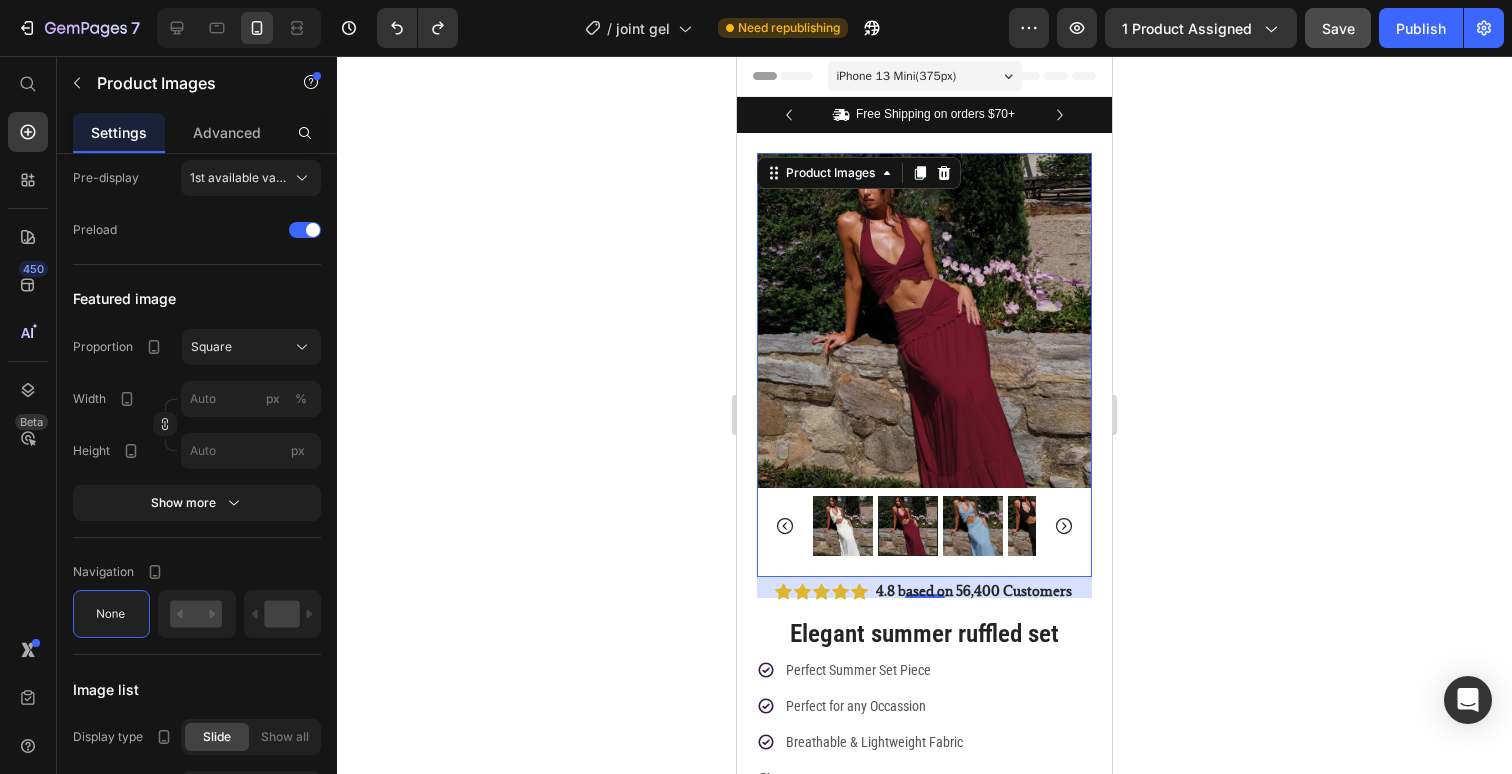 click 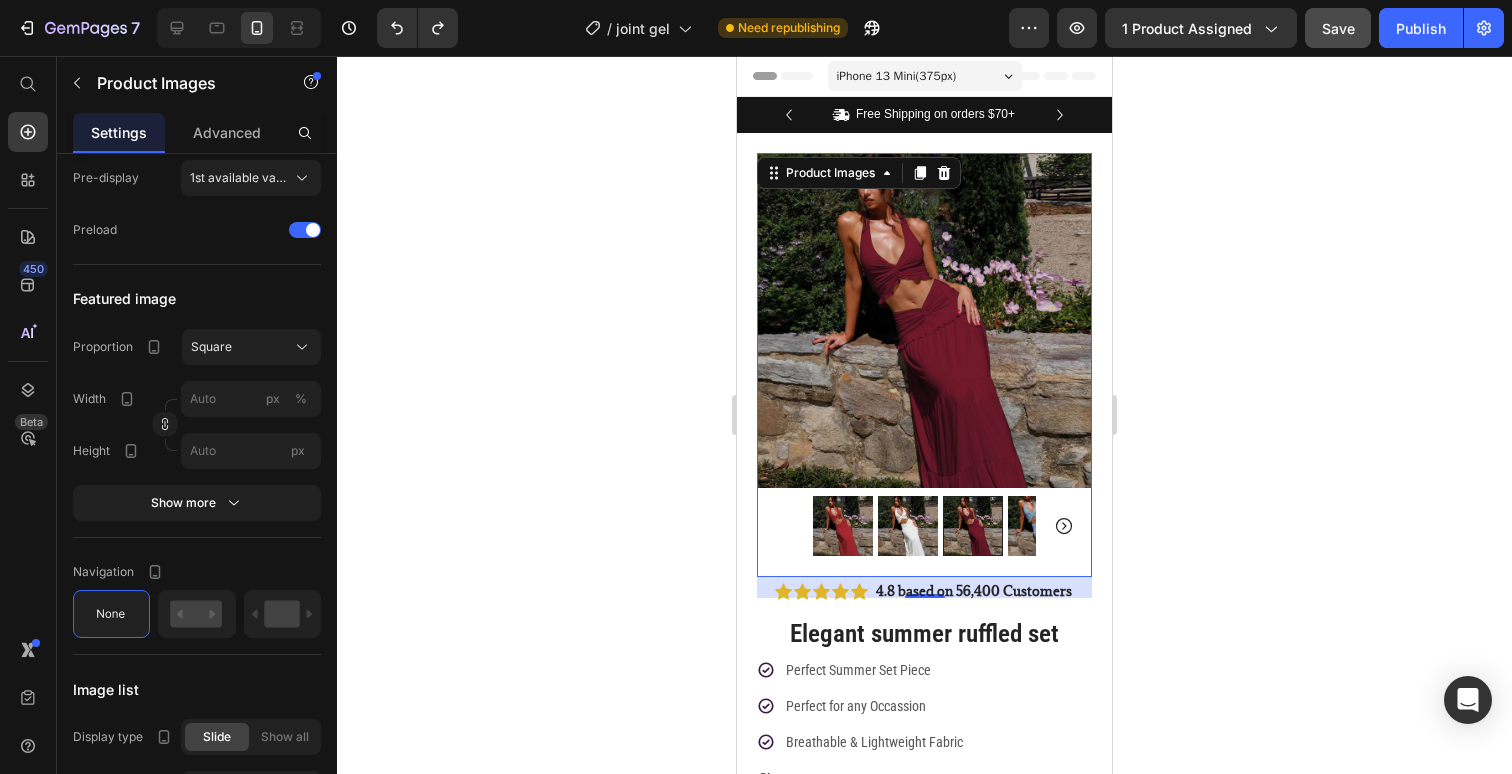 click at bounding box center [924, 526] 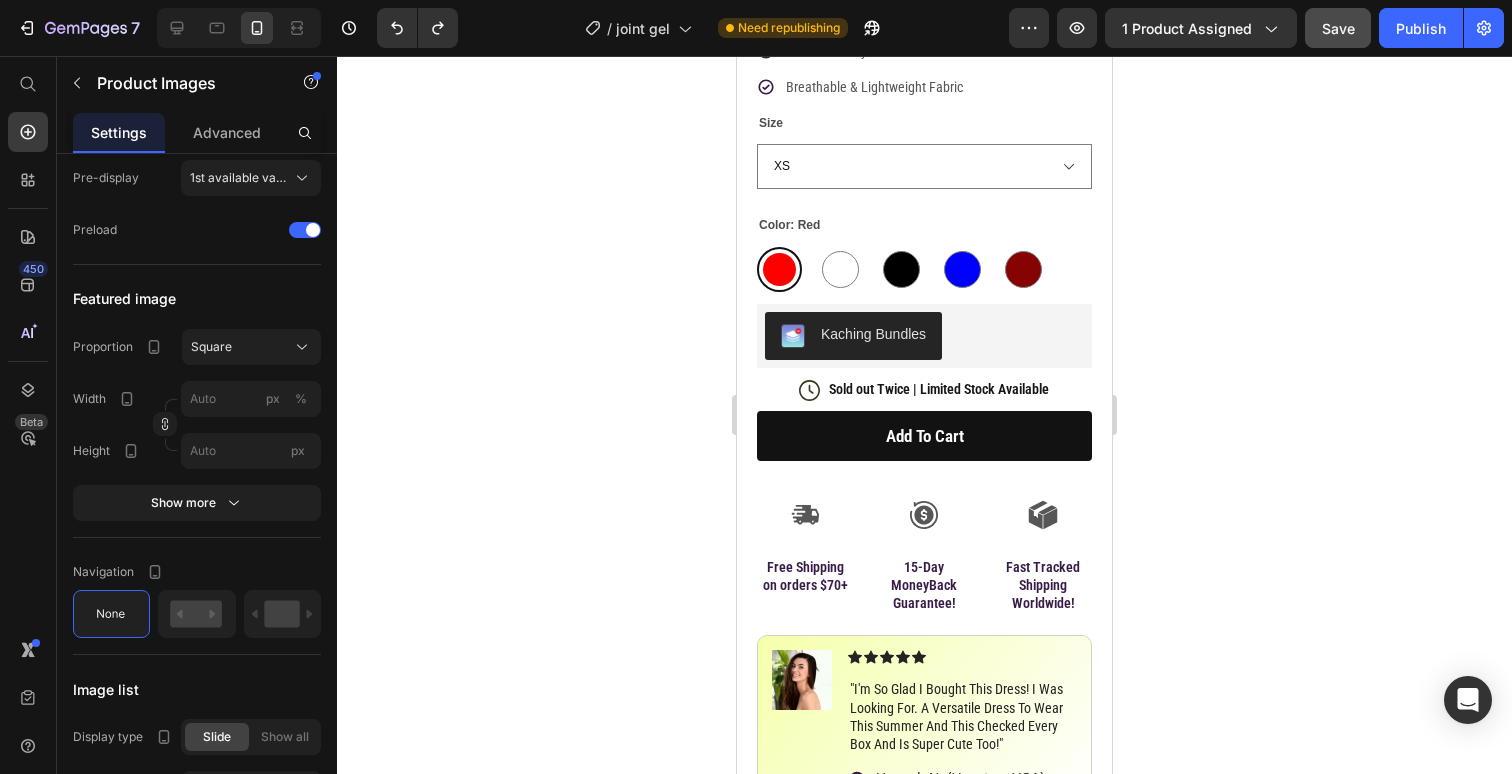 scroll, scrollTop: 117, scrollLeft: 0, axis: vertical 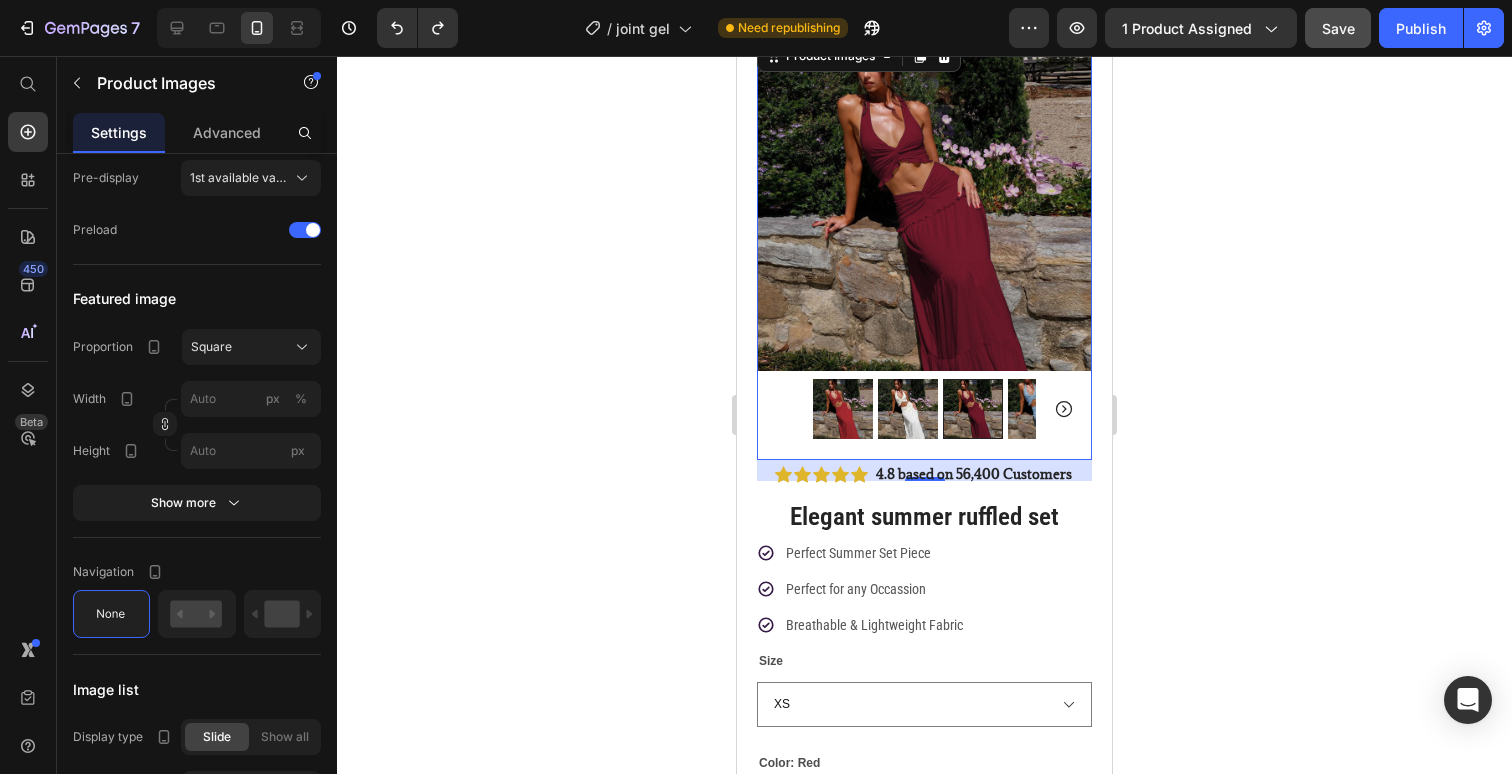 click 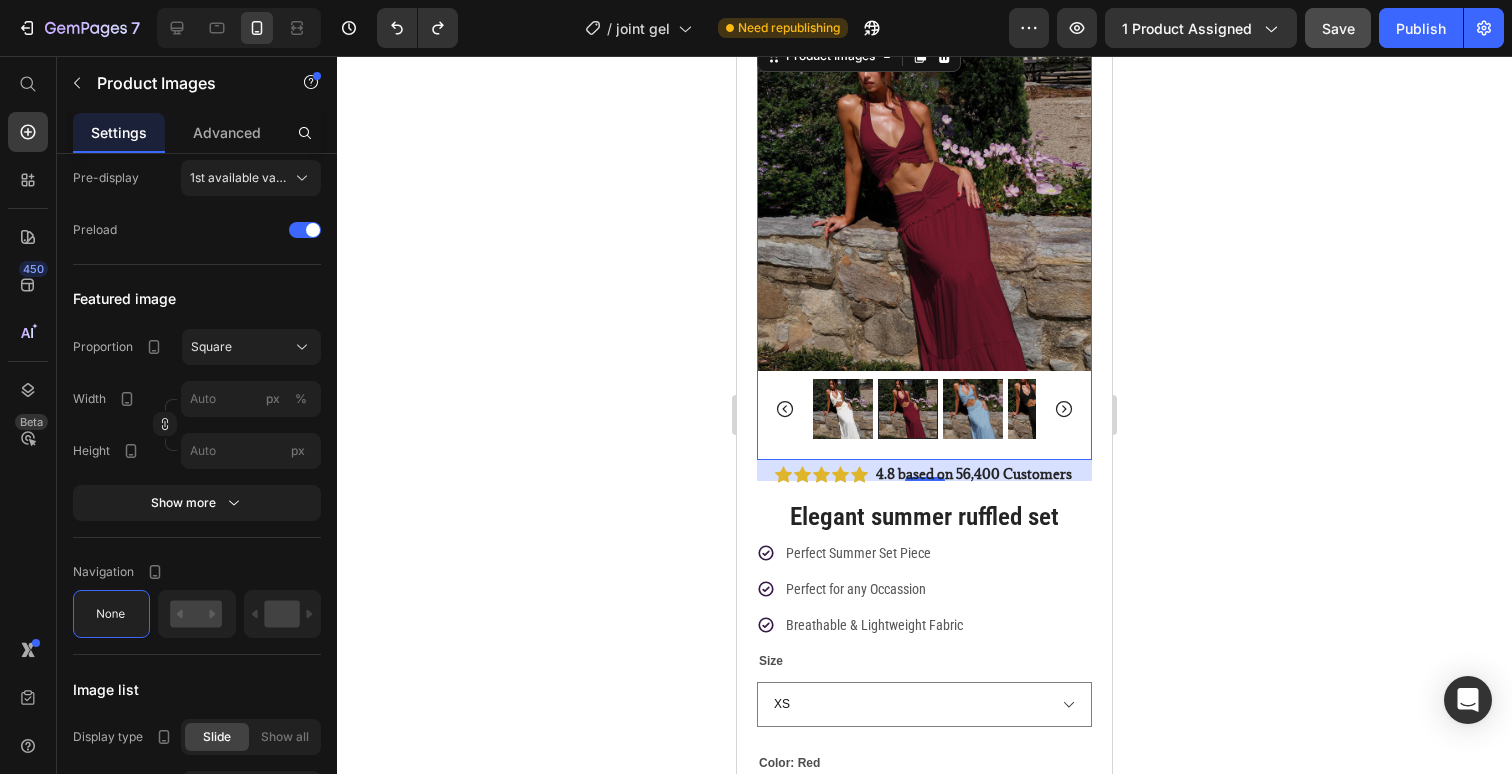 click 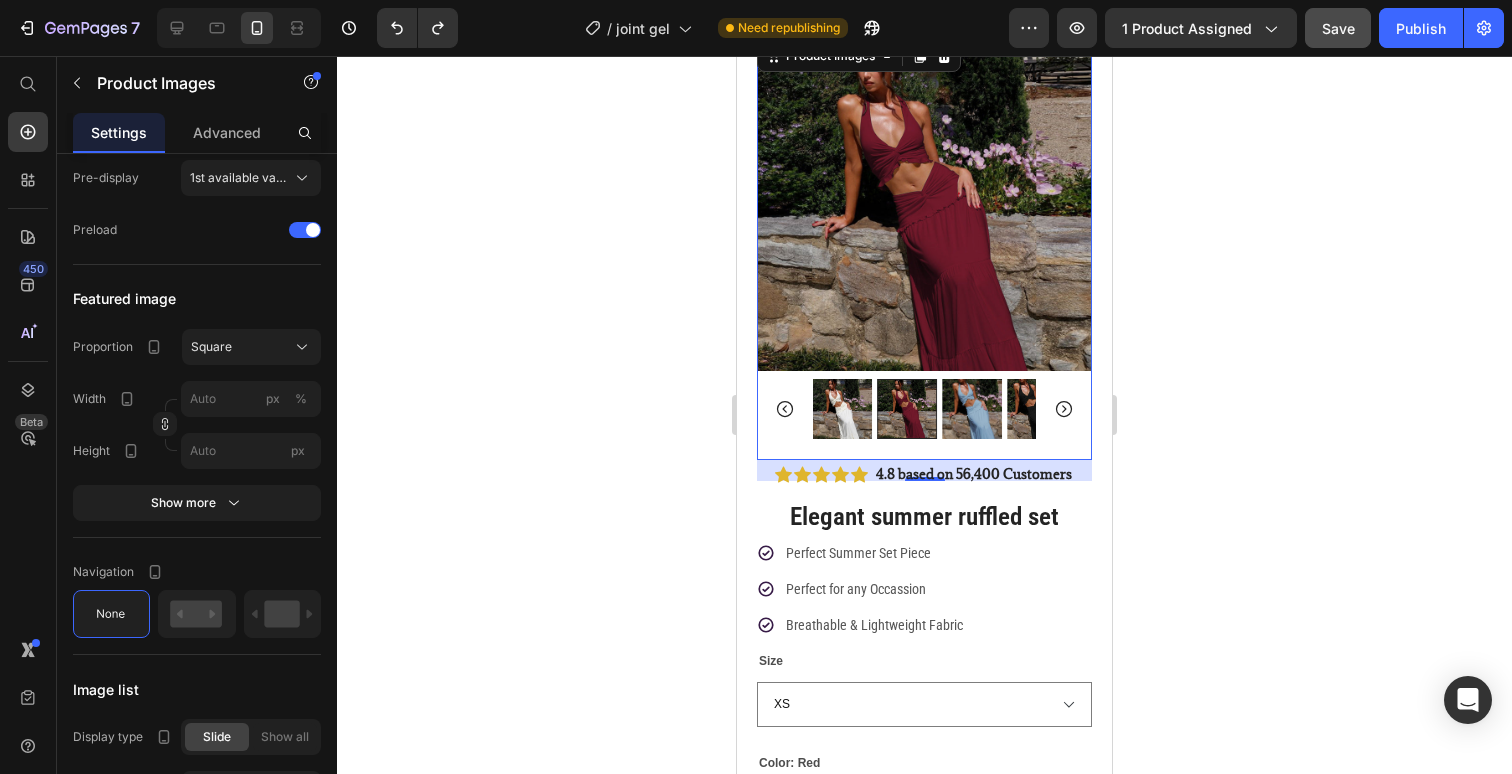 click 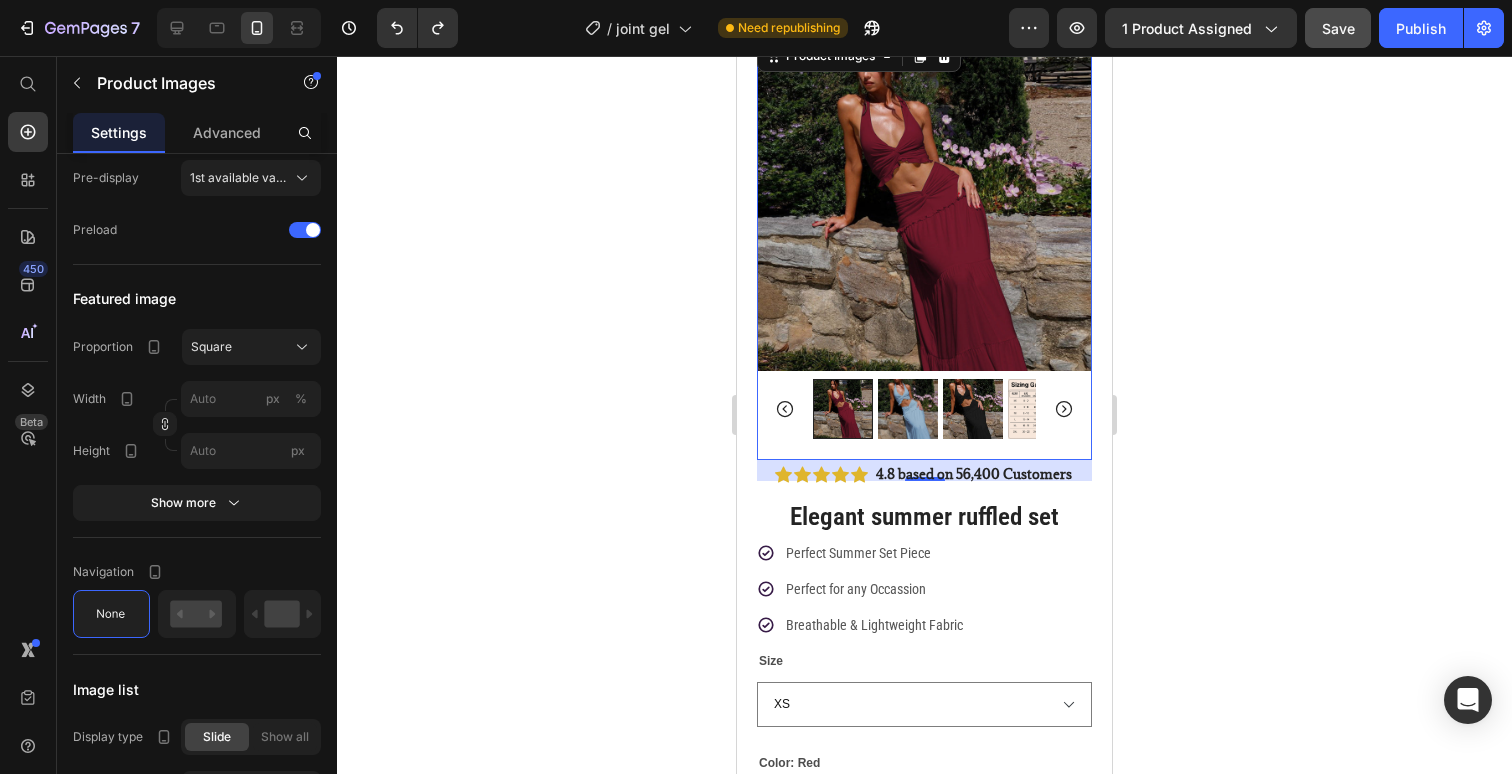 click at bounding box center (973, 409) 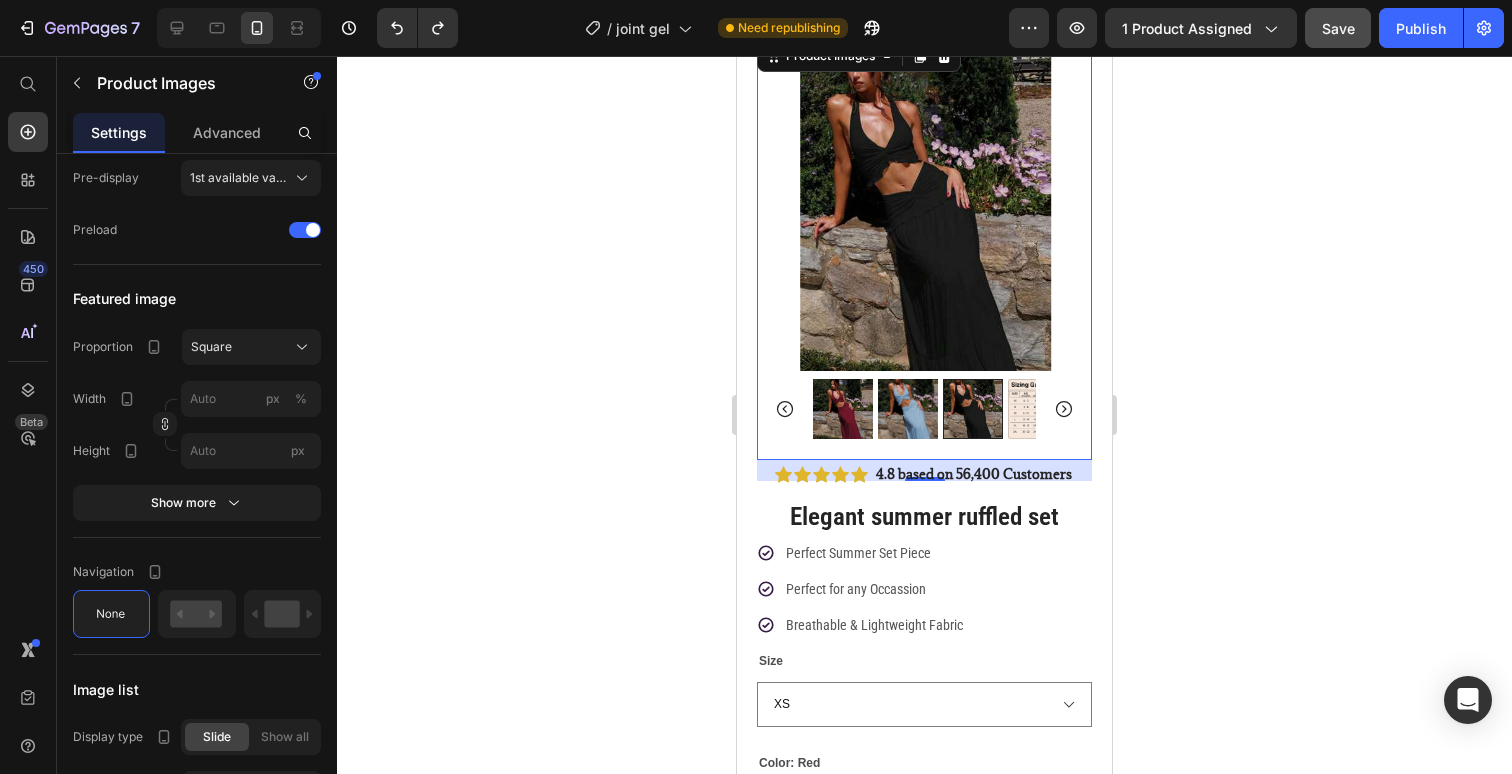 click at bounding box center (908, 409) 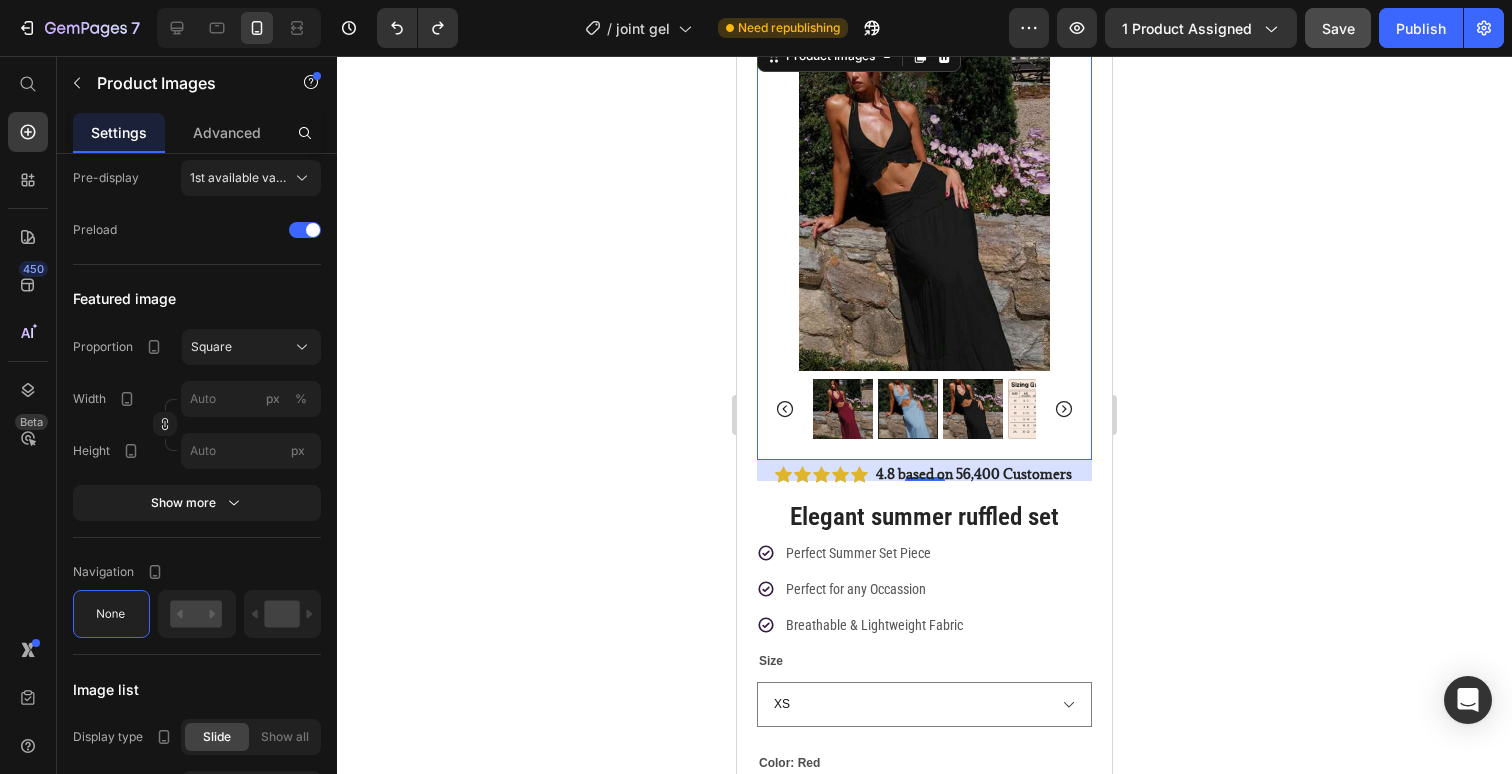 click at bounding box center [843, 409] 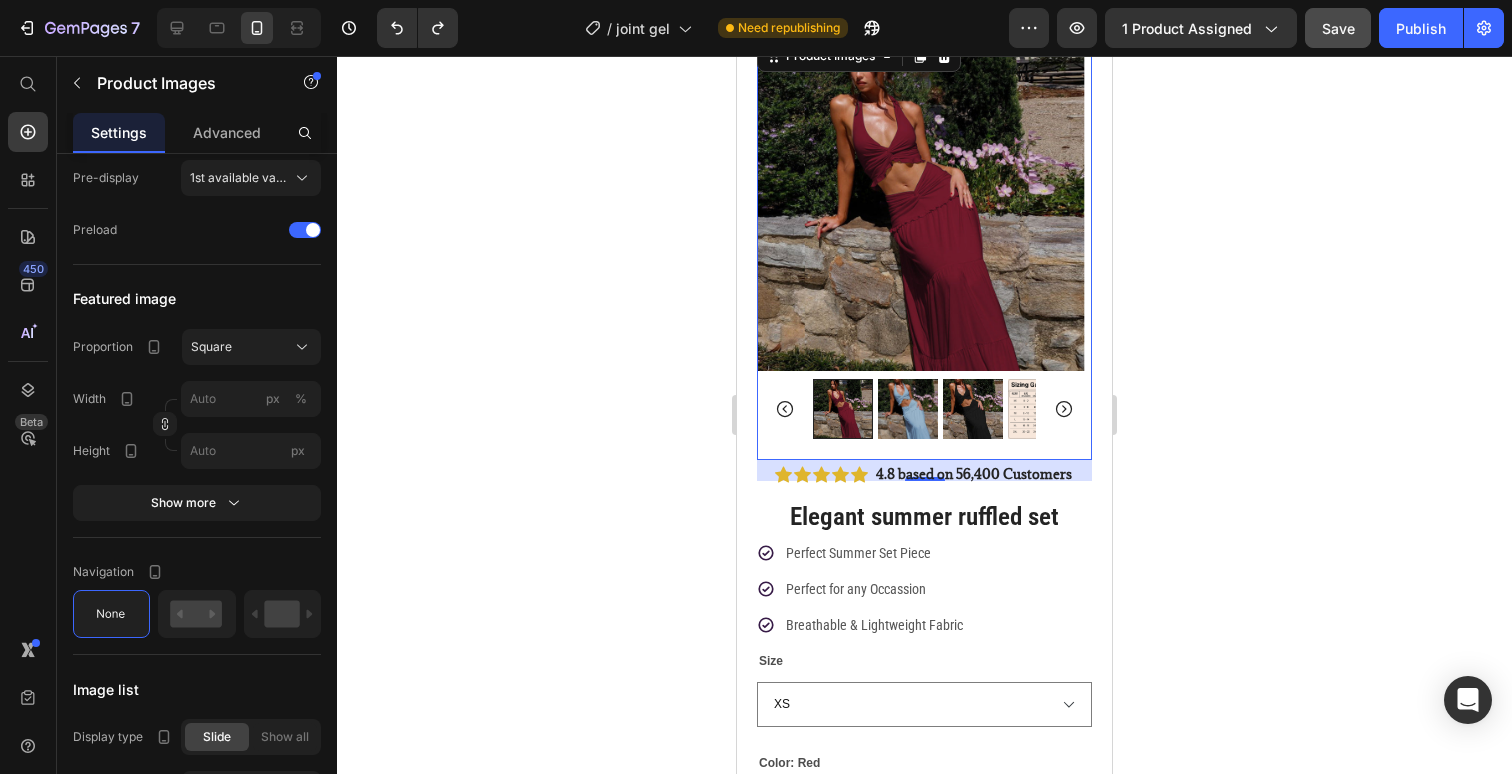 scroll, scrollTop: 0, scrollLeft: 0, axis: both 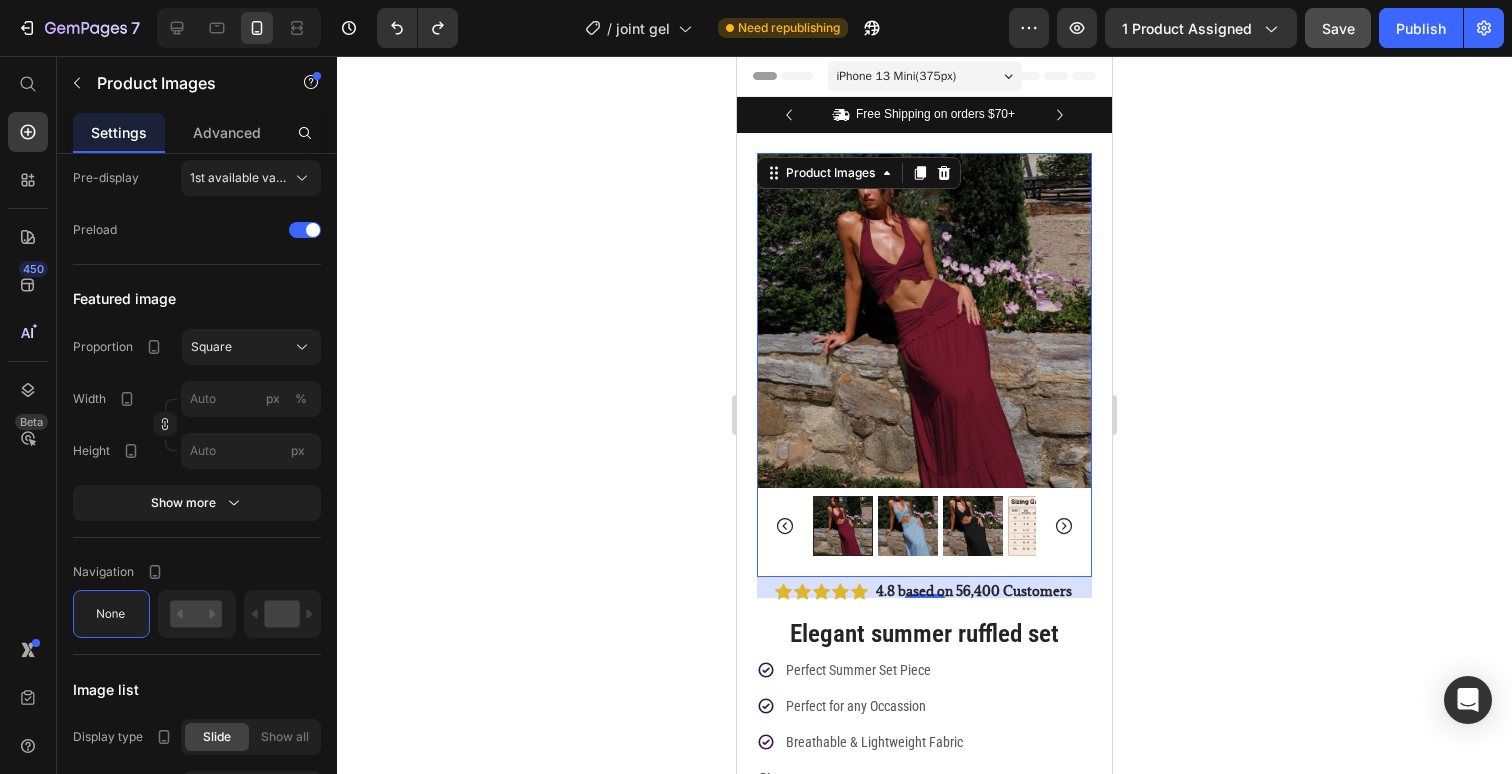 click at bounding box center (1038, 526) 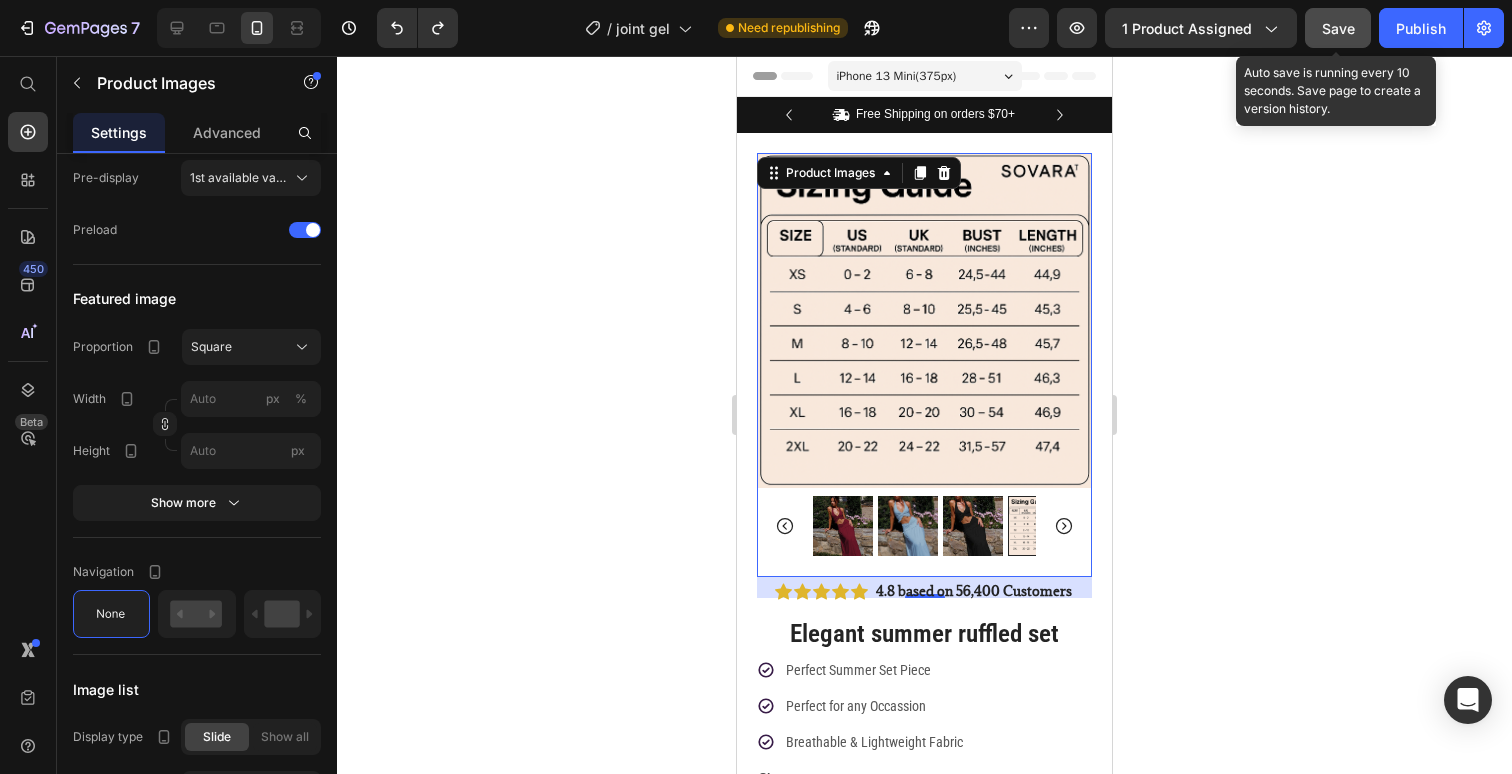 click on "Save" 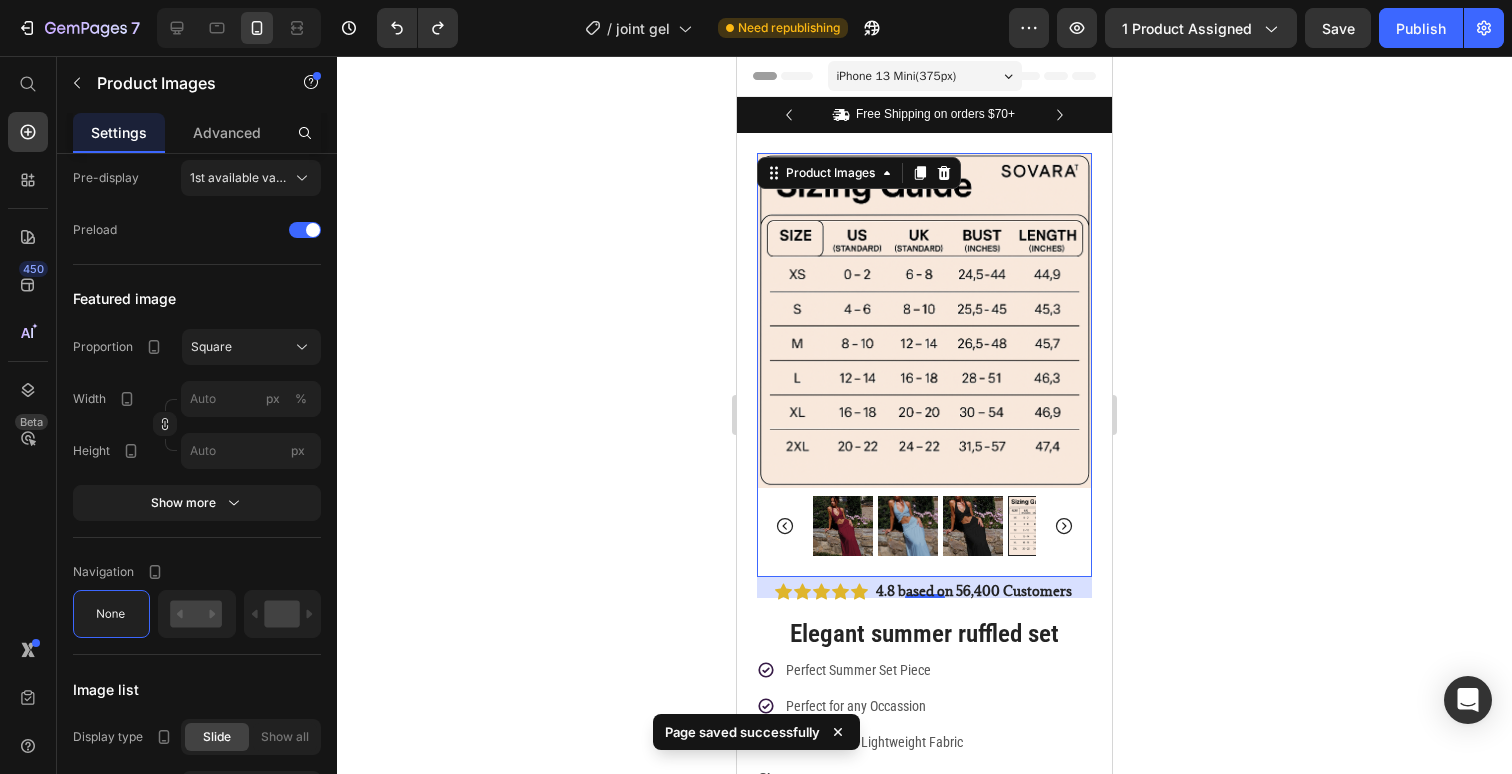 click on "7  Version history  /  joint gel Need republishing Preview 1 product assigned  Save   Publish" 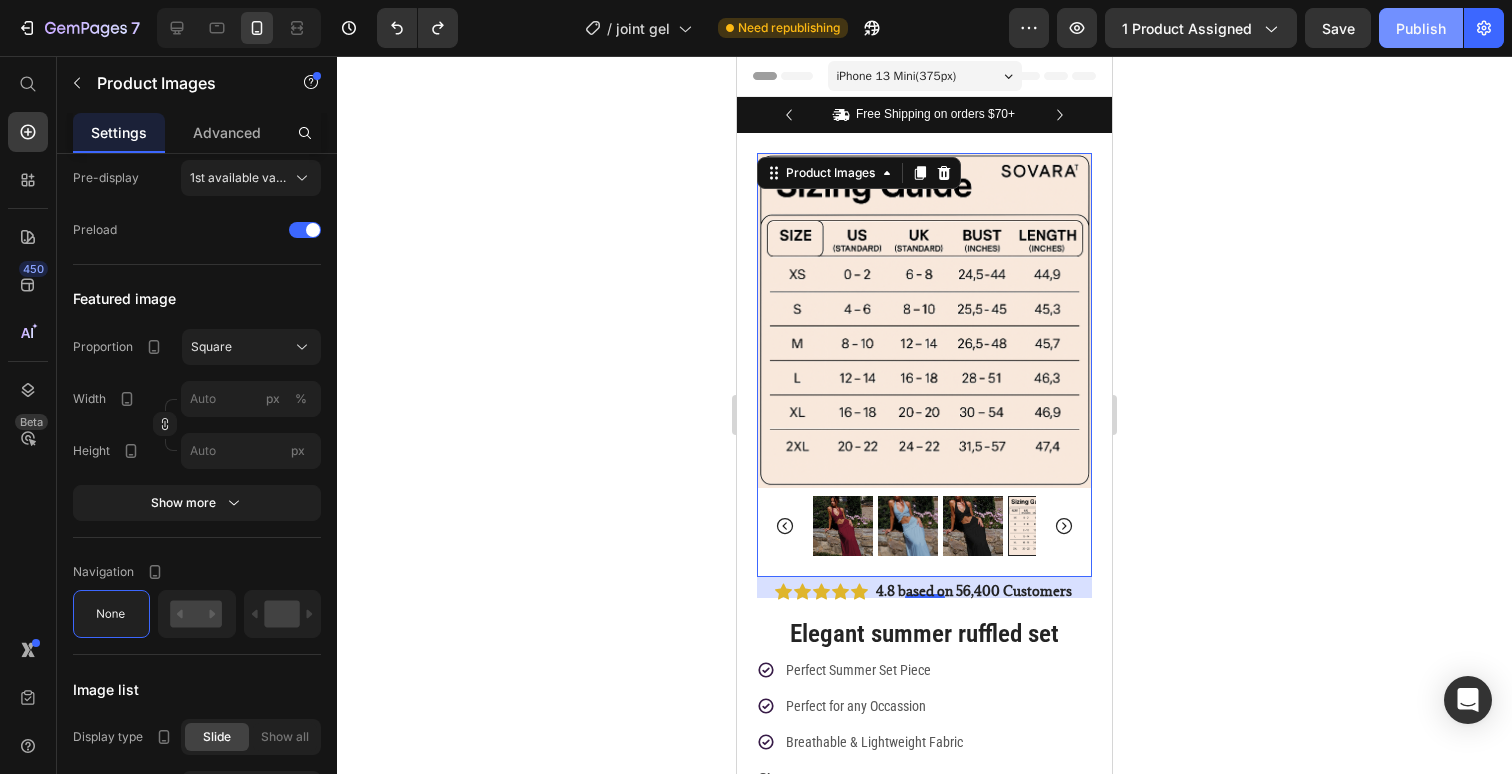 click on "Publish" at bounding box center (1421, 28) 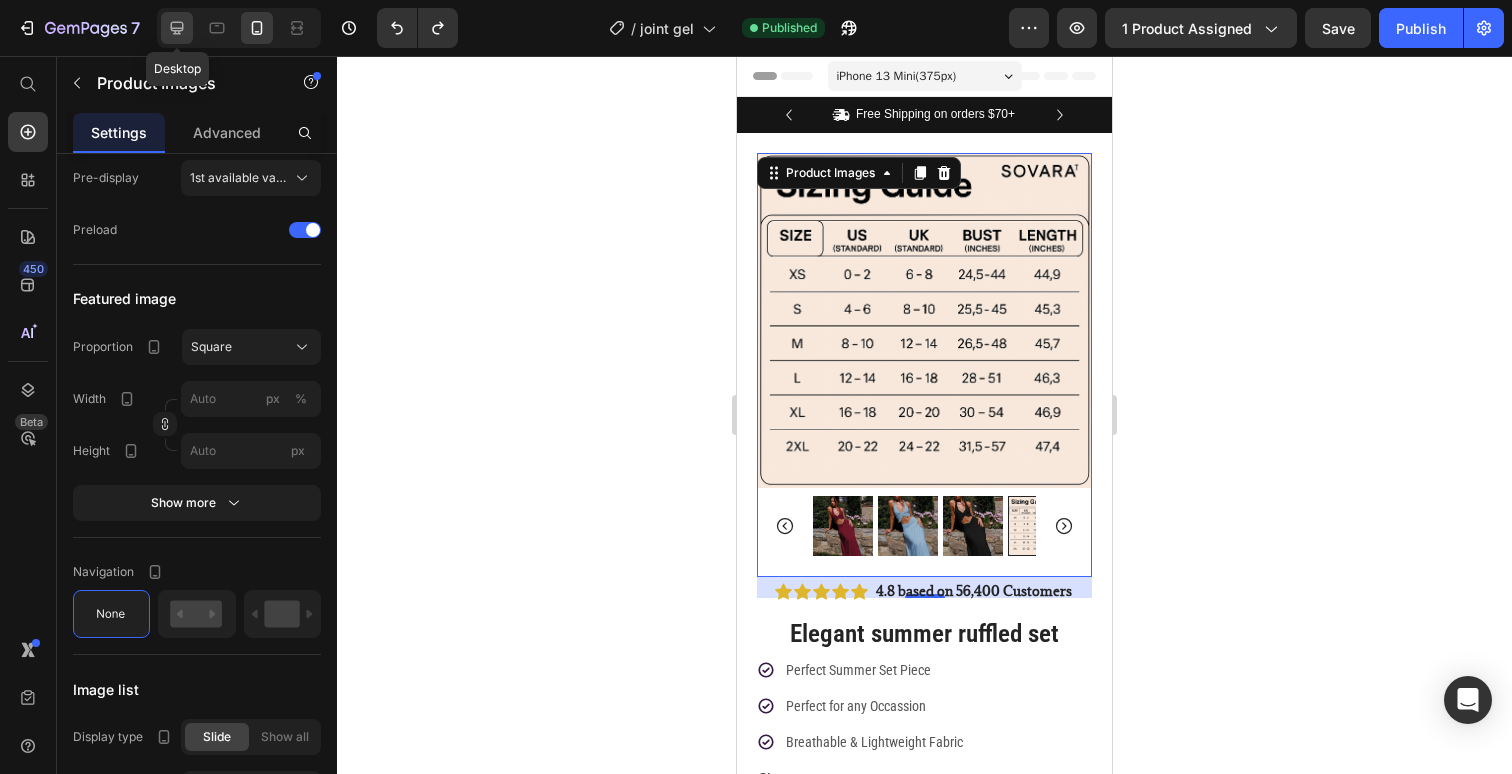 click 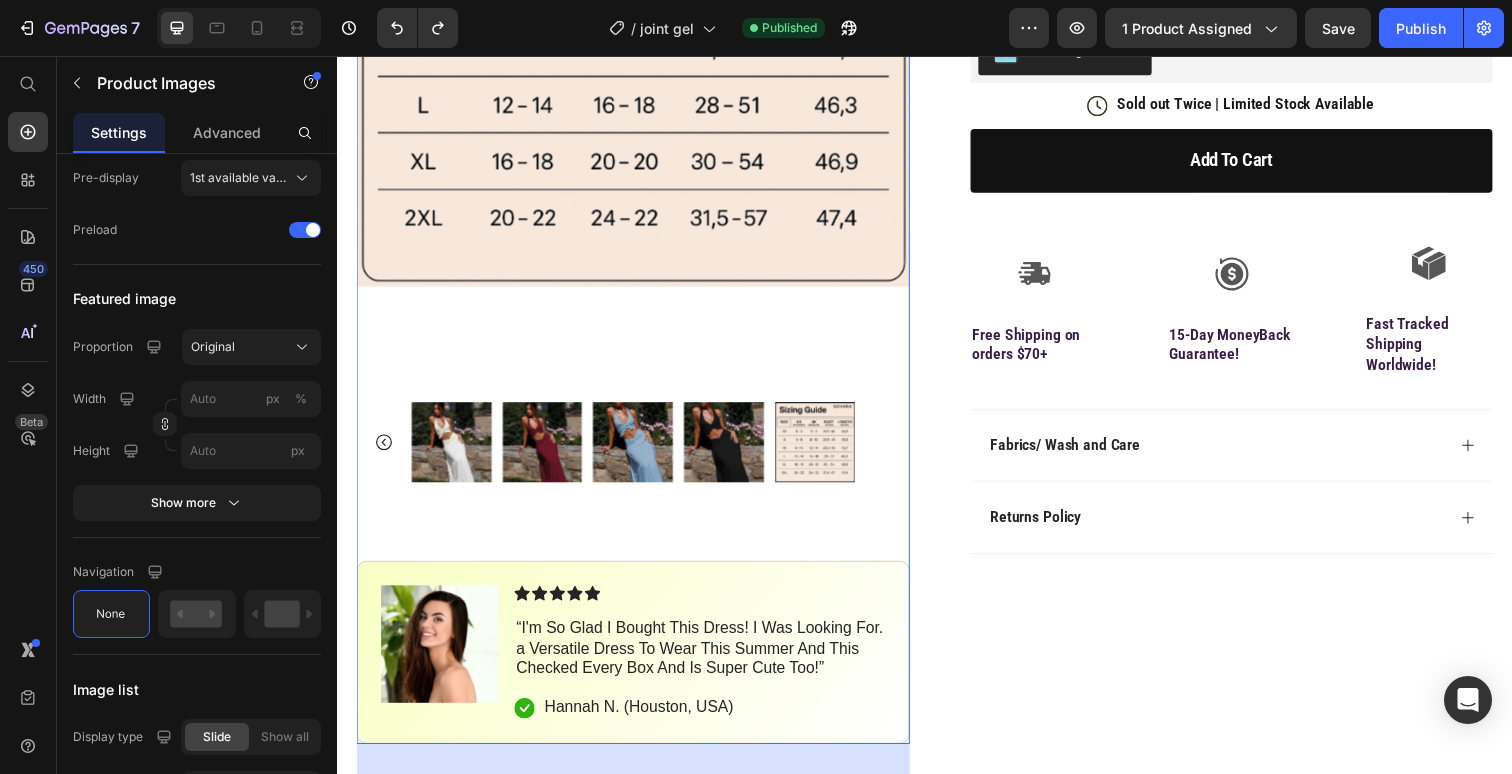 scroll, scrollTop: 570, scrollLeft: 0, axis: vertical 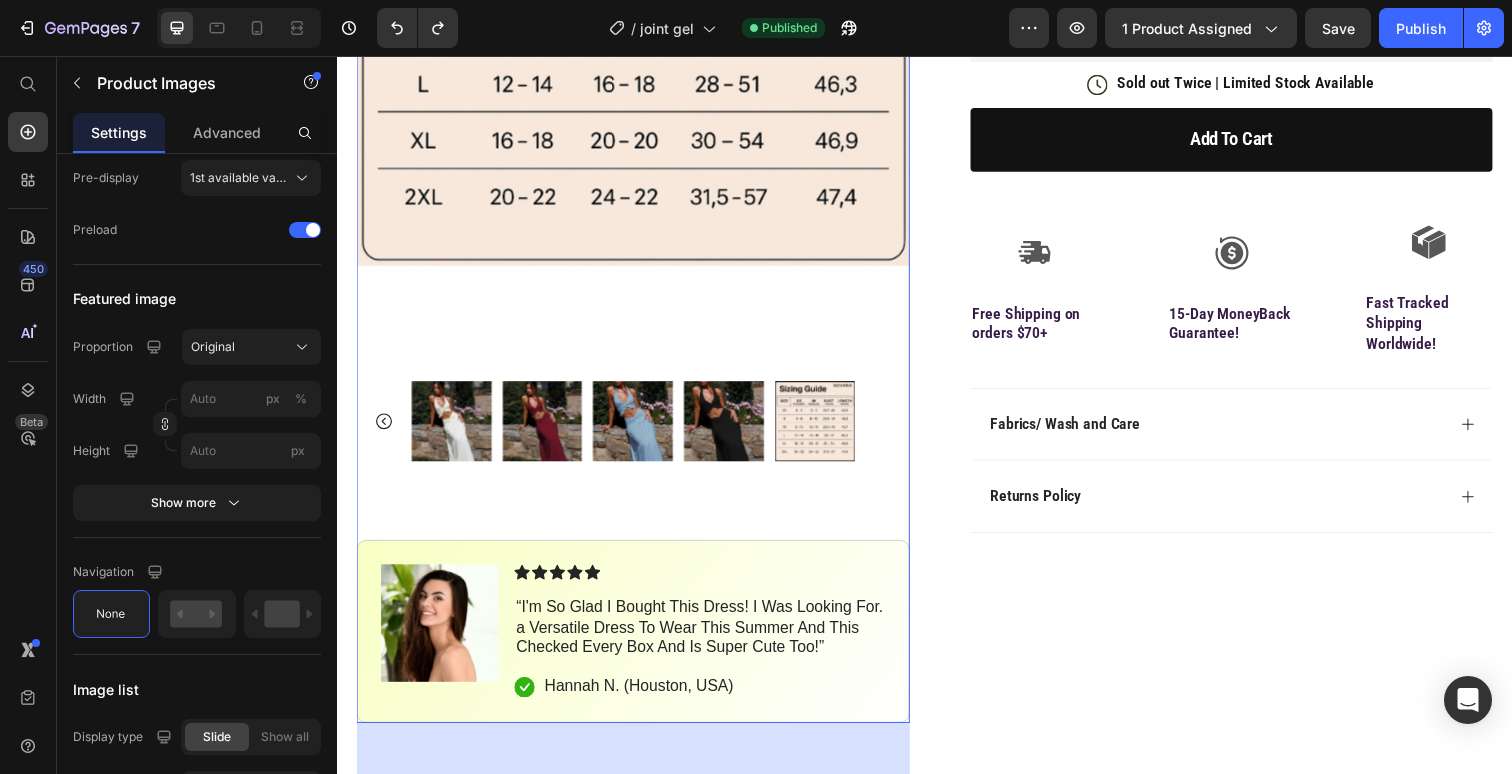click 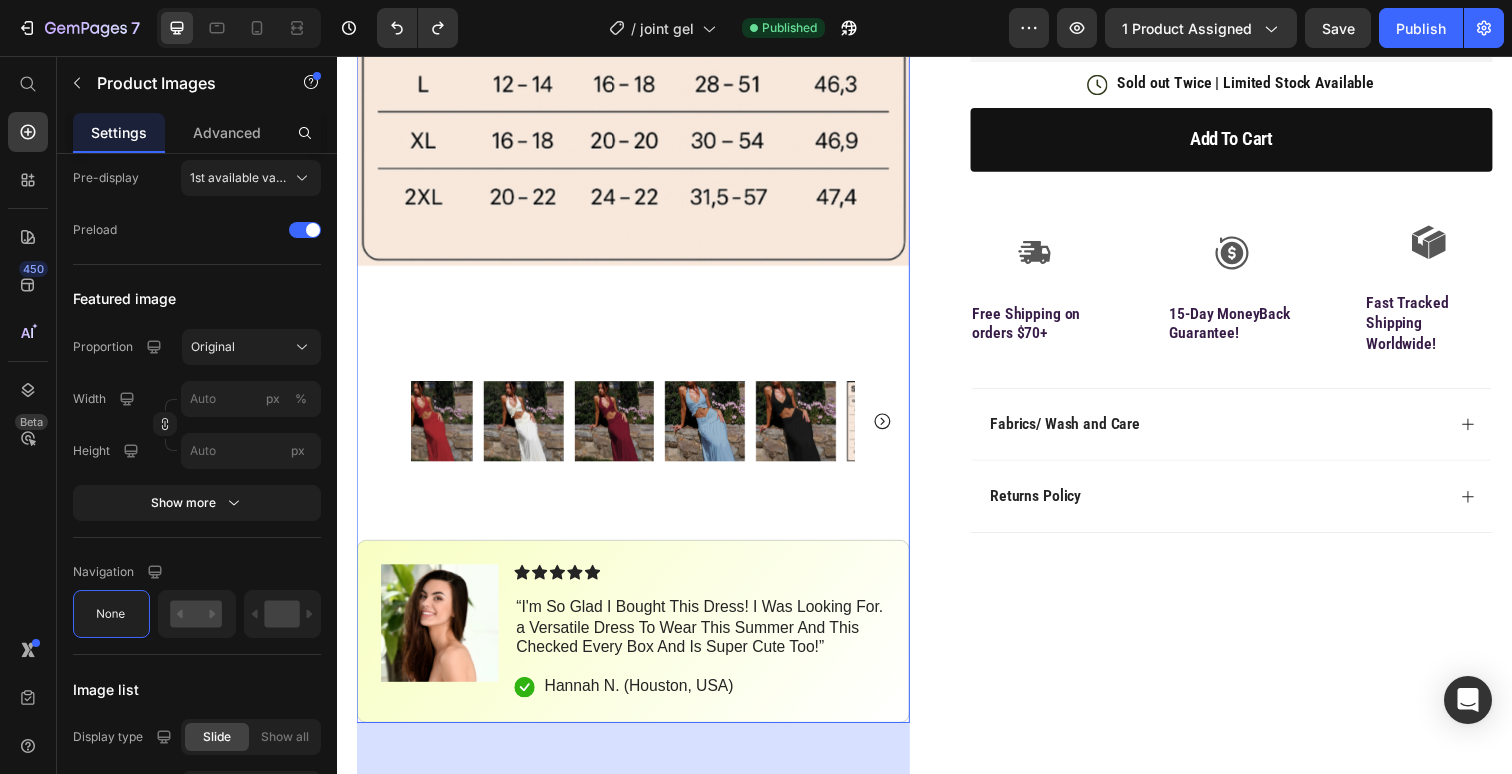click at bounding box center [639, 429] 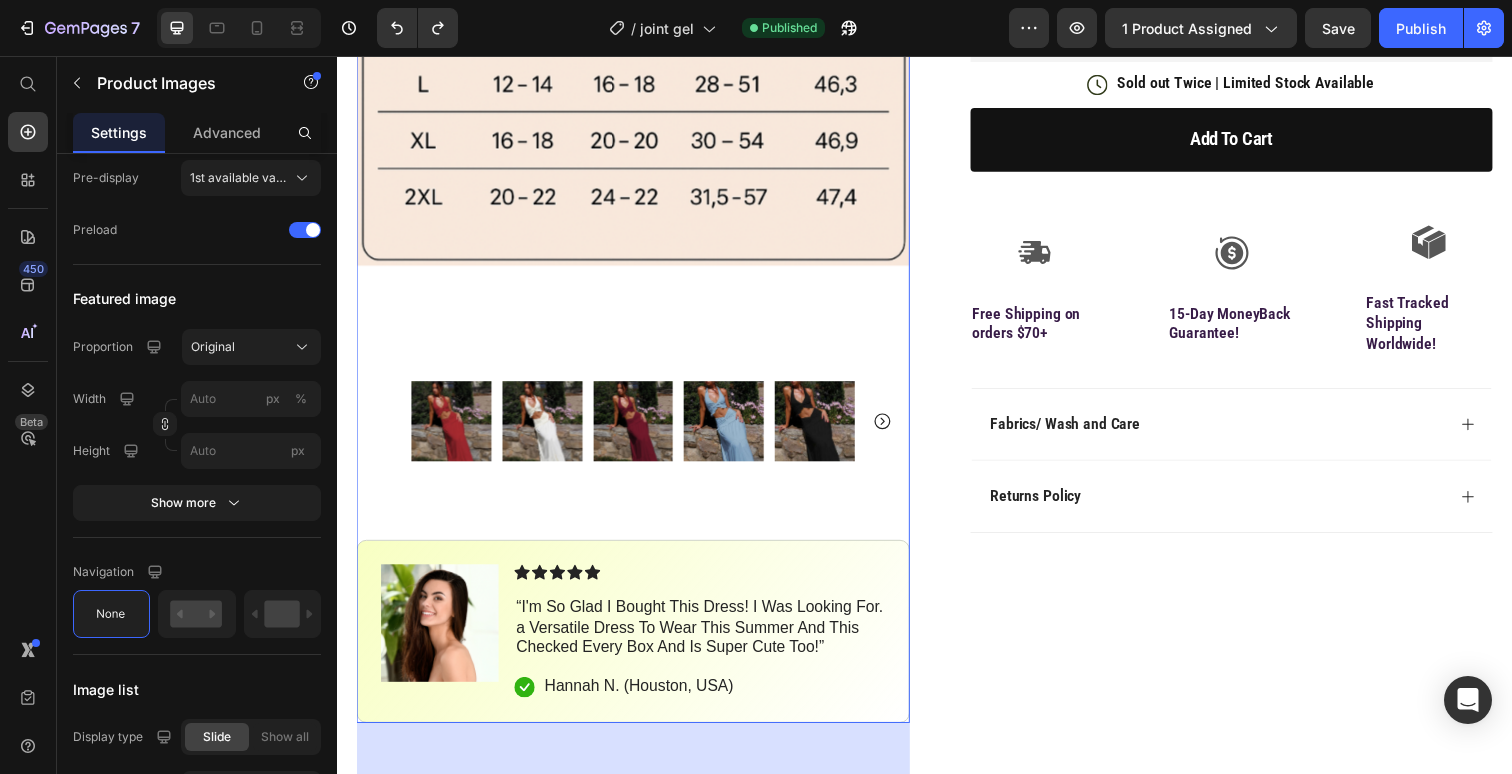 click at bounding box center [639, 429] 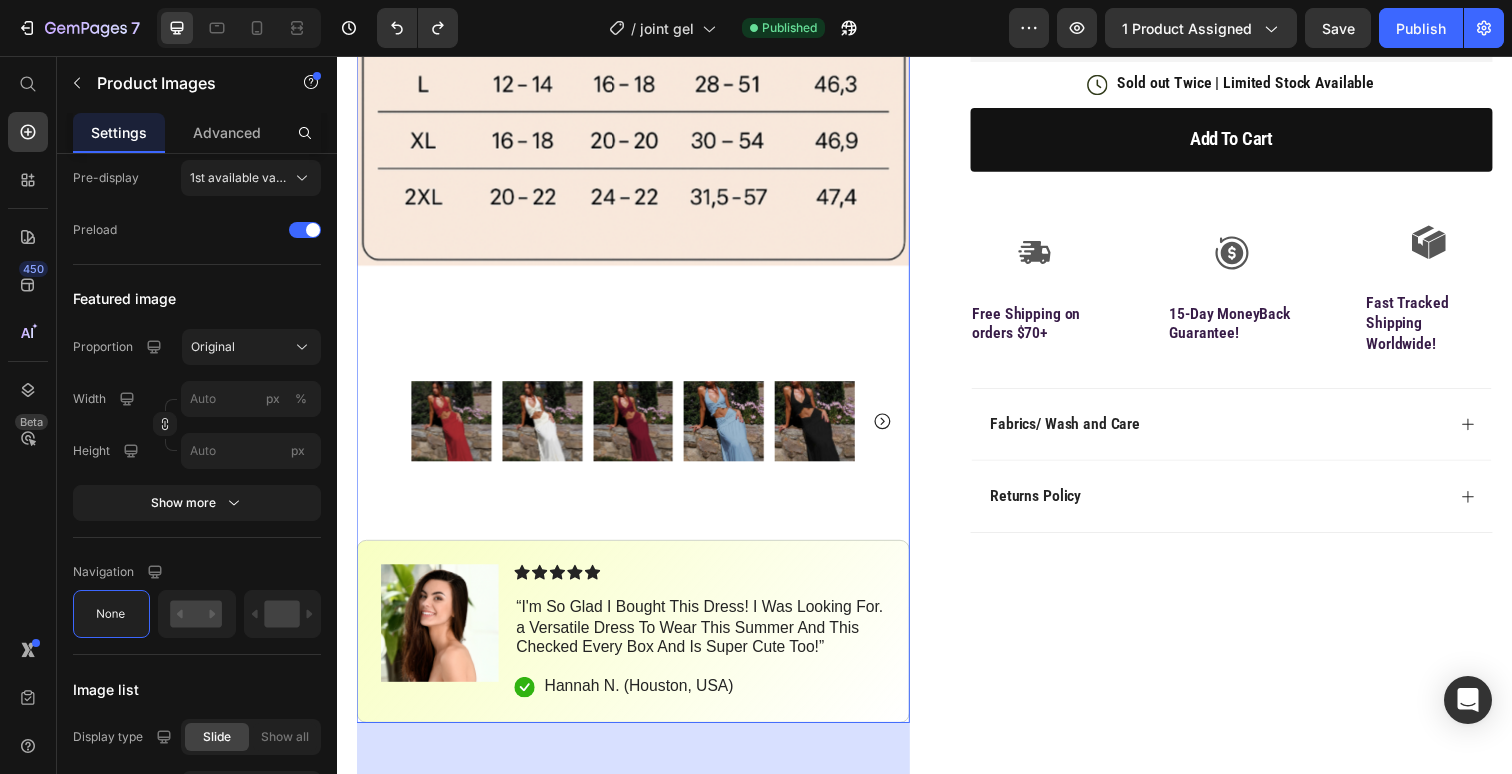 click at bounding box center (454, 429) 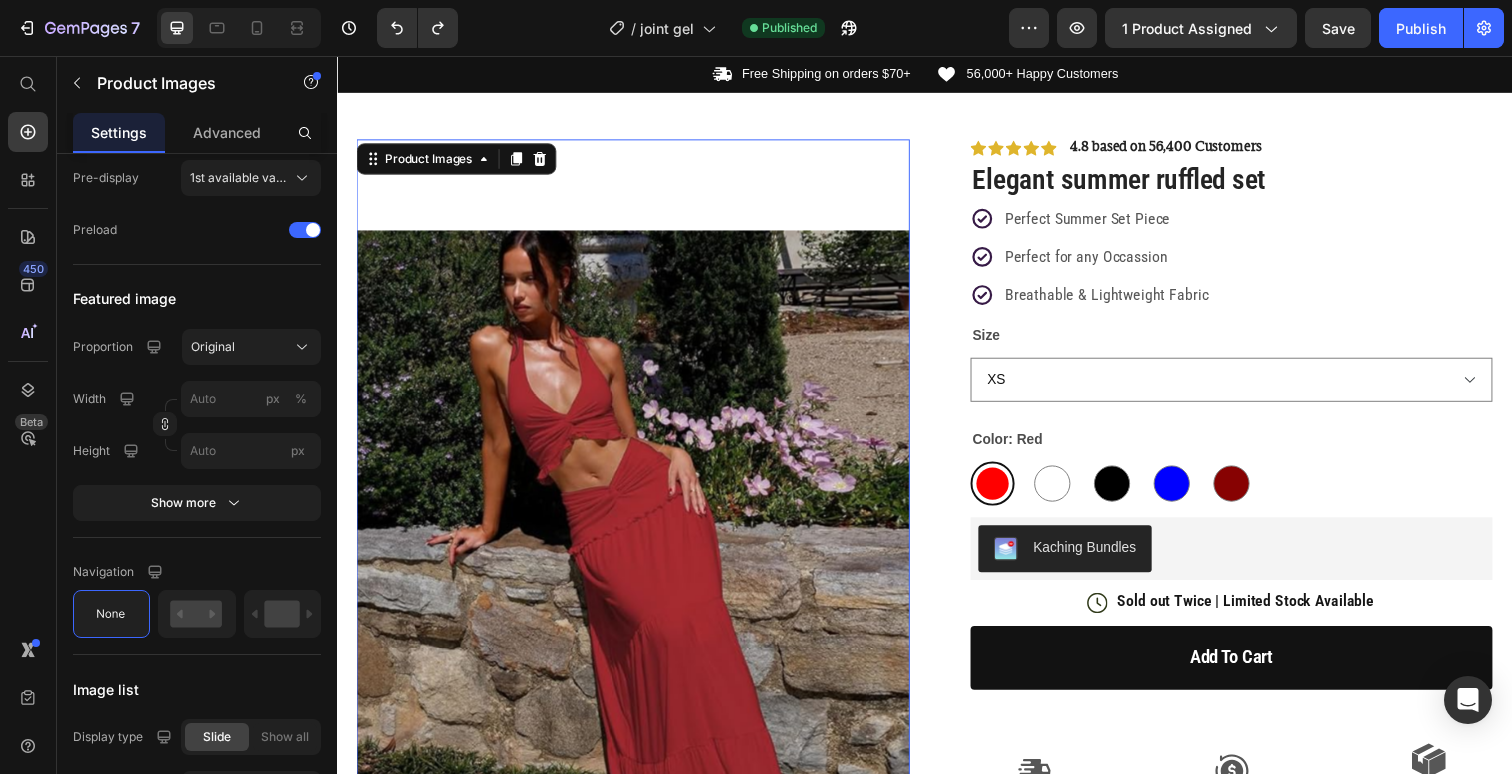 scroll, scrollTop: 86, scrollLeft: 0, axis: vertical 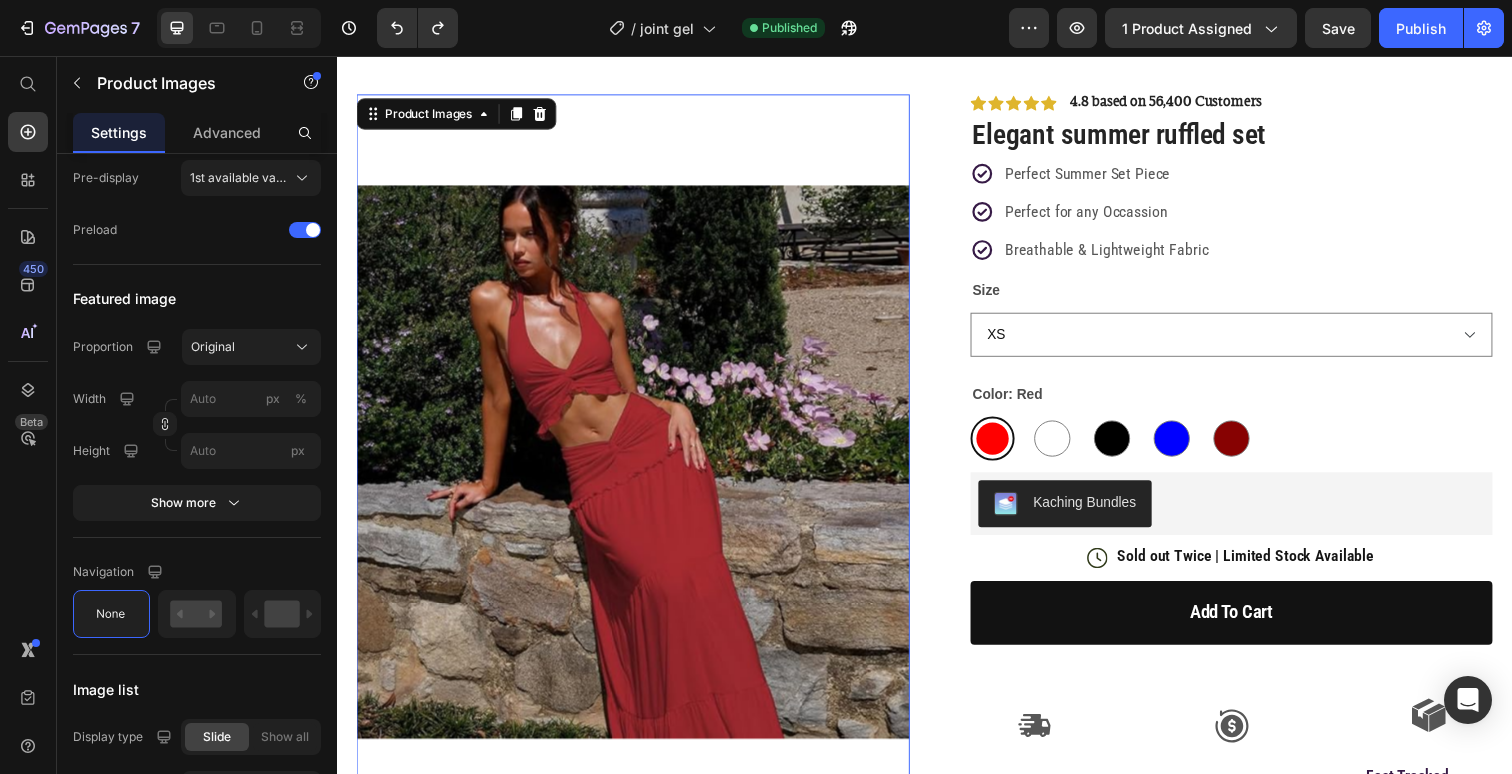 click at bounding box center (639, 472) 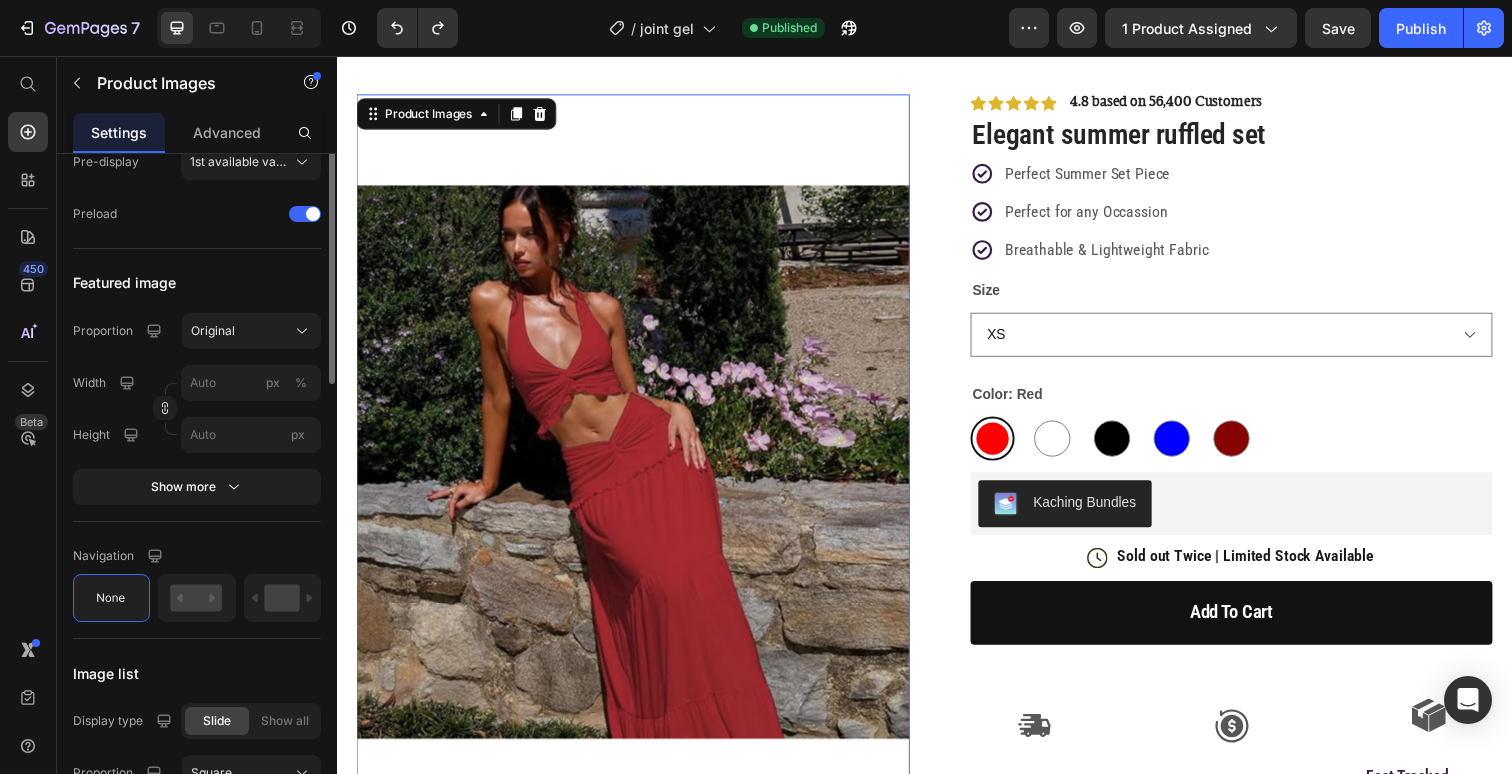 scroll, scrollTop: 440, scrollLeft: 0, axis: vertical 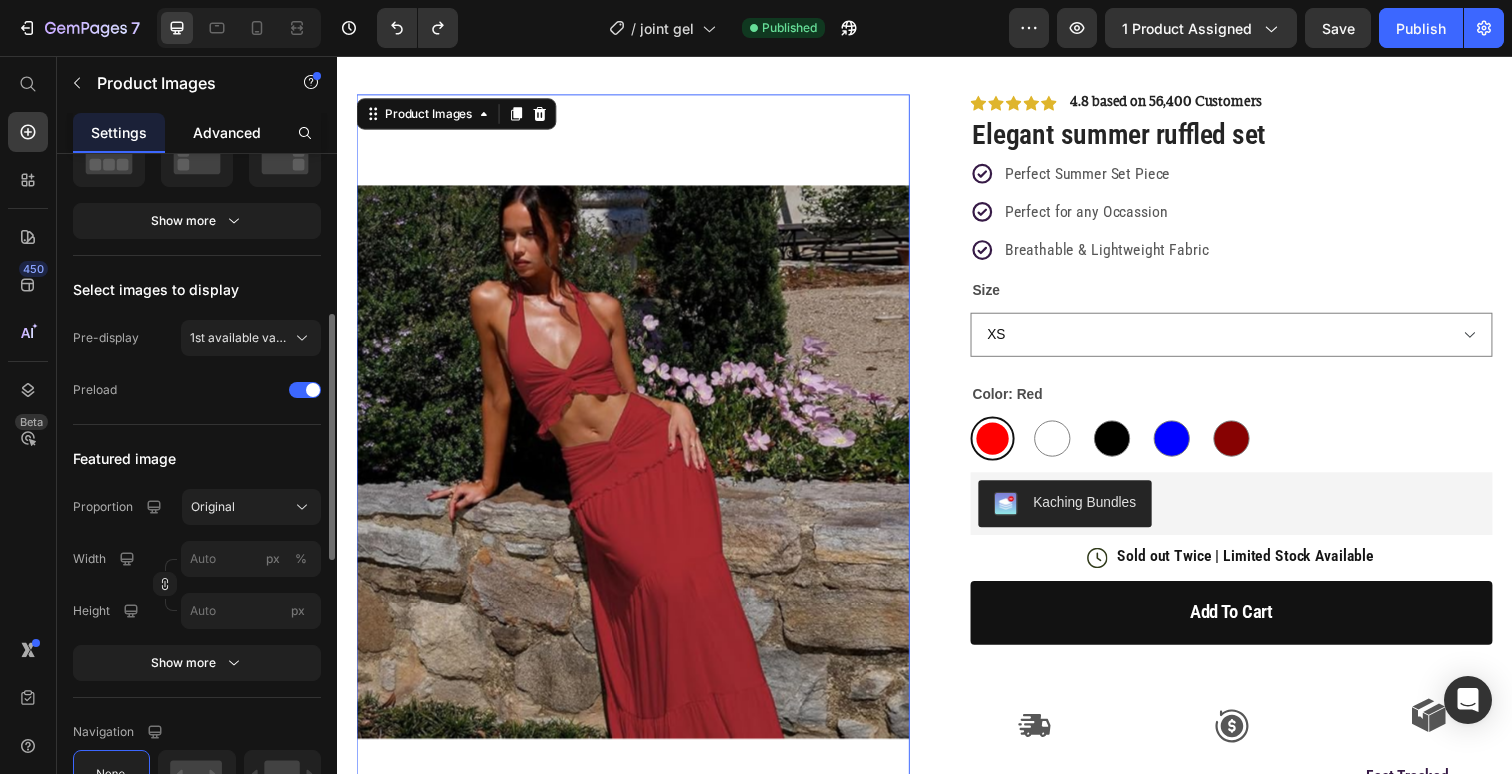 click on "Advanced" at bounding box center [227, 132] 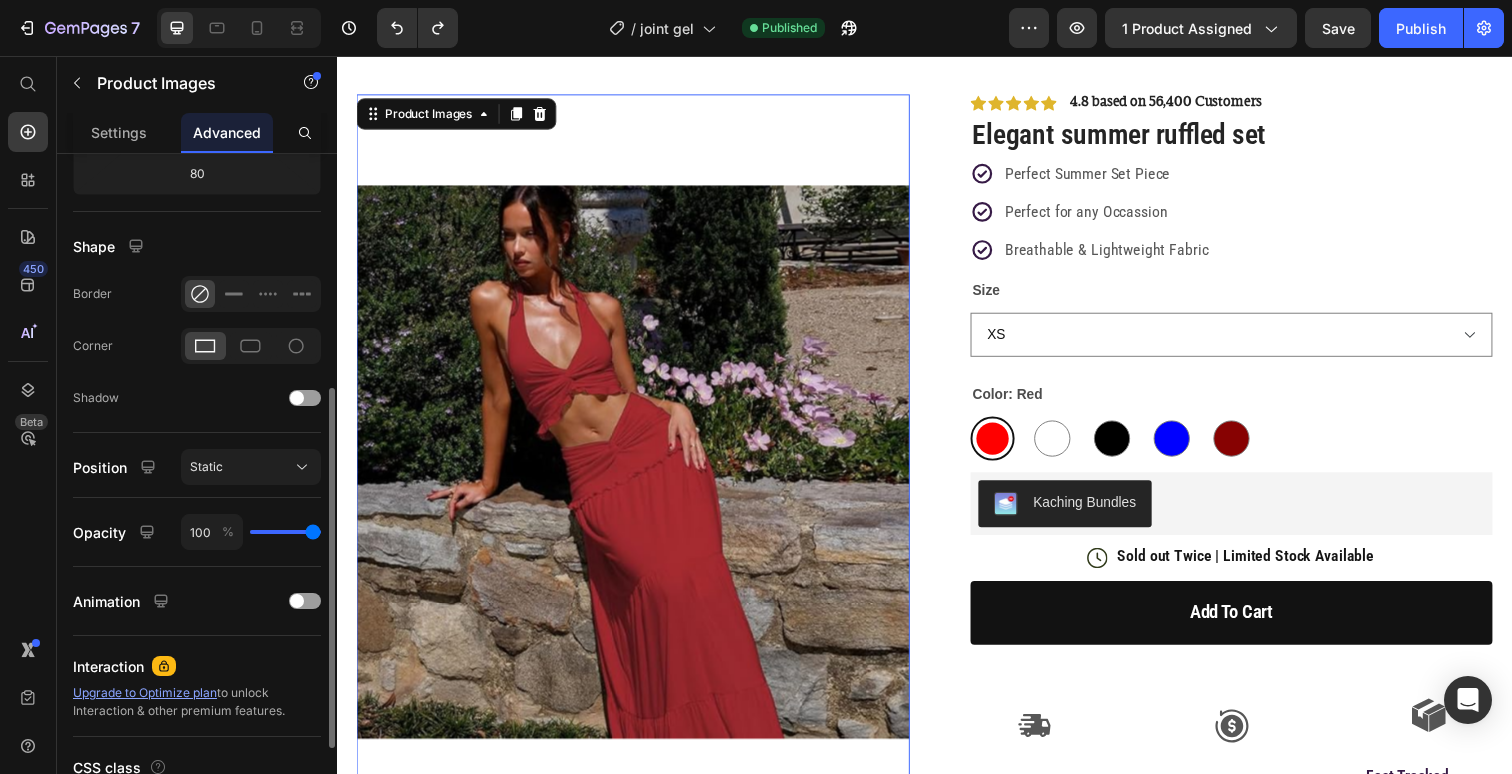 scroll, scrollTop: 0, scrollLeft: 0, axis: both 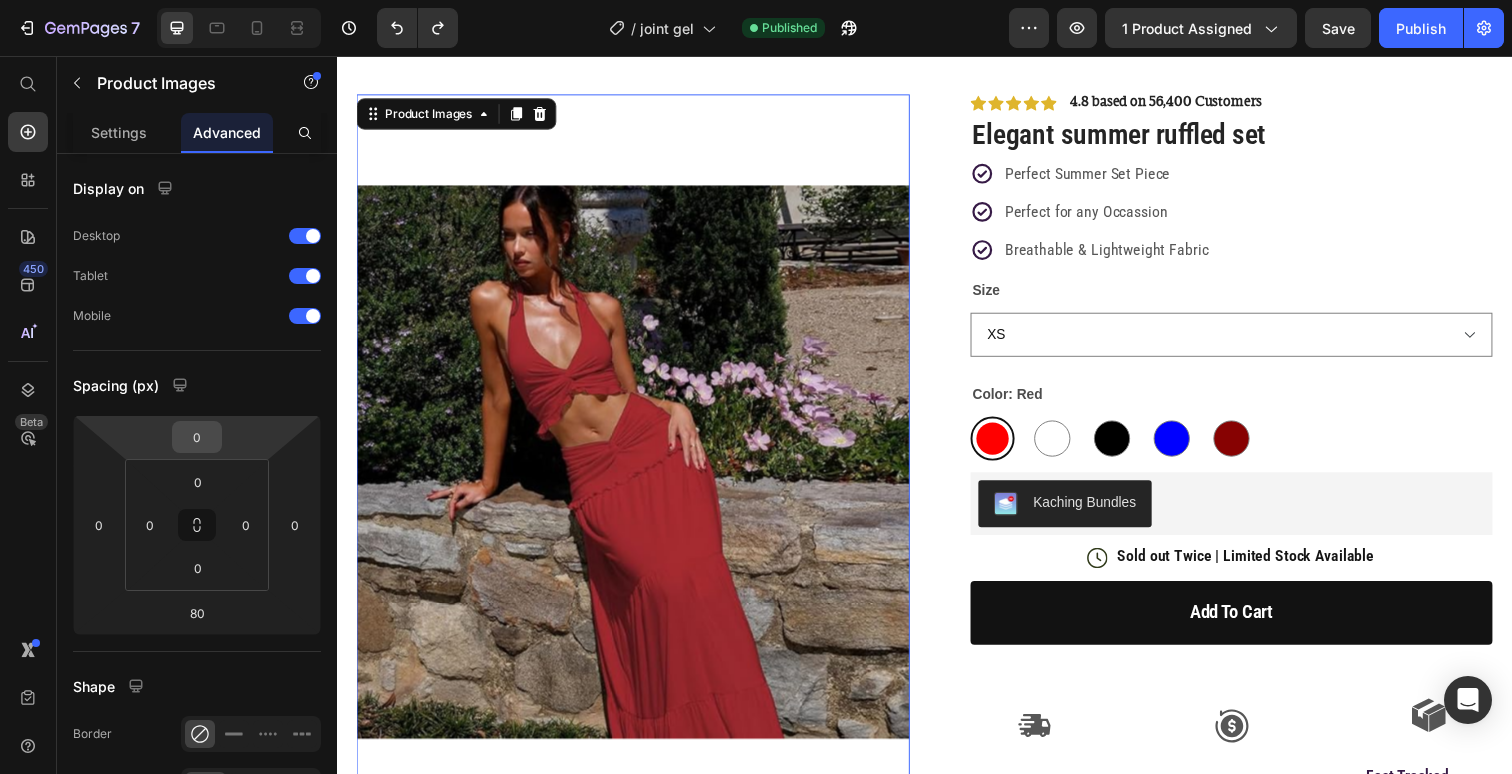 click on "0" at bounding box center (197, 437) 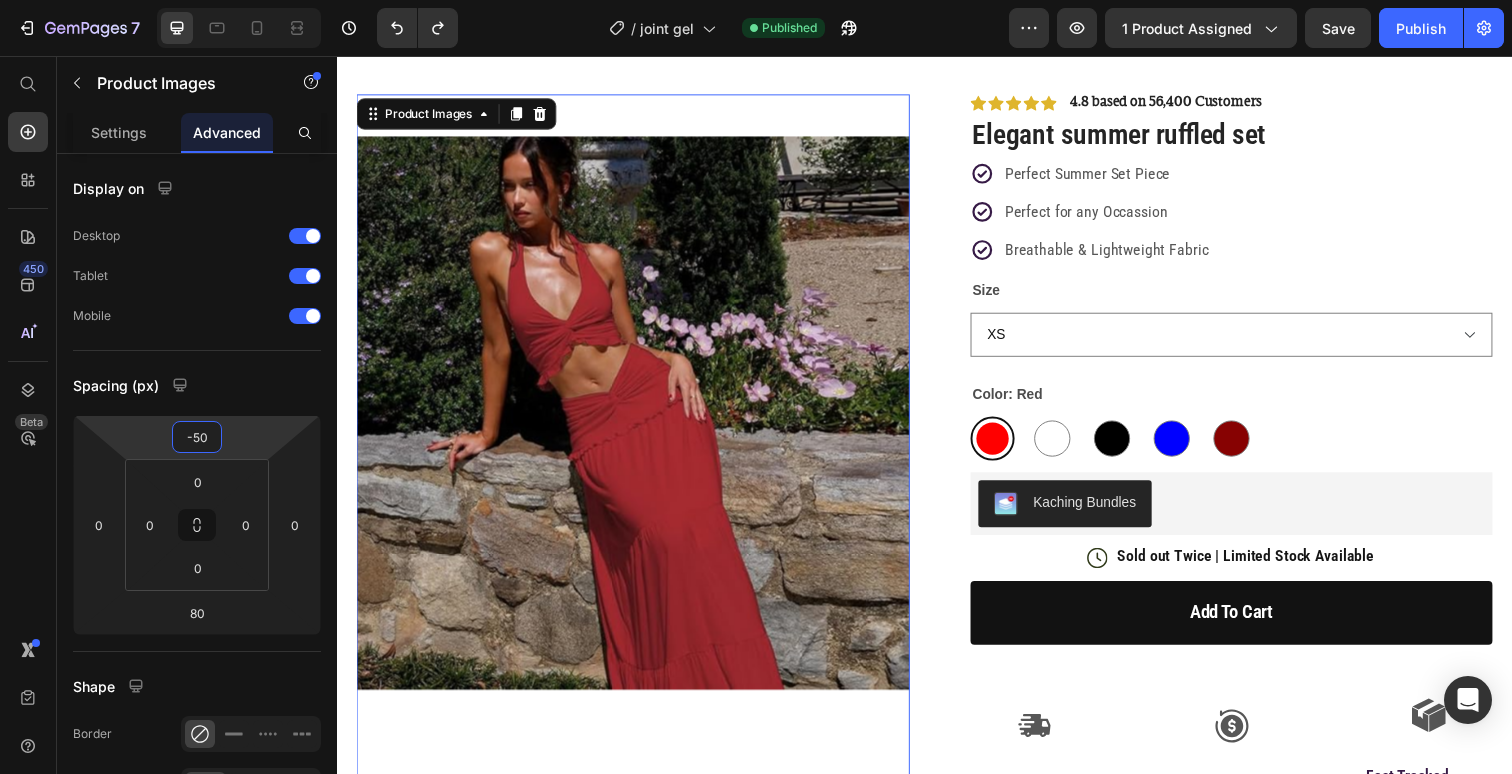 type on "-5" 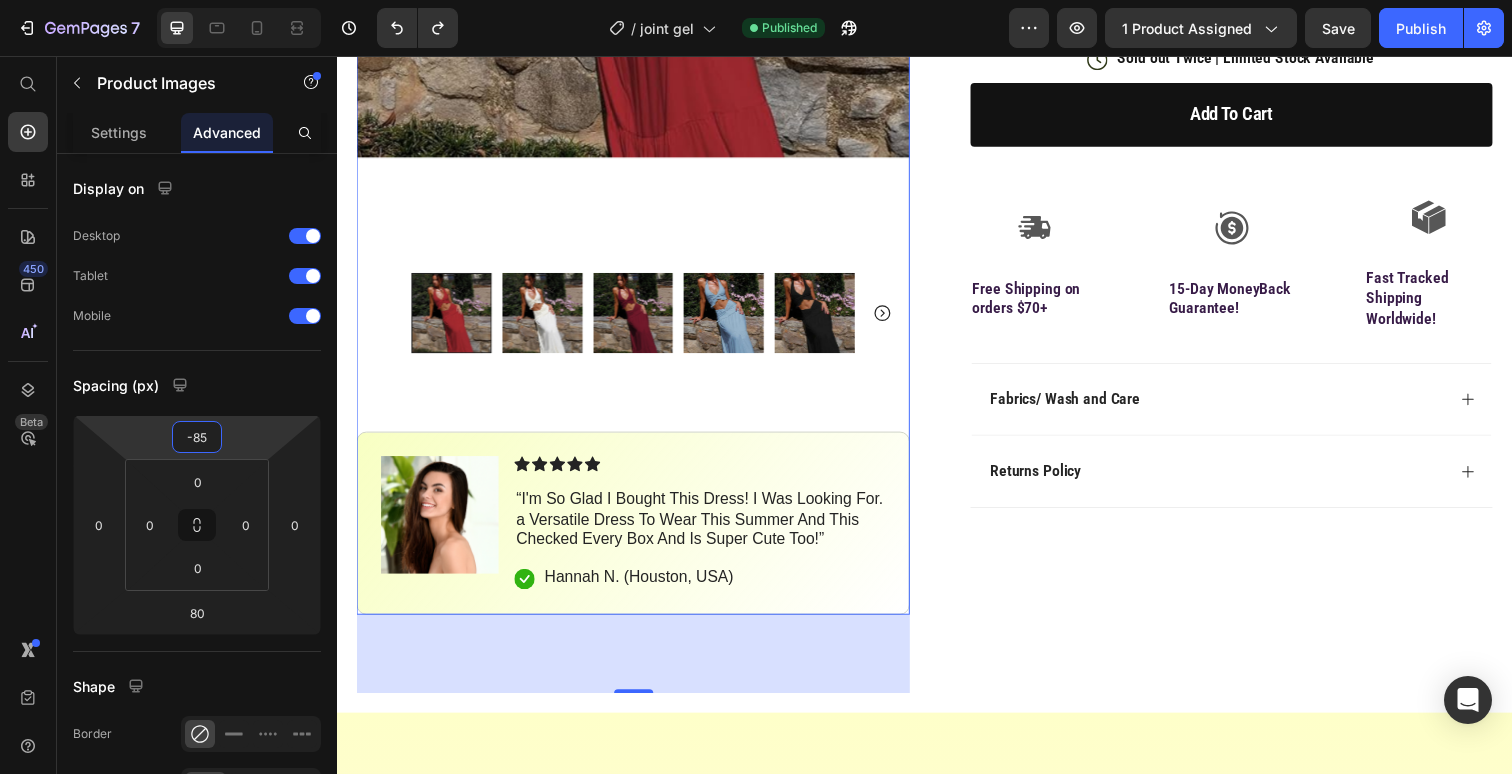 scroll, scrollTop: 586, scrollLeft: 0, axis: vertical 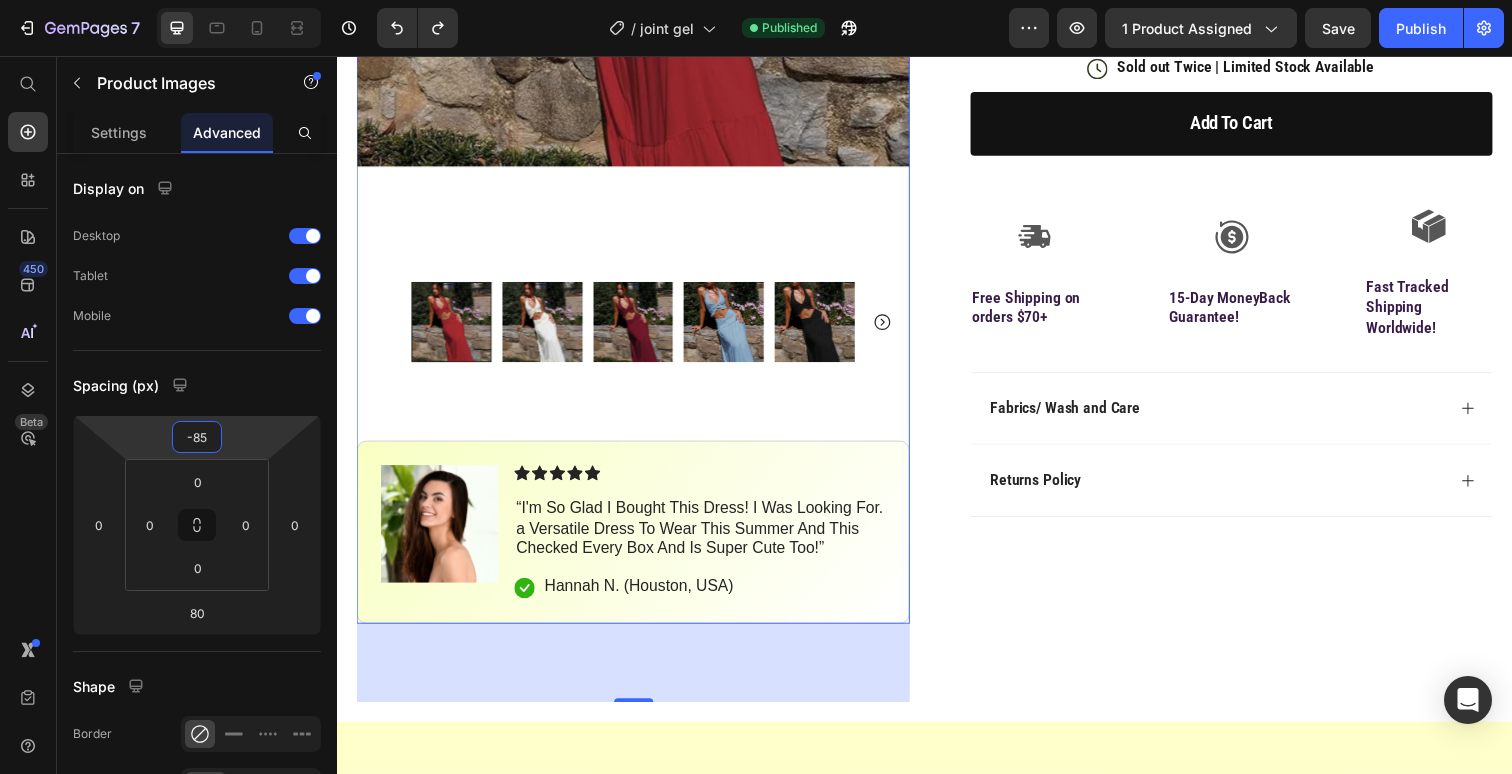 type on "-8" 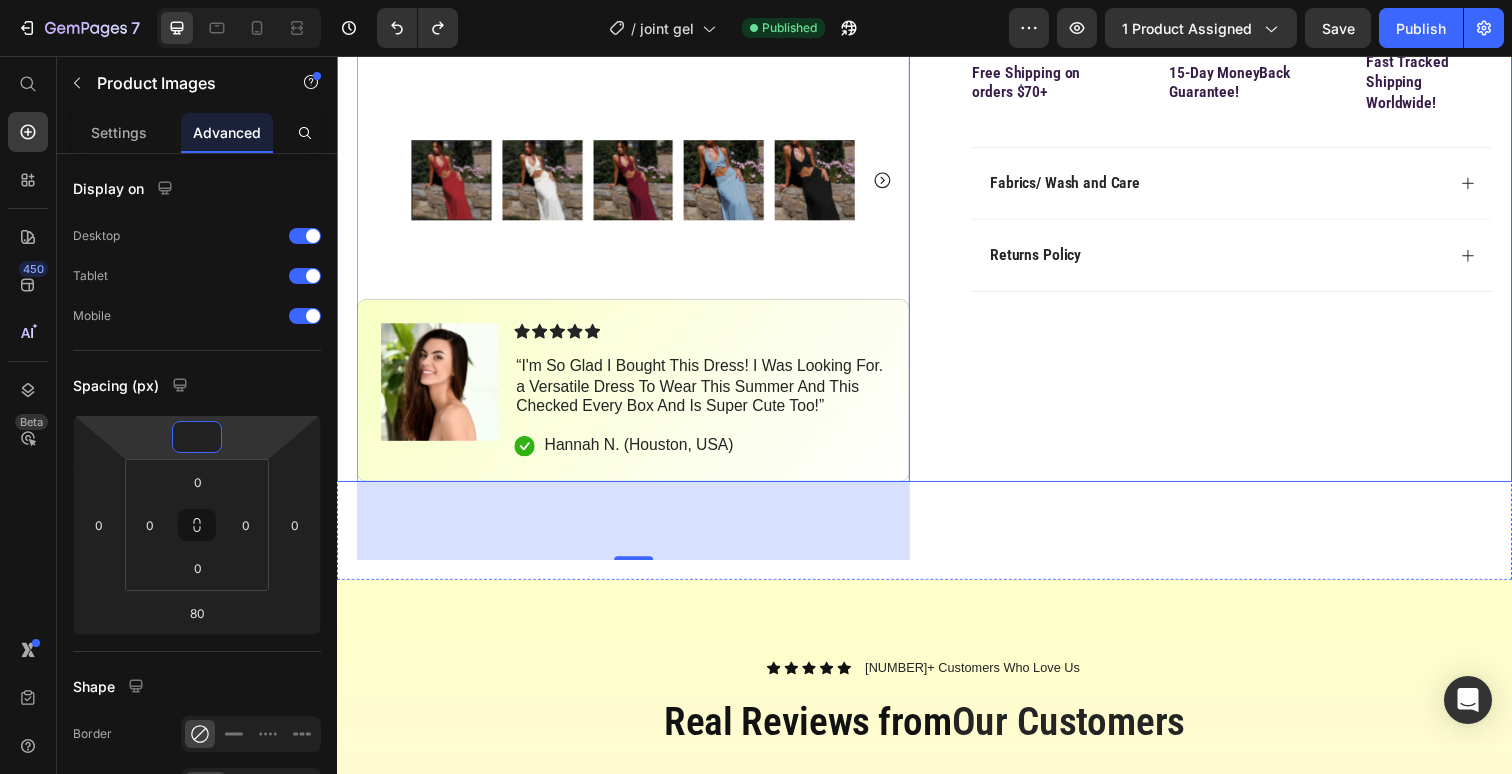 scroll, scrollTop: 822, scrollLeft: 0, axis: vertical 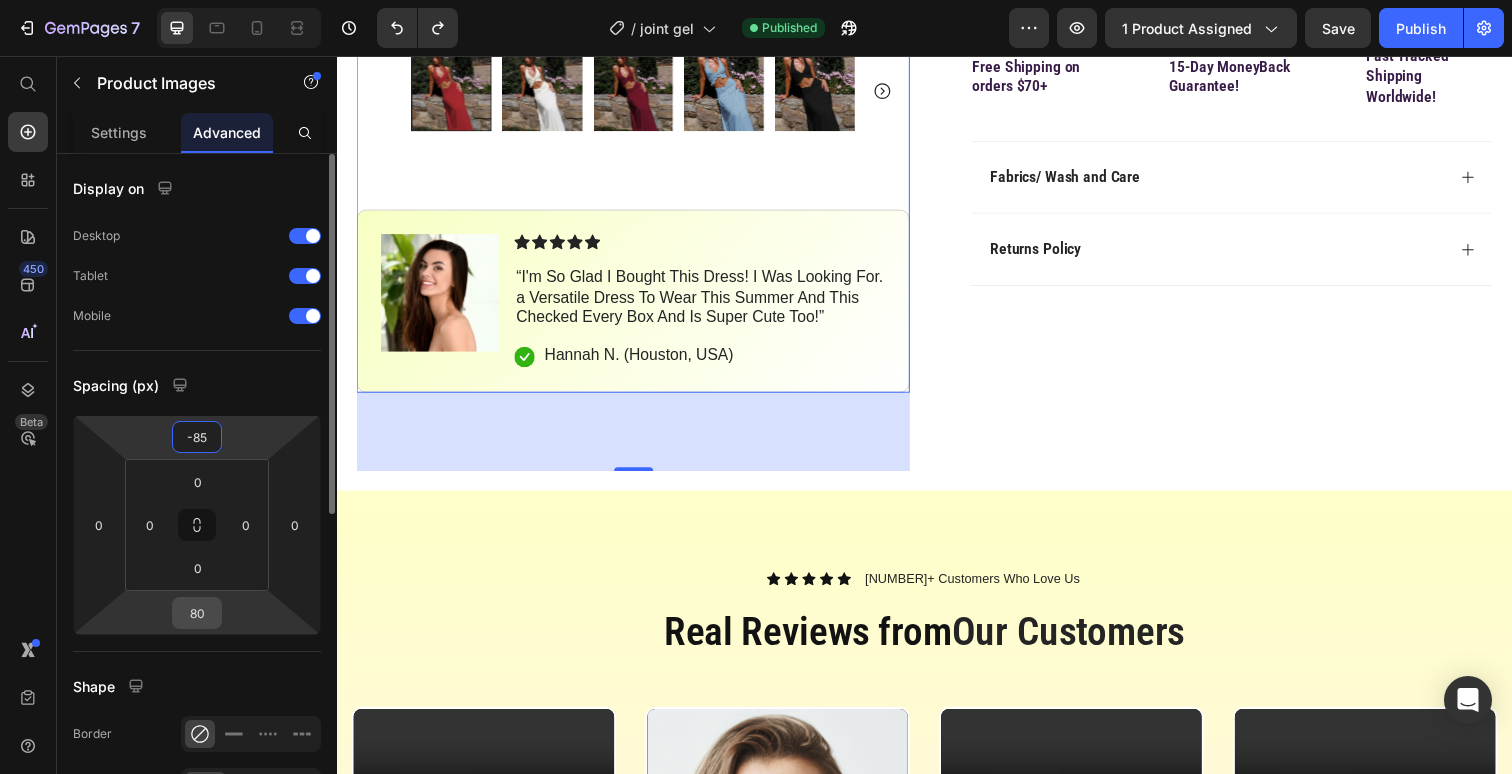 type on "-85" 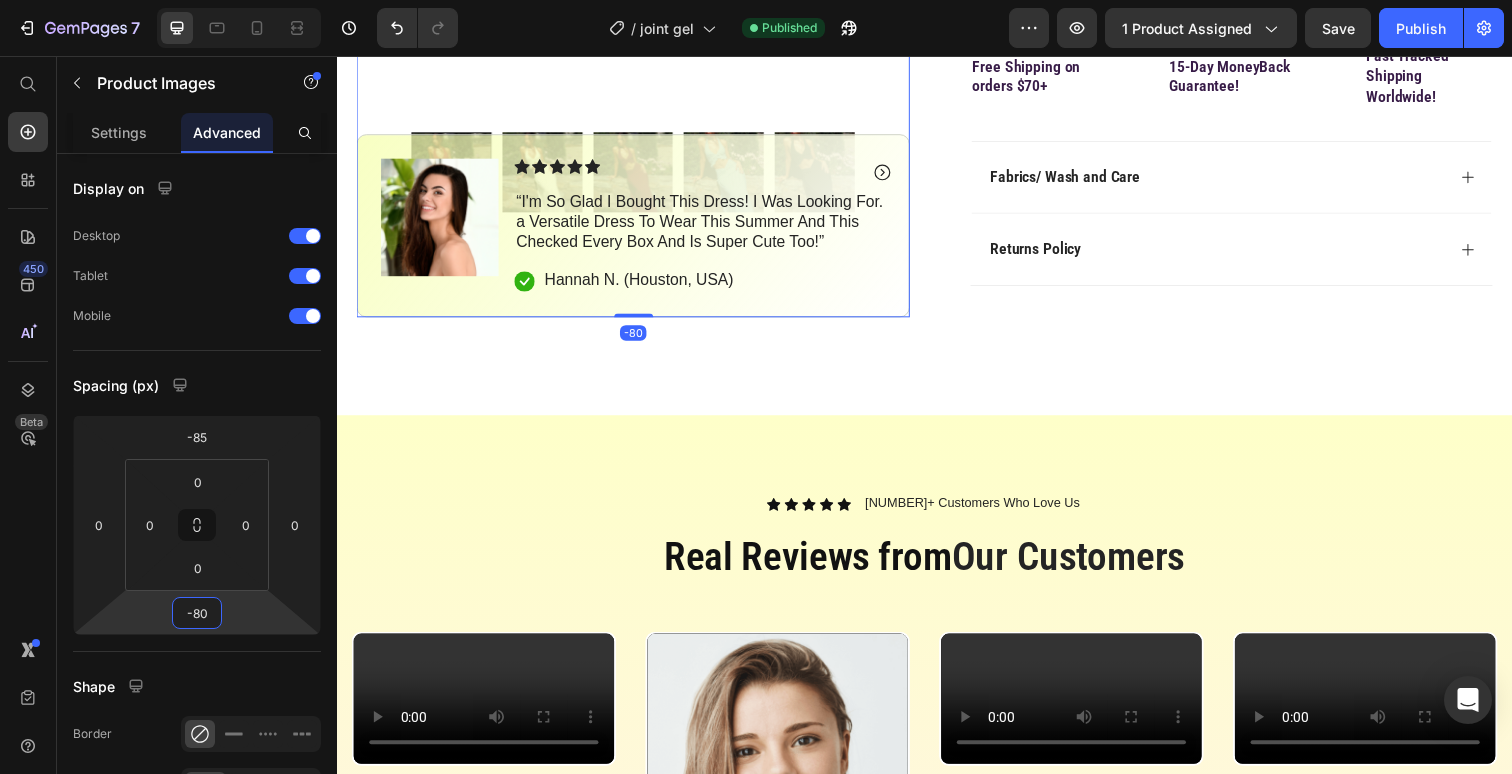 type on "-8" 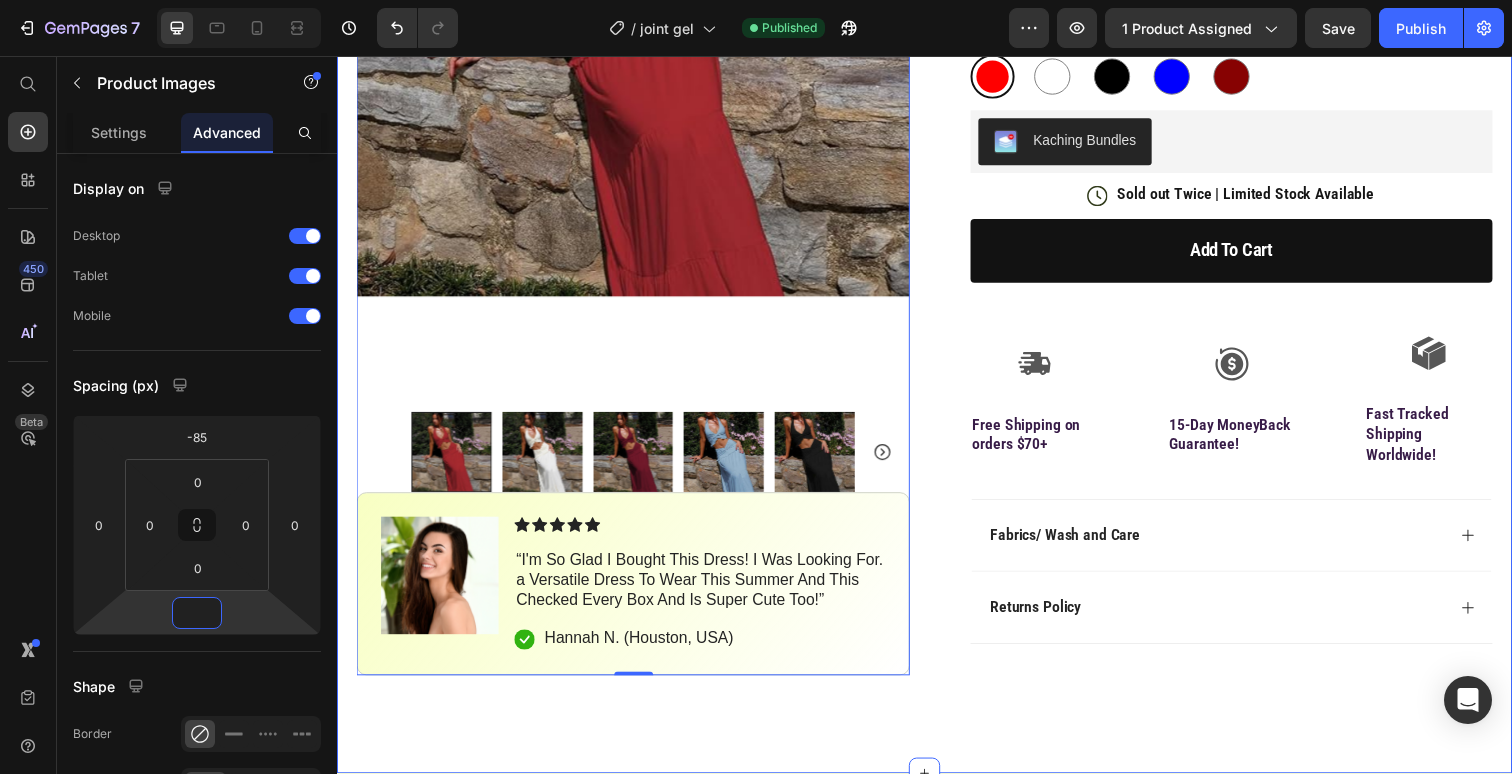 scroll, scrollTop: 467, scrollLeft: 0, axis: vertical 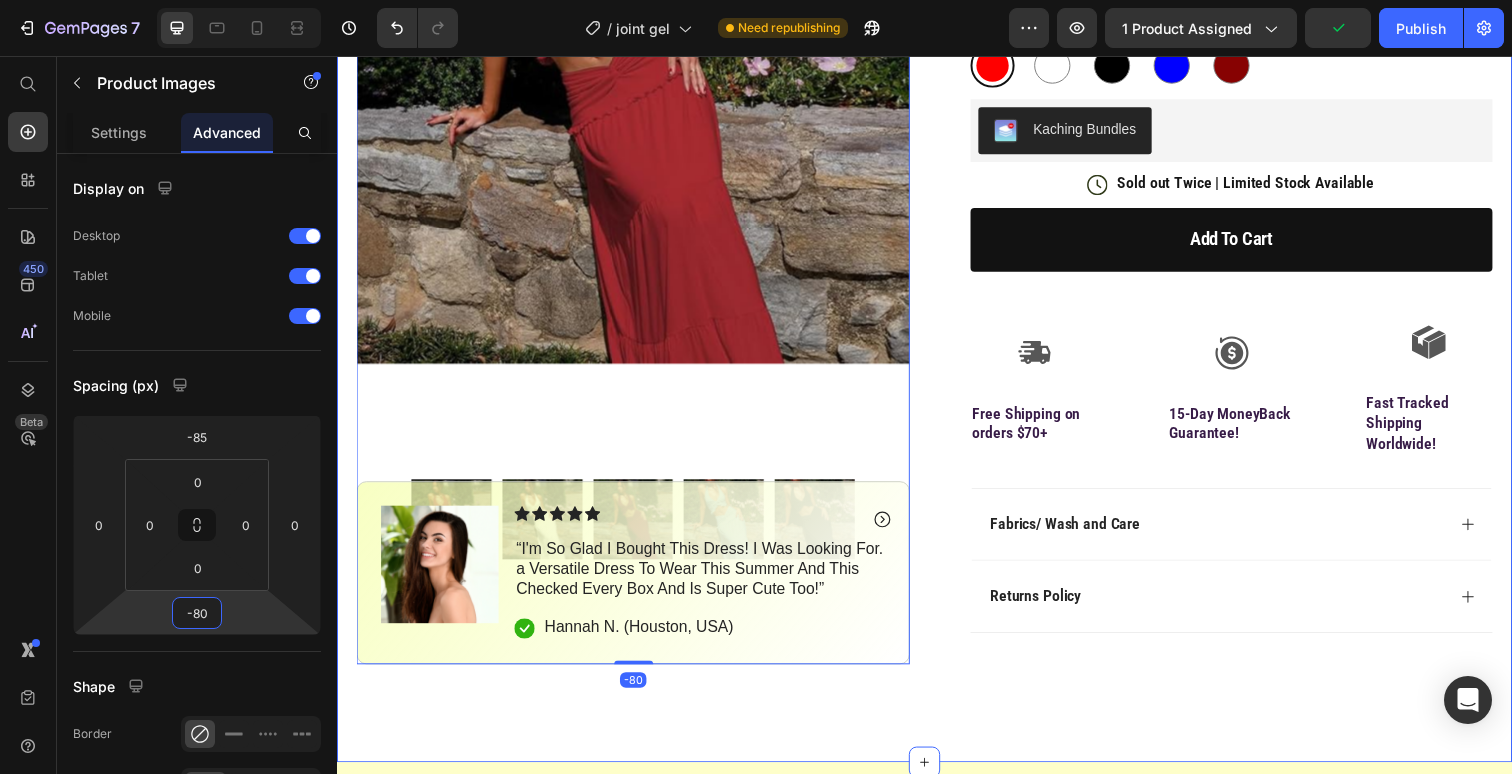 type on "-8" 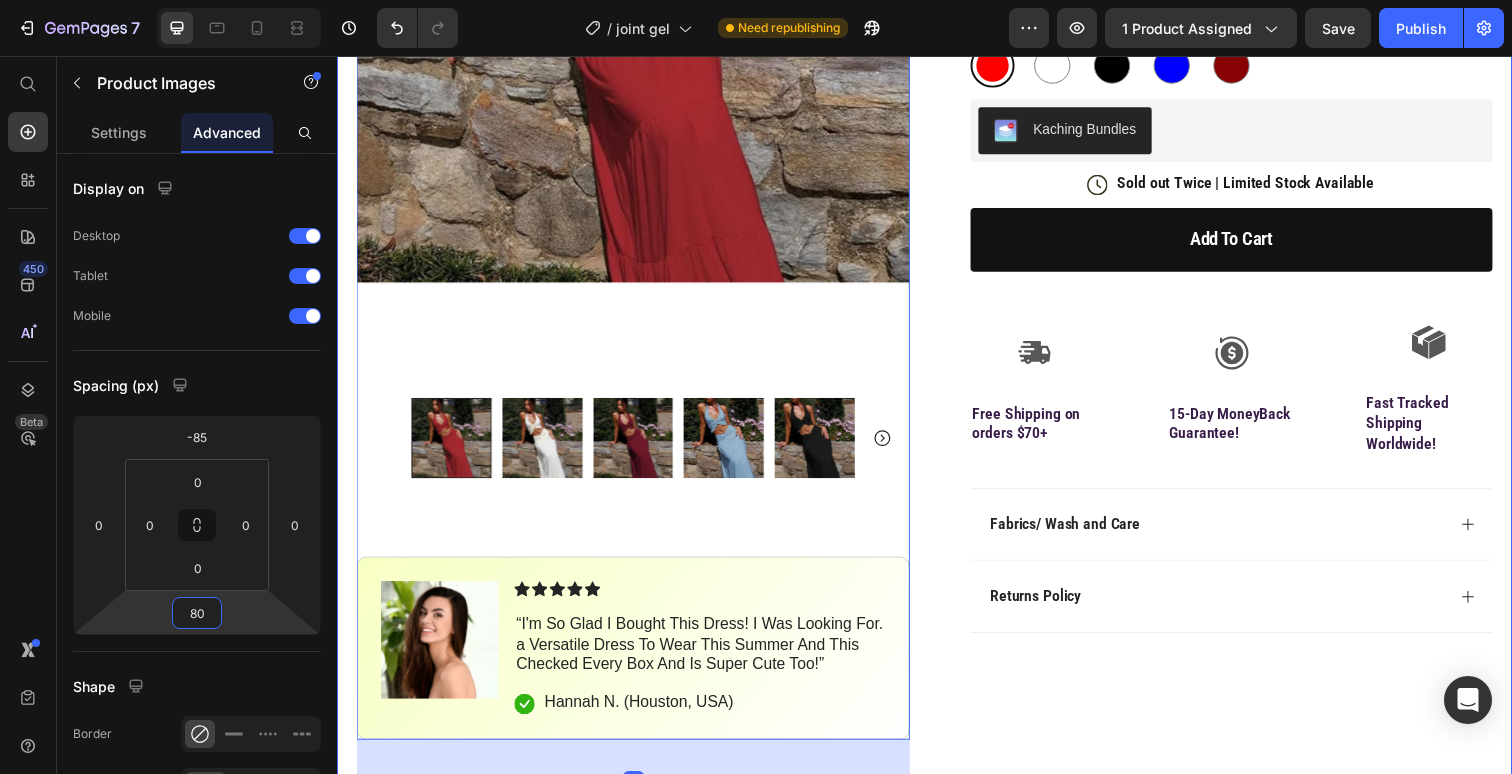 type on "8" 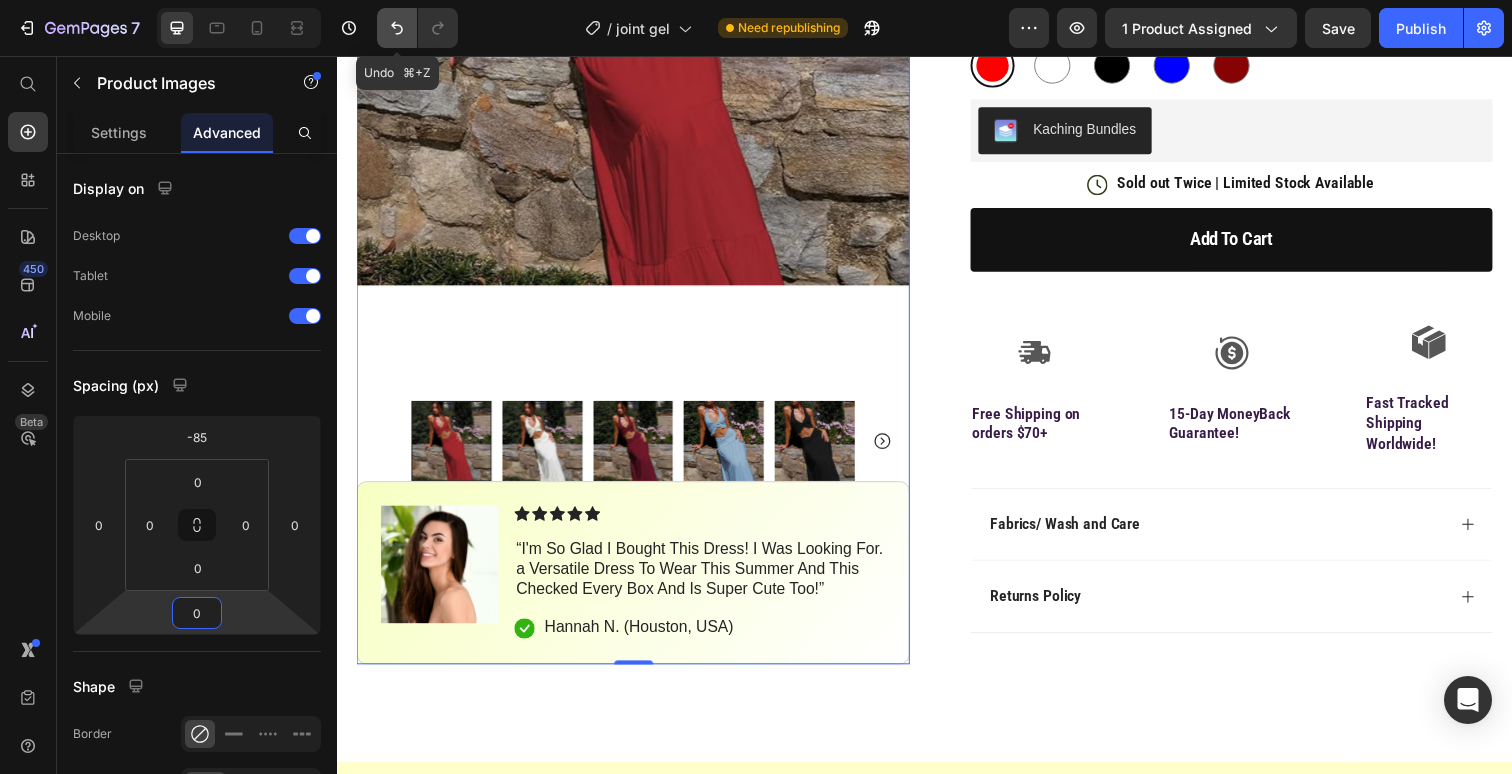 click 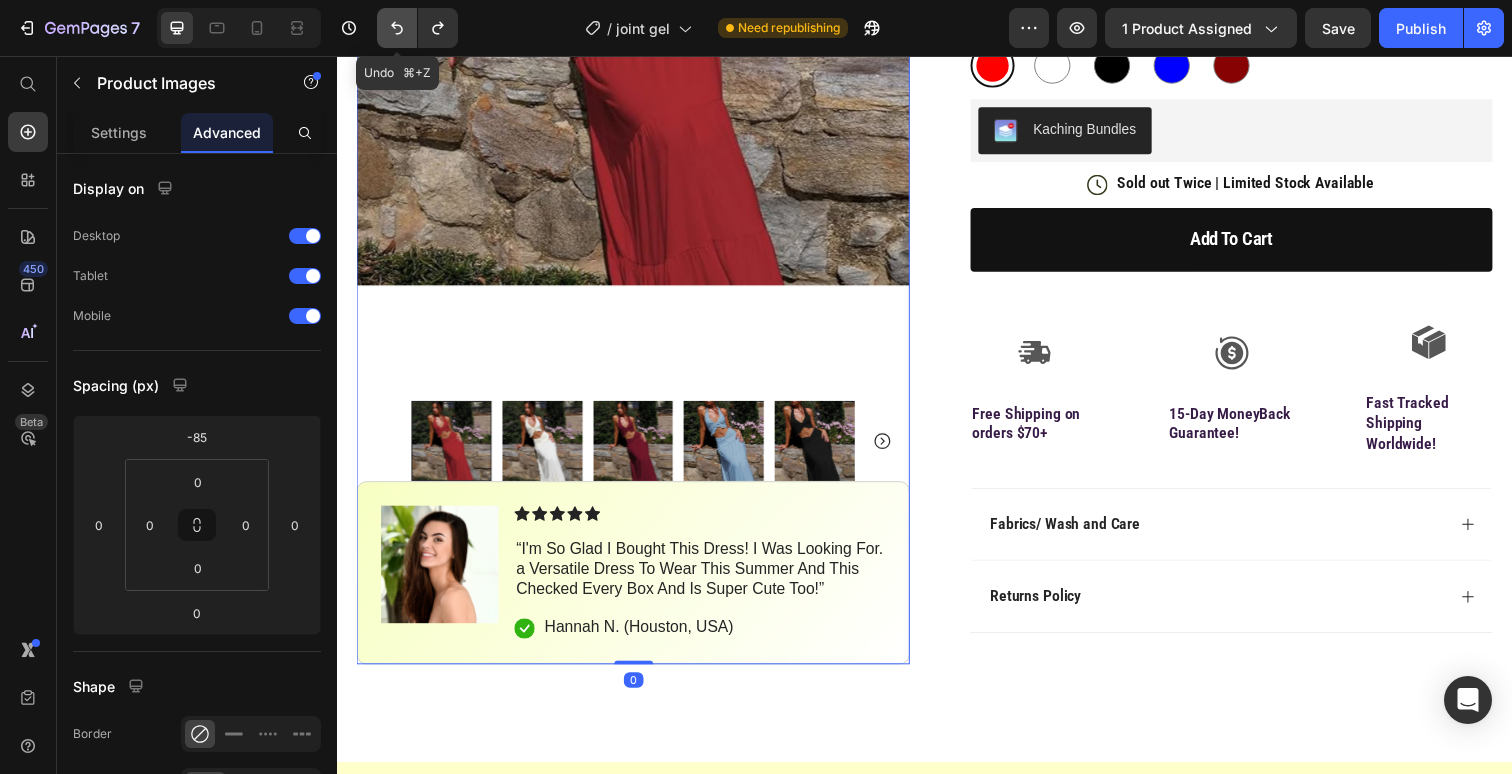 click 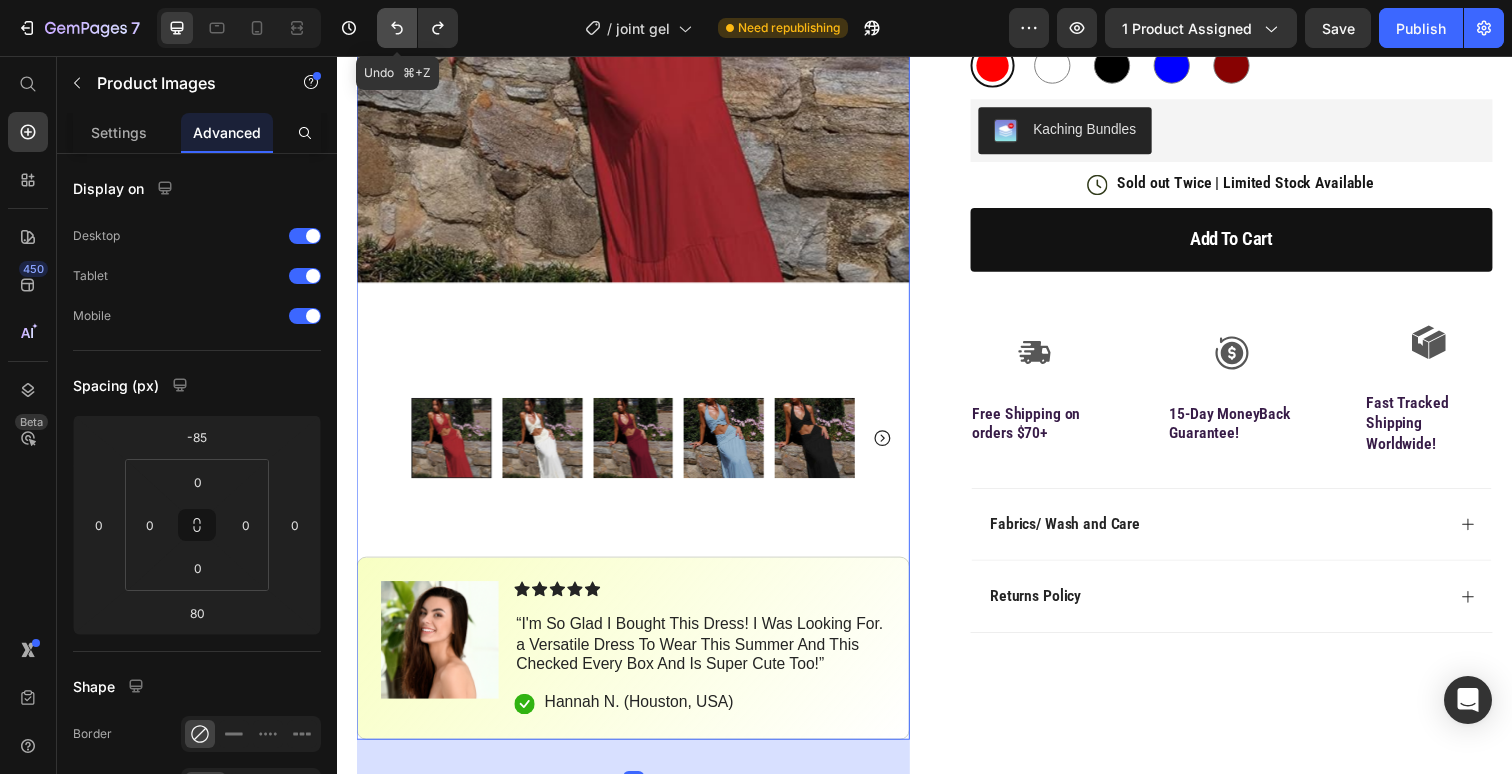 click 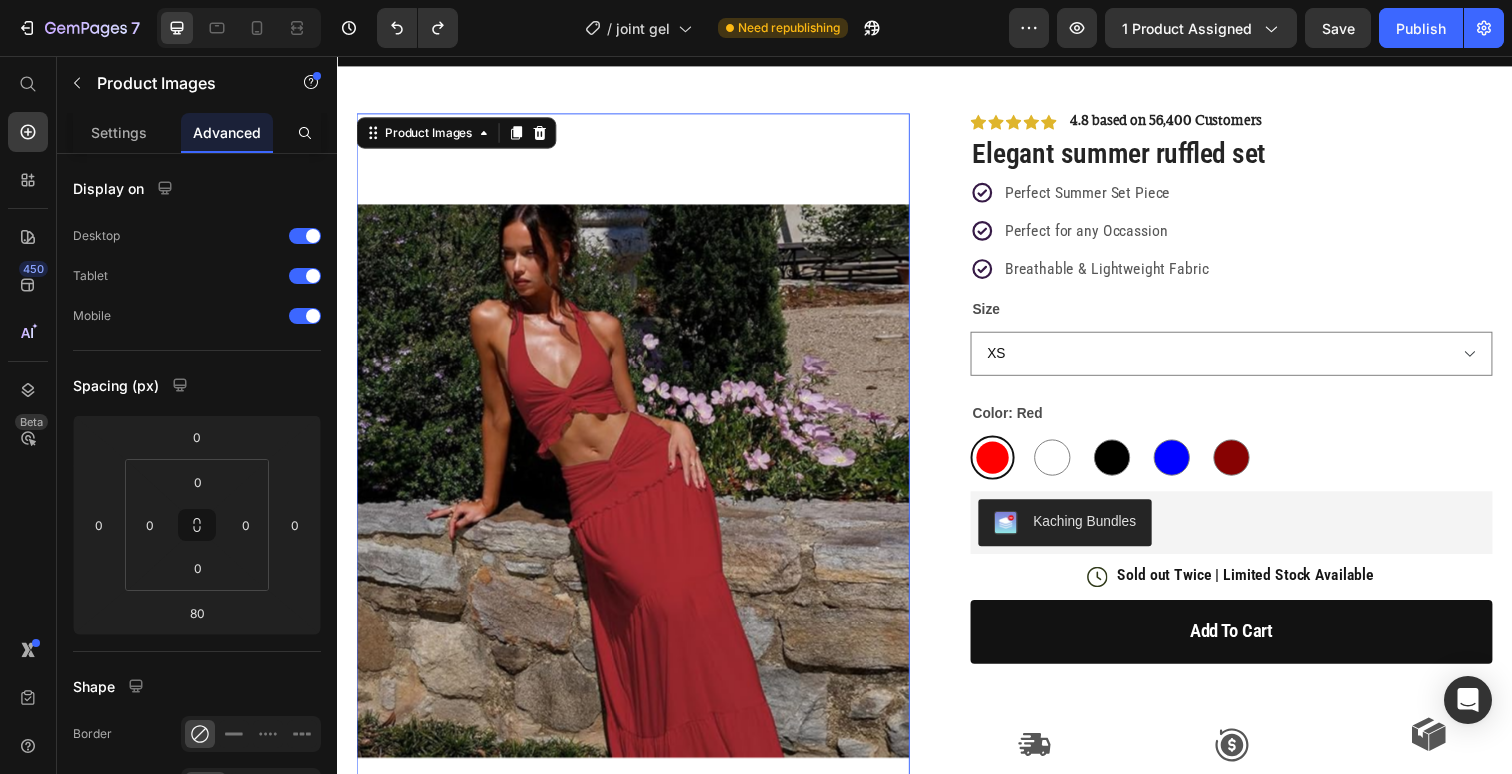 scroll, scrollTop: 66, scrollLeft: 0, axis: vertical 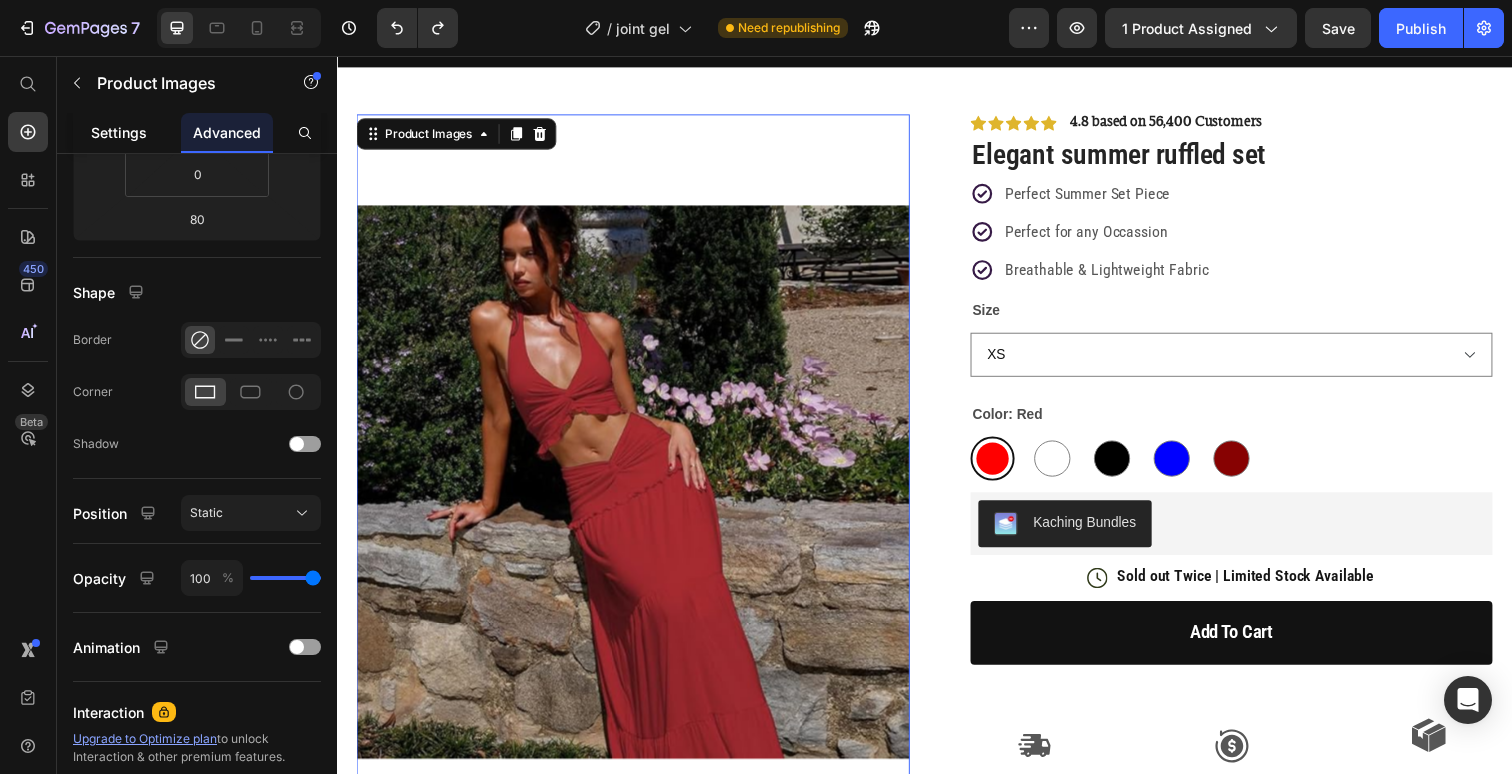 click on "Settings" at bounding box center (119, 132) 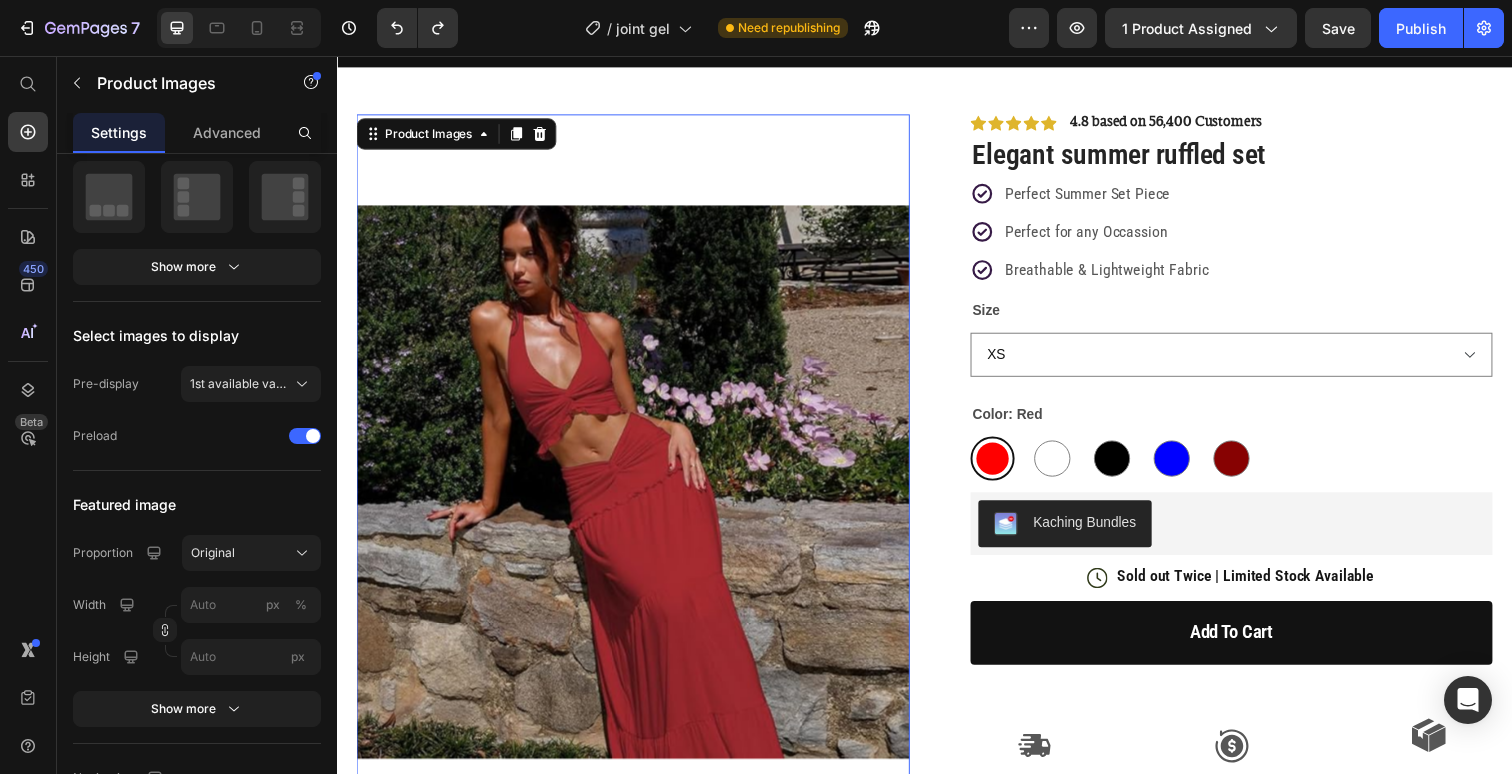 scroll, scrollTop: 0, scrollLeft: 0, axis: both 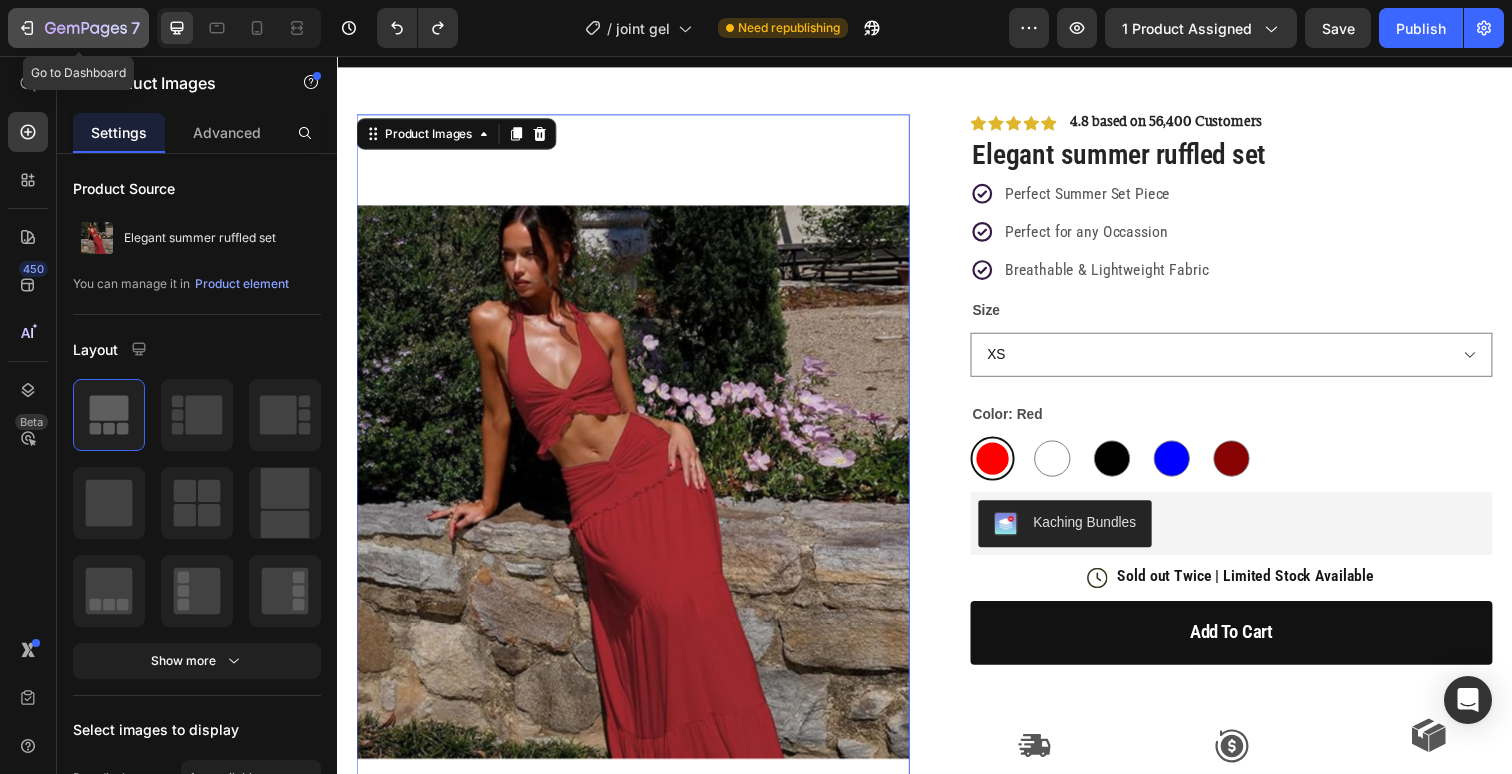 click on "7" at bounding box center [78, 28] 